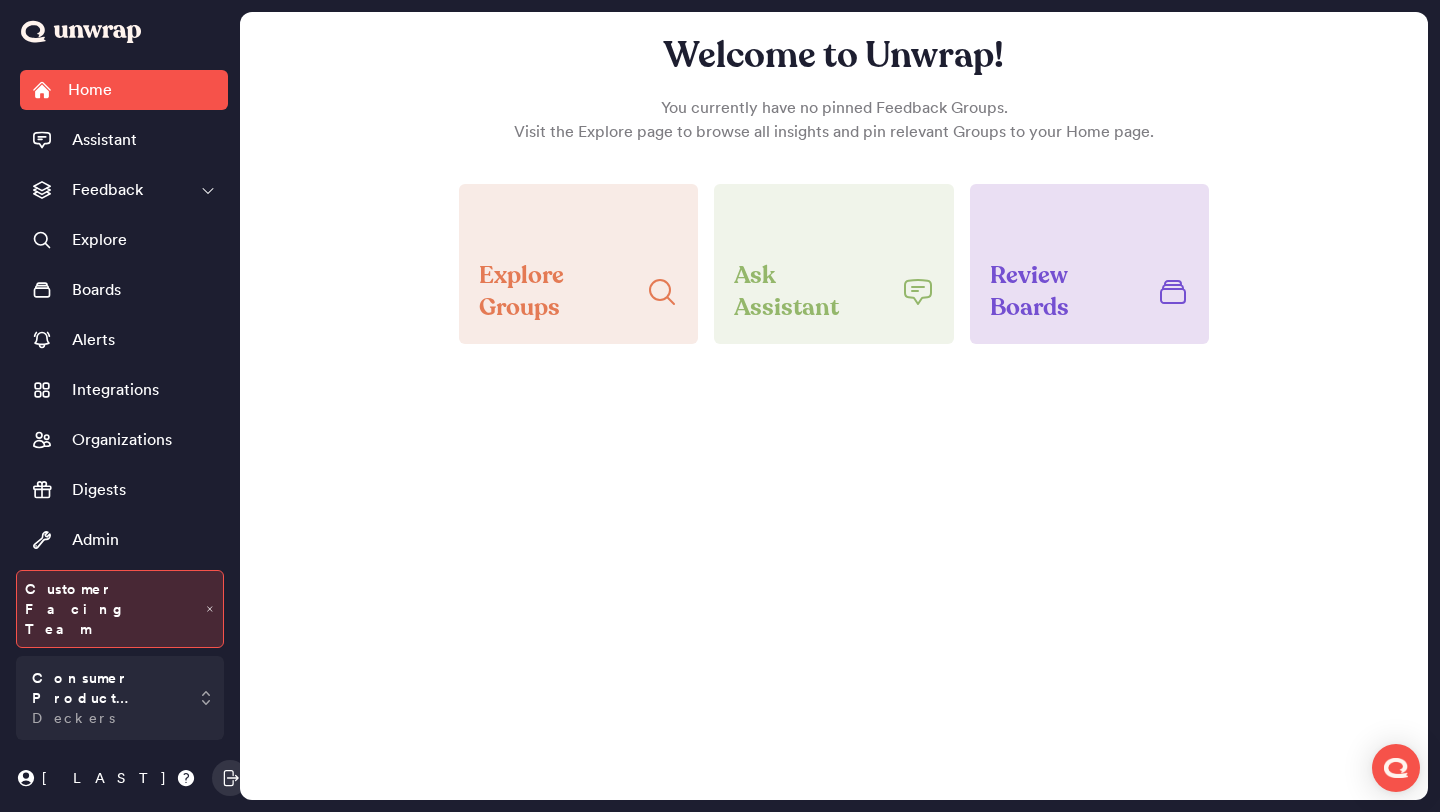 scroll, scrollTop: 0, scrollLeft: 0, axis: both 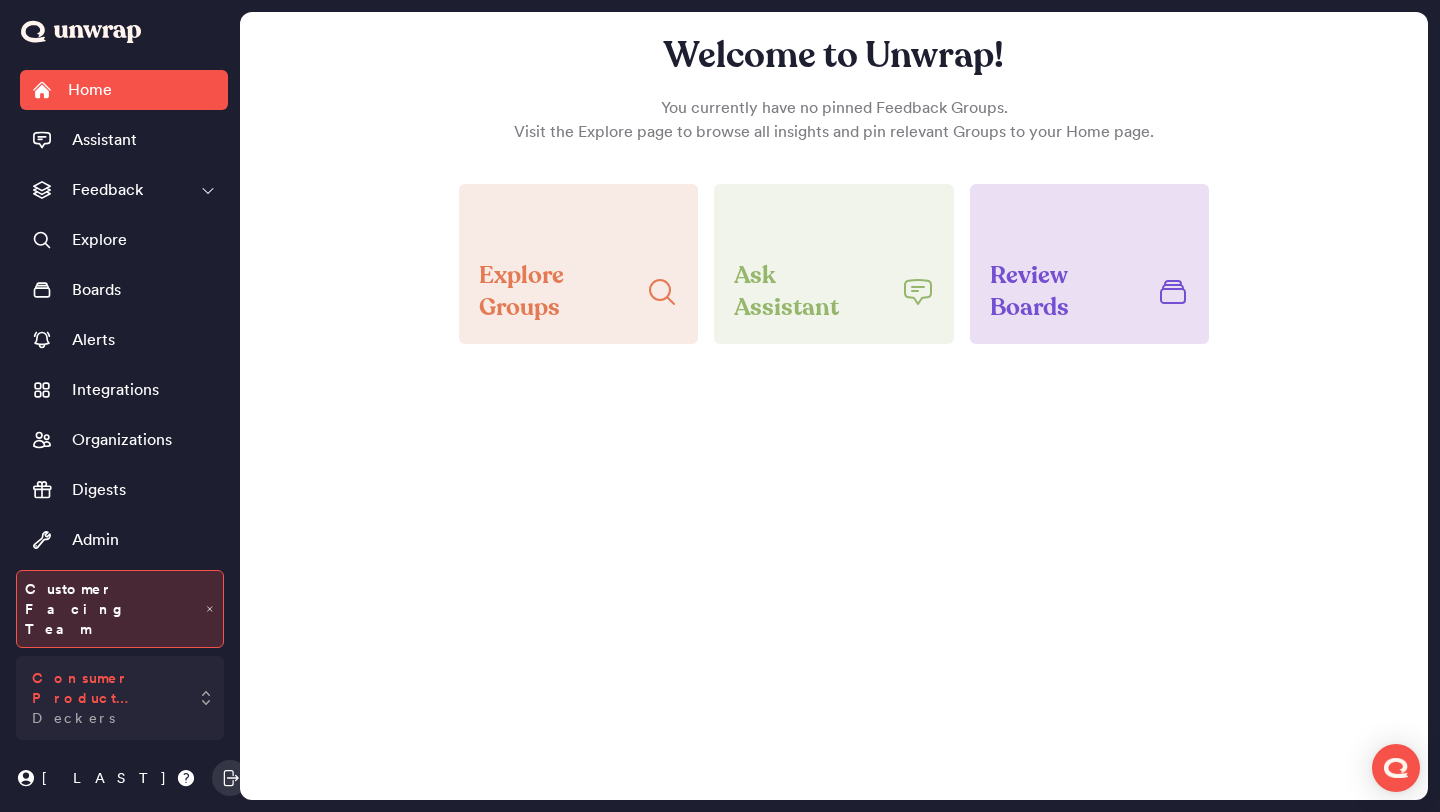 click on "Consumer Product Feedback" at bounding box center (106, 688) 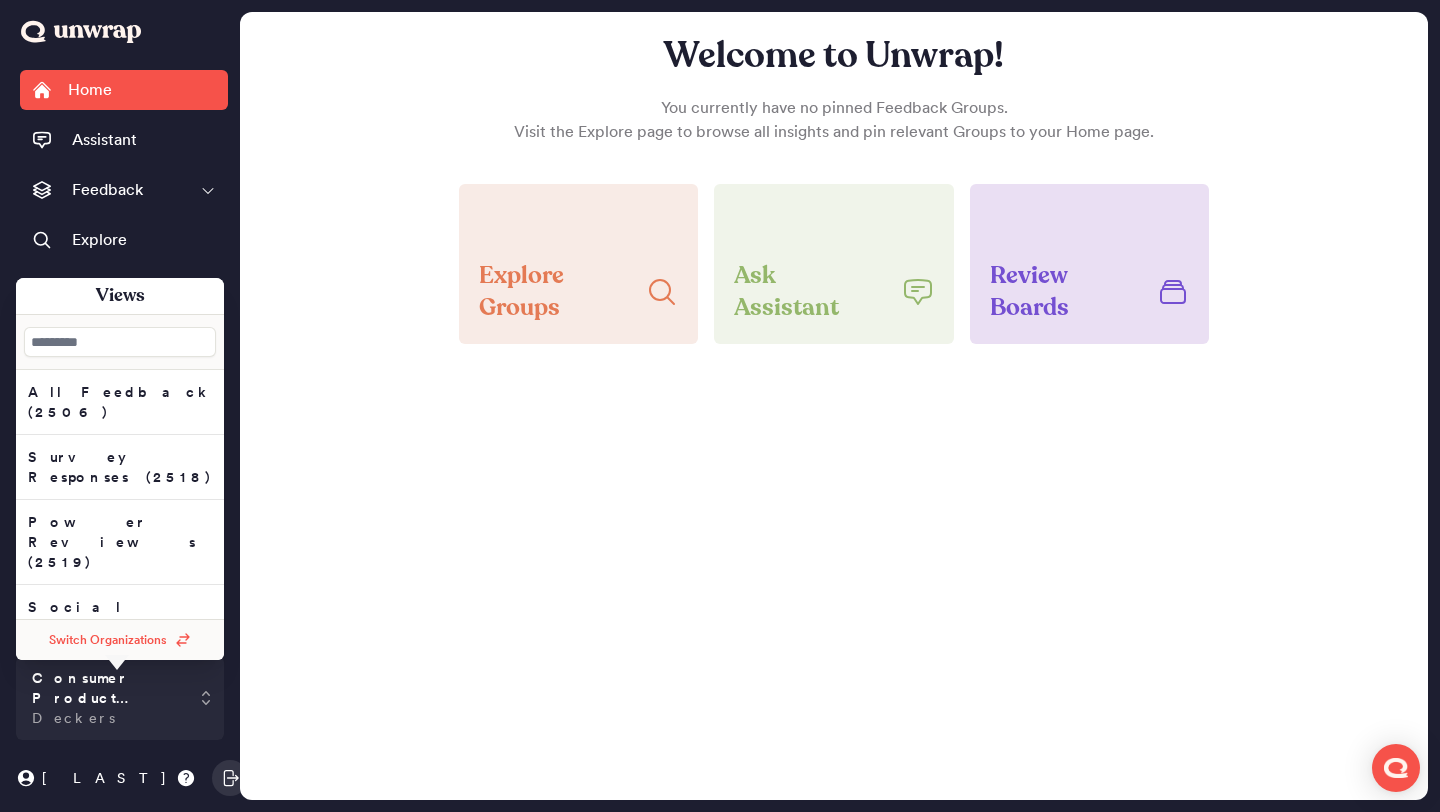 click on "Switch Organizations" at bounding box center [108, 640] 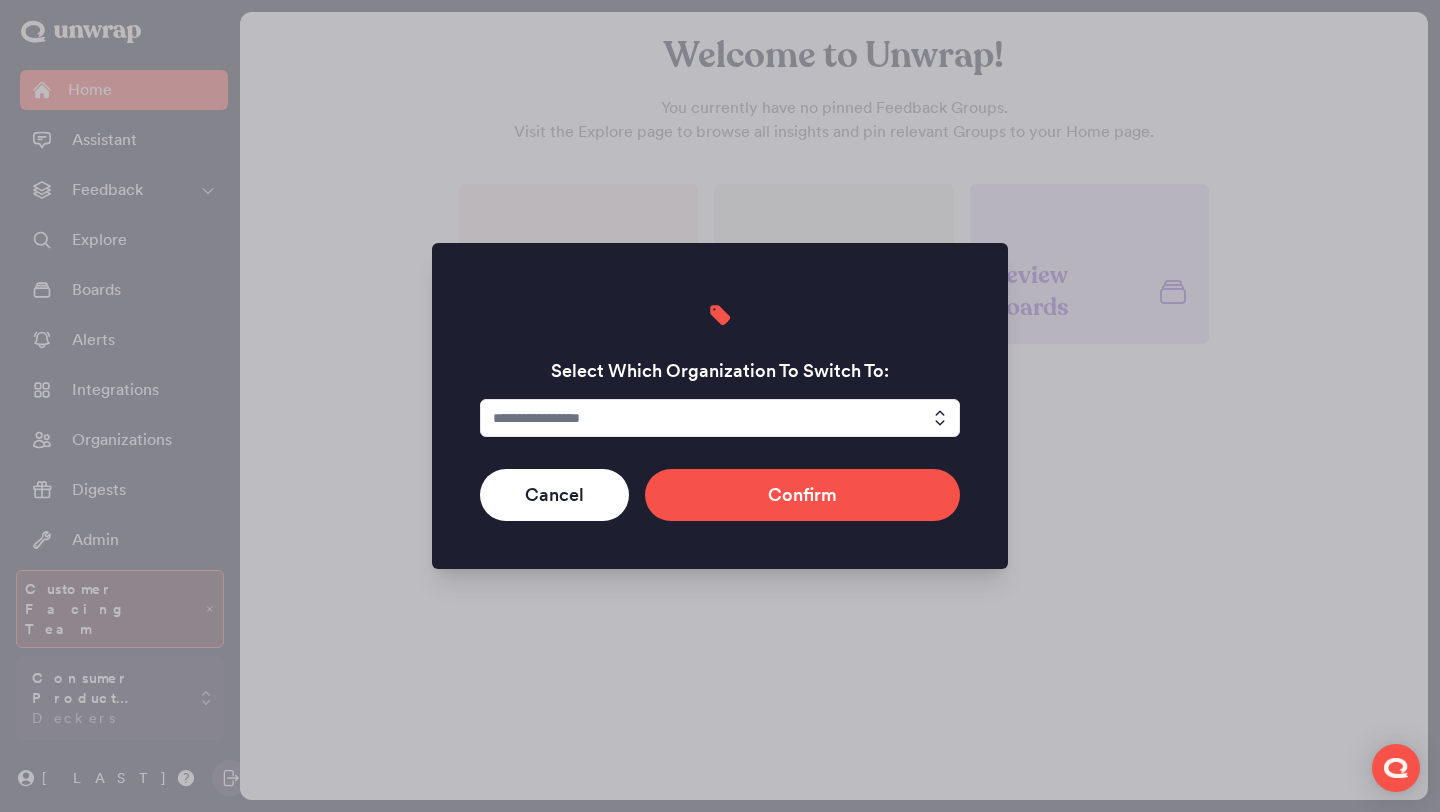 click at bounding box center [720, 418] 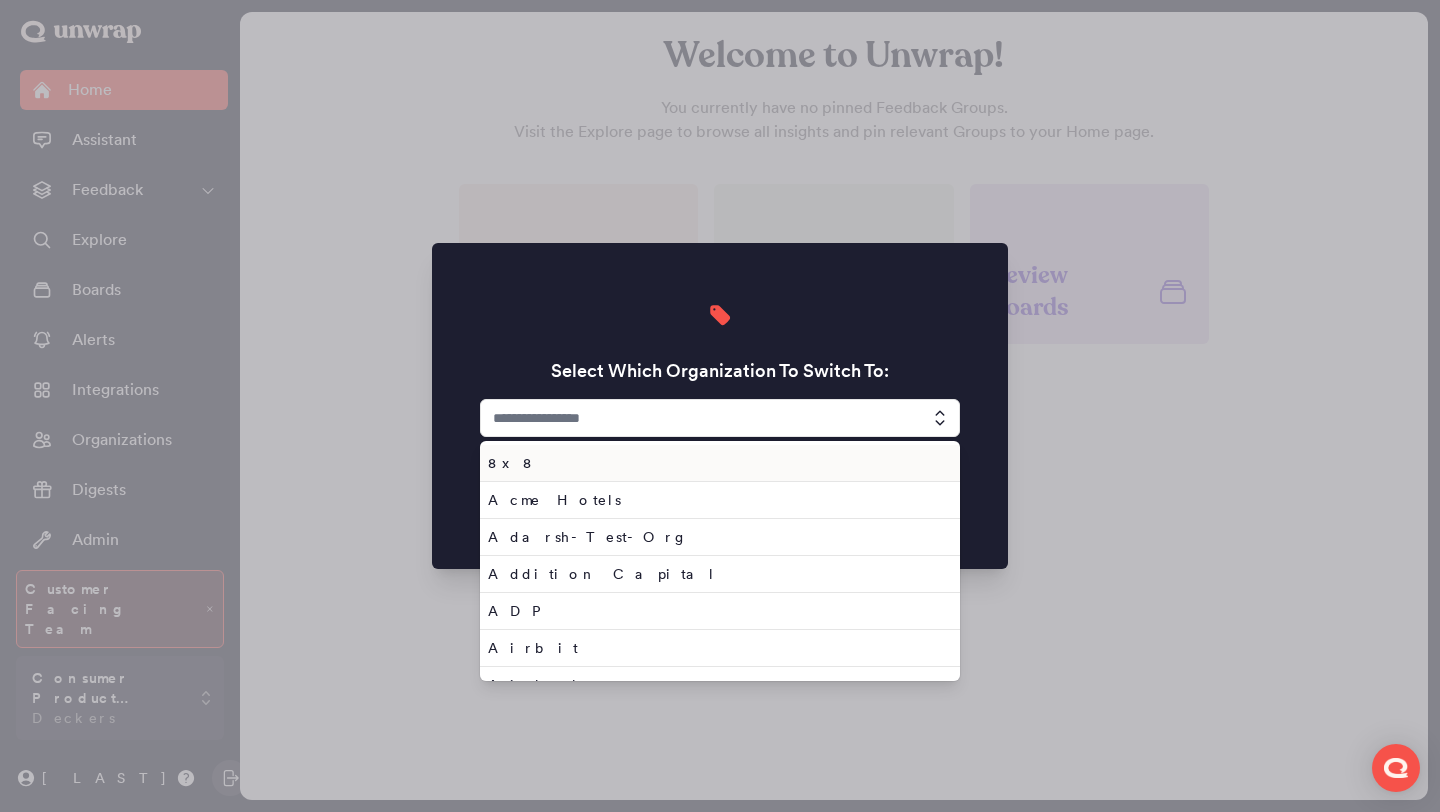click at bounding box center [720, 418] 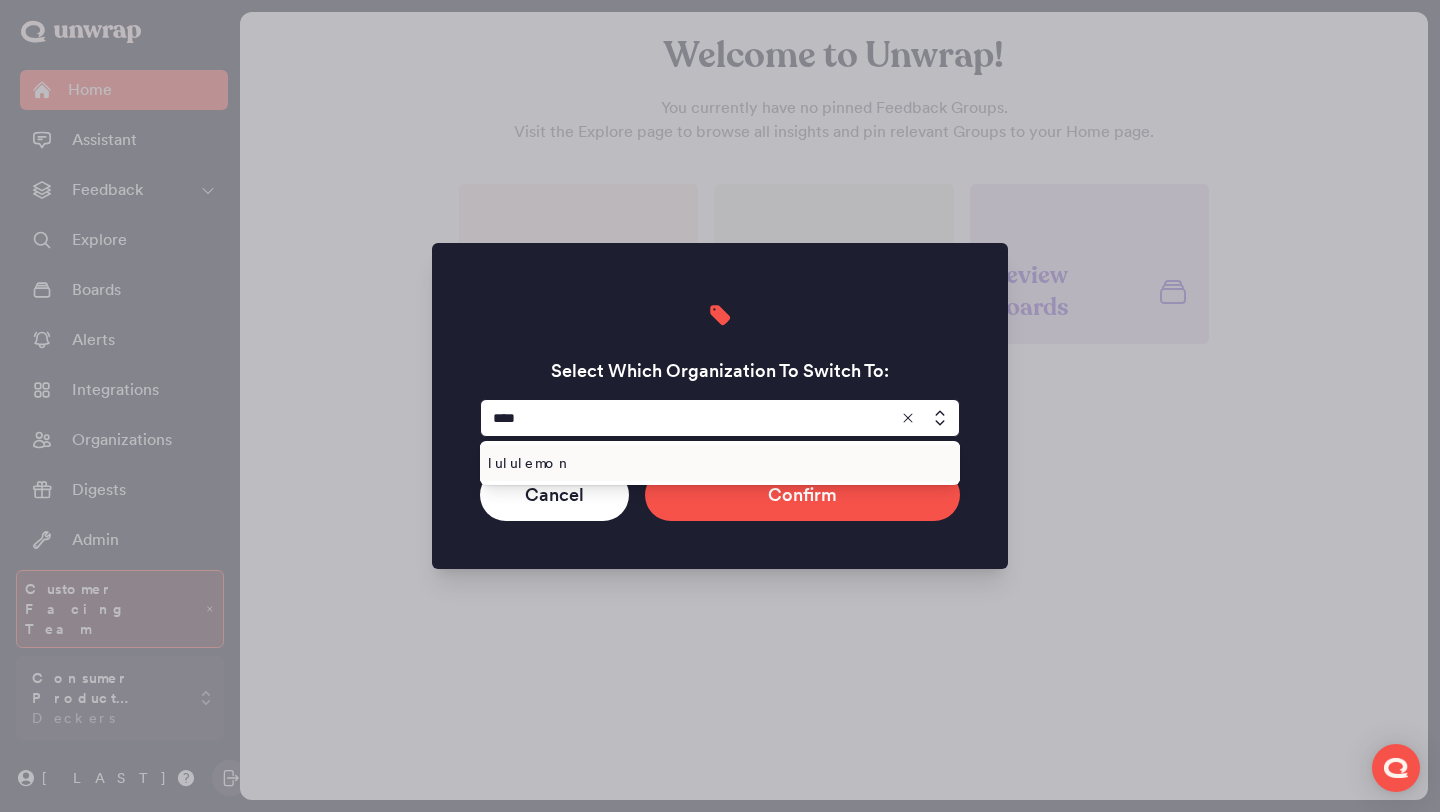 type on "****" 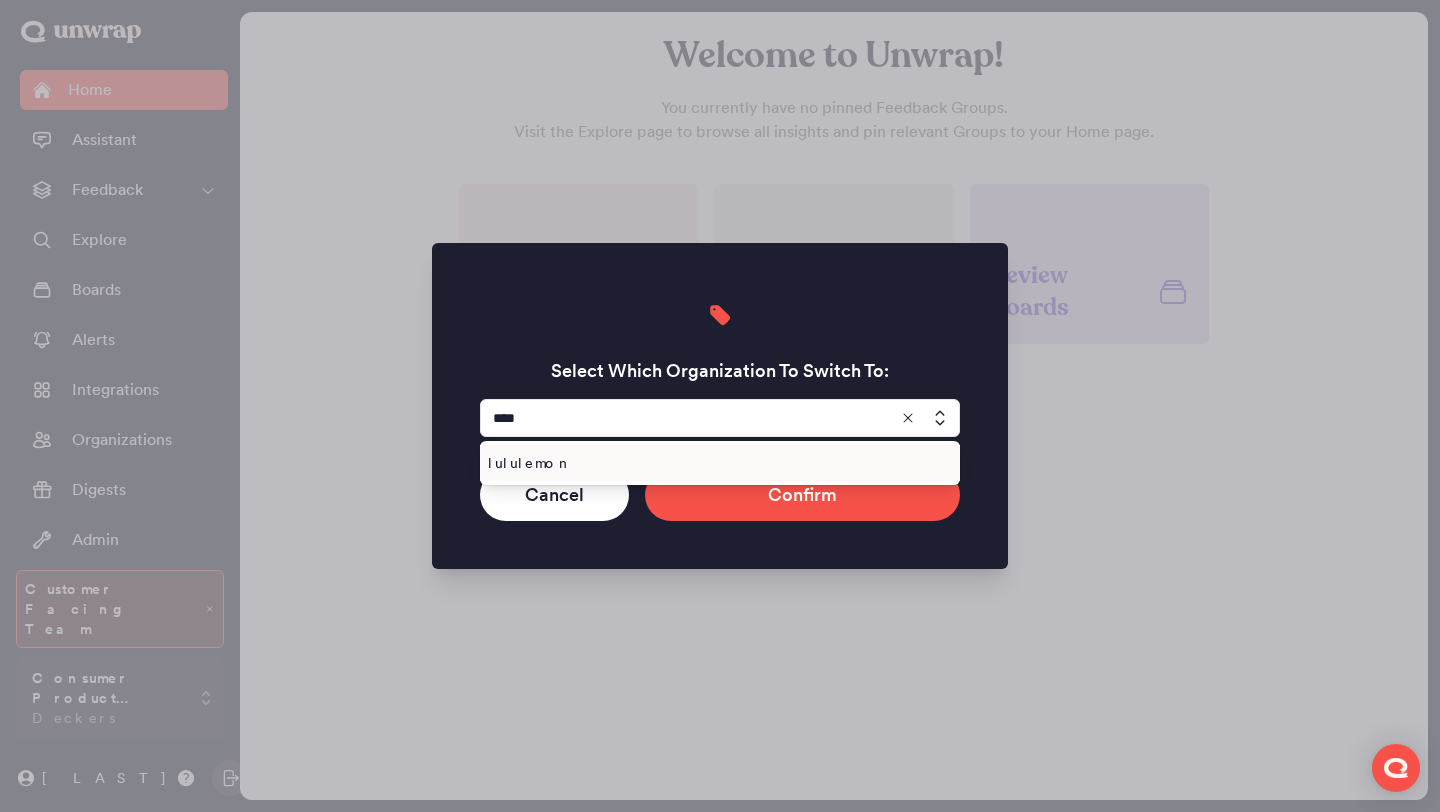 click on "lululemon" at bounding box center [716, 463] 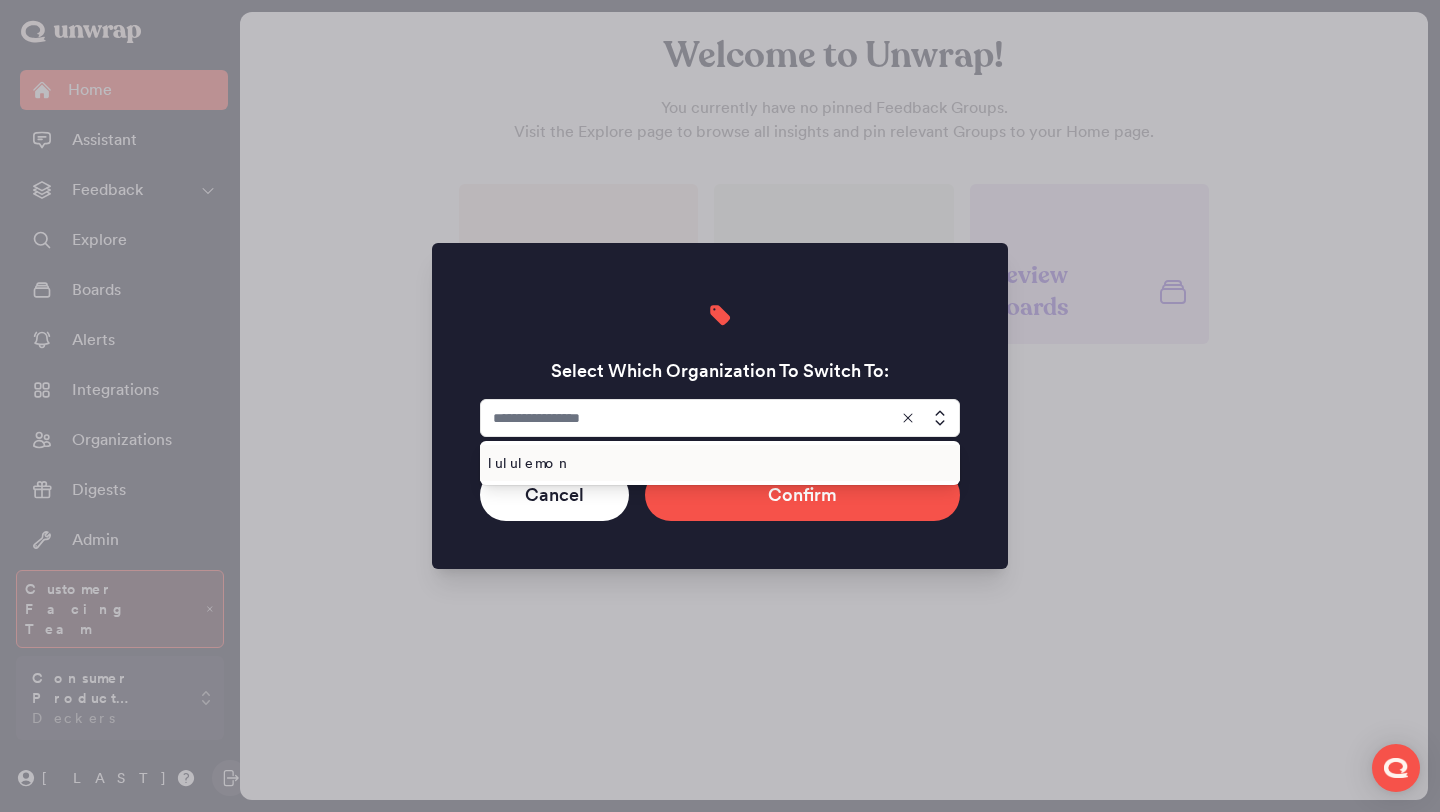 type on "*********" 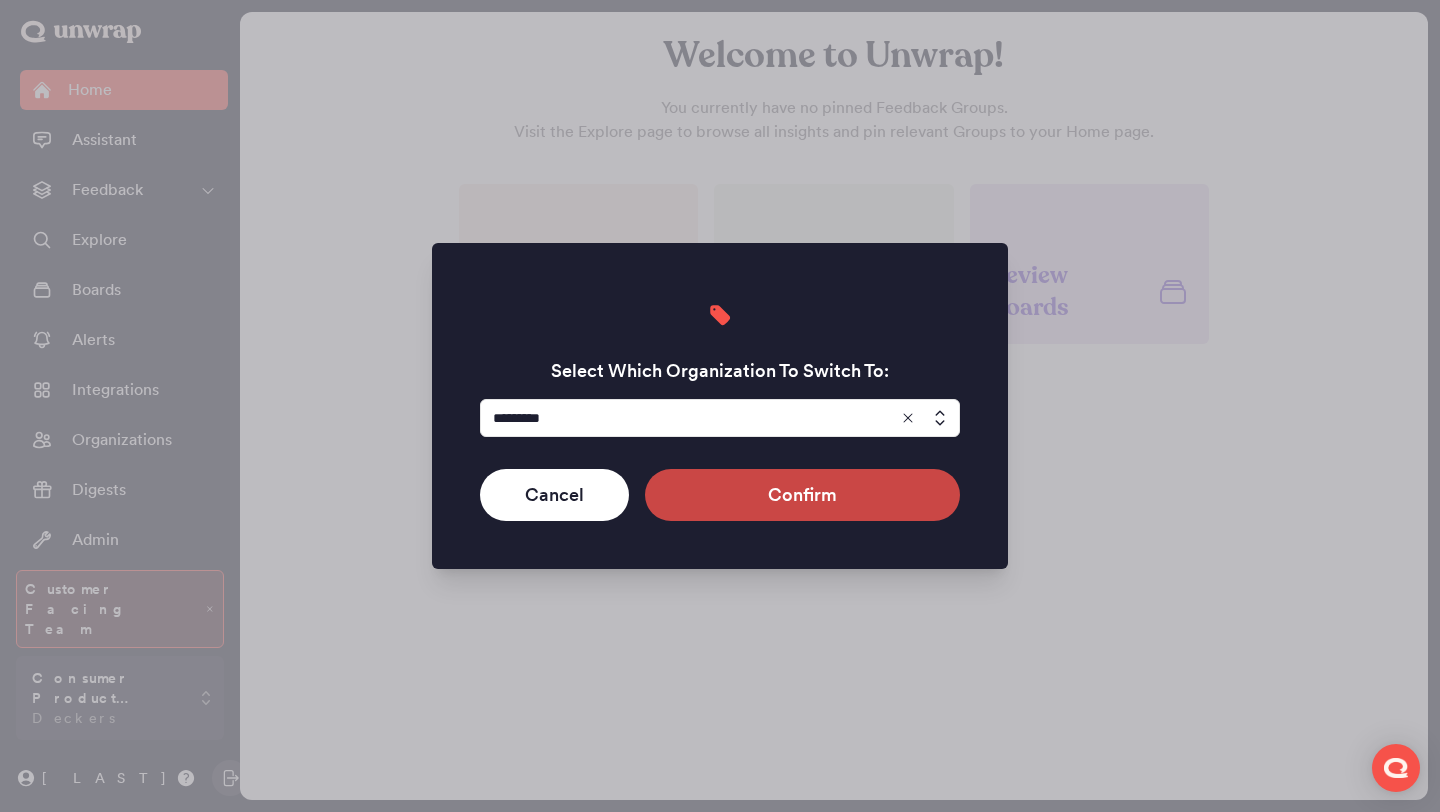 click on "Confirm" at bounding box center [802, 495] 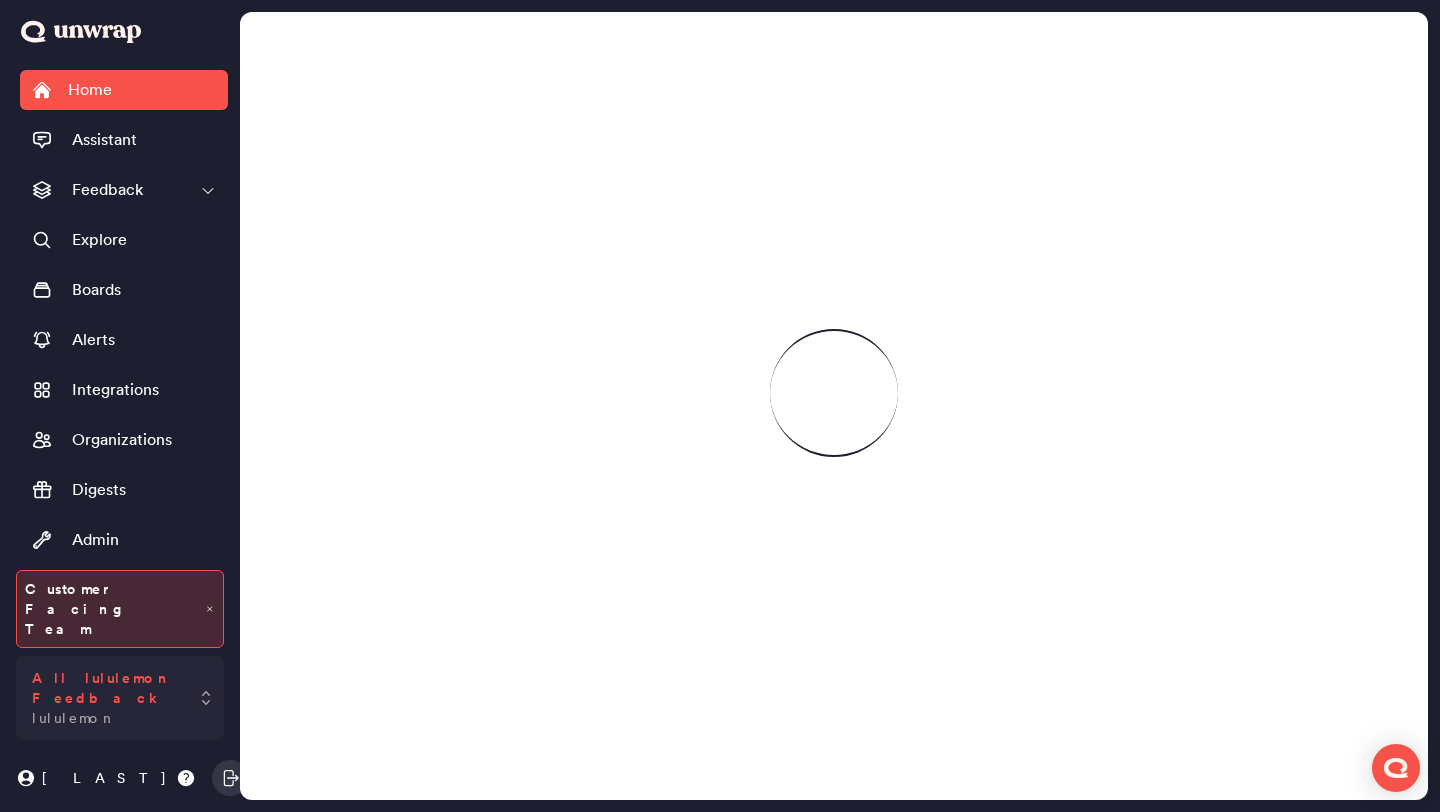 click on "All lululemon Feedback" at bounding box center [106, 688] 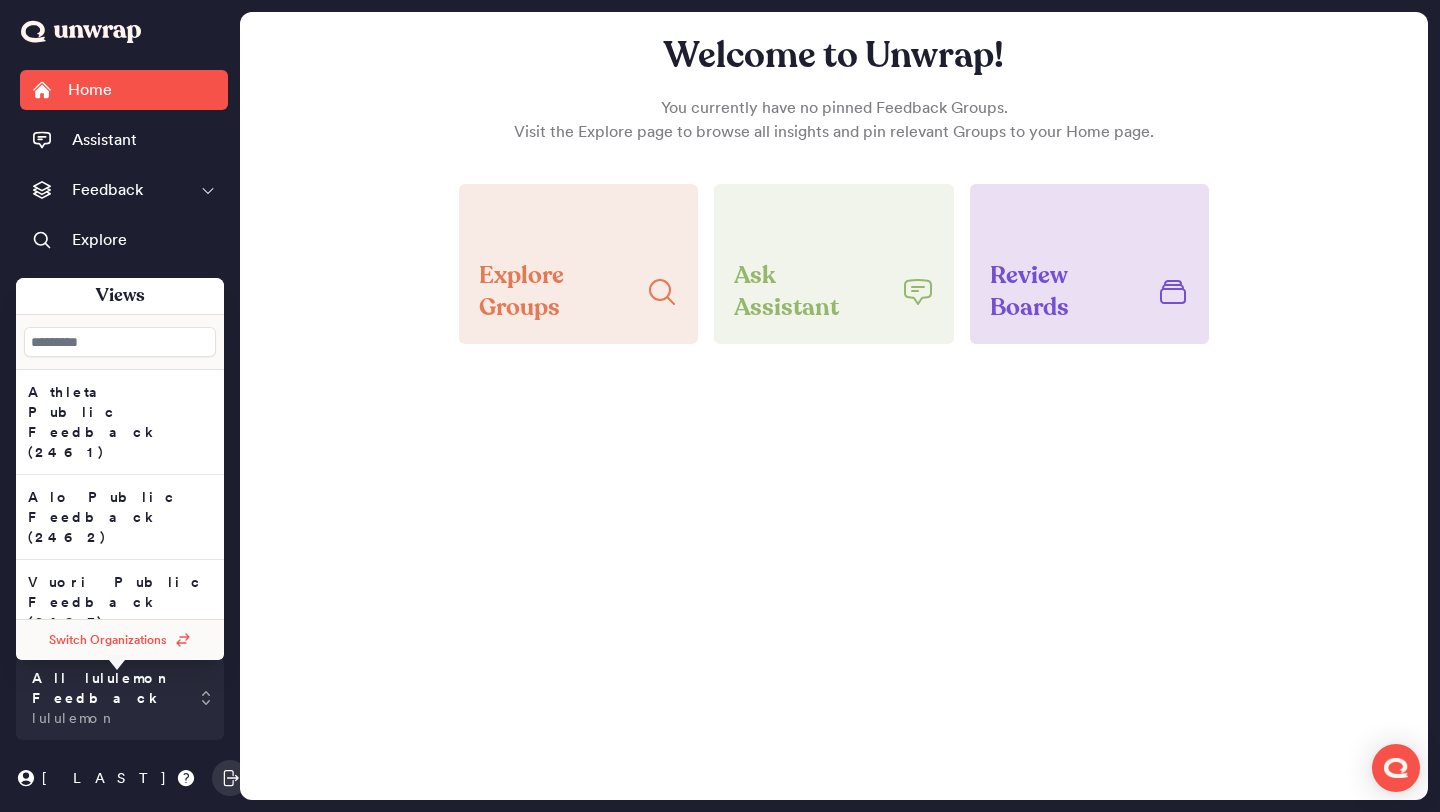 click on "Switch Organizations" at bounding box center [108, 640] 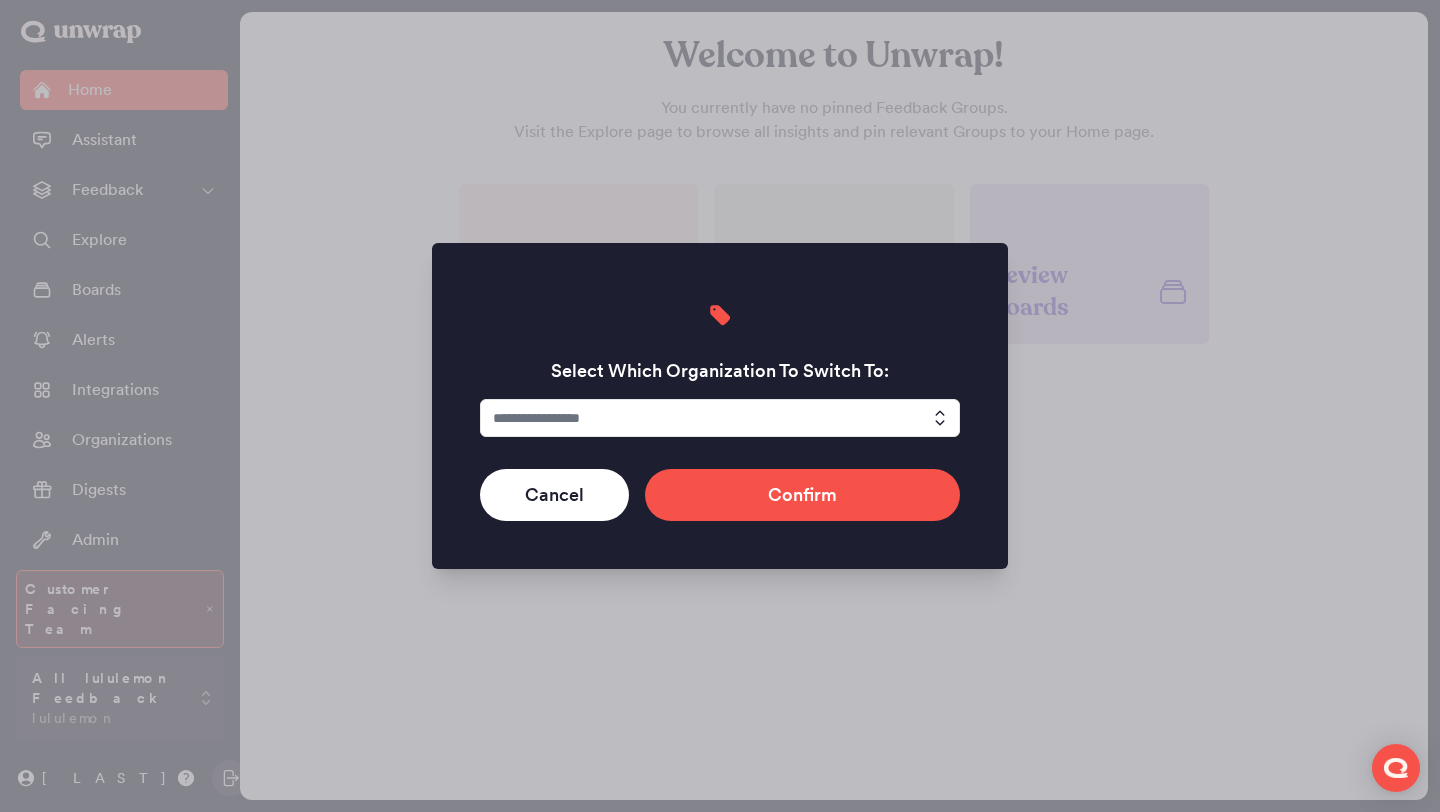 click on "Select Which Organization To Switch To:" at bounding box center (720, 364) 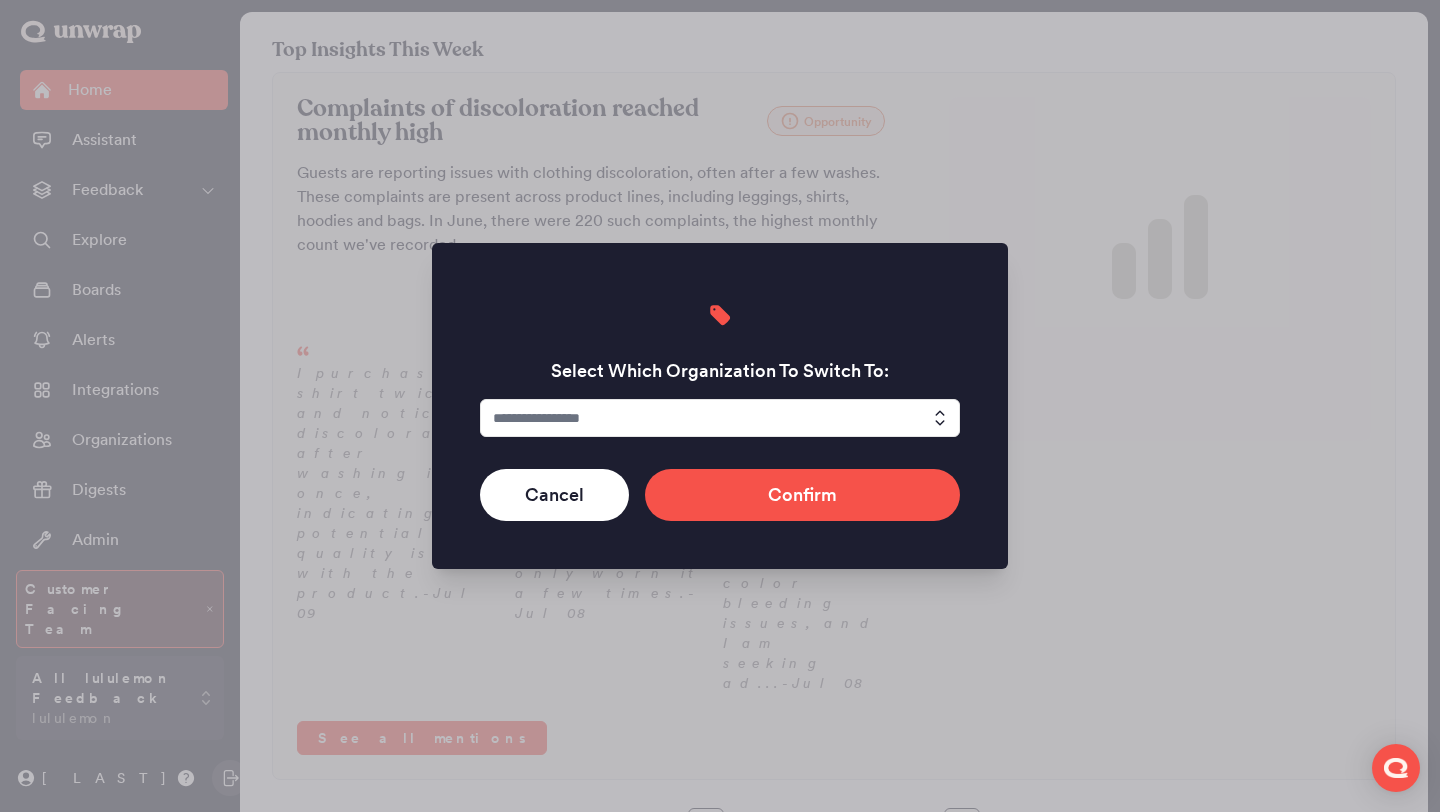 click at bounding box center [720, 418] 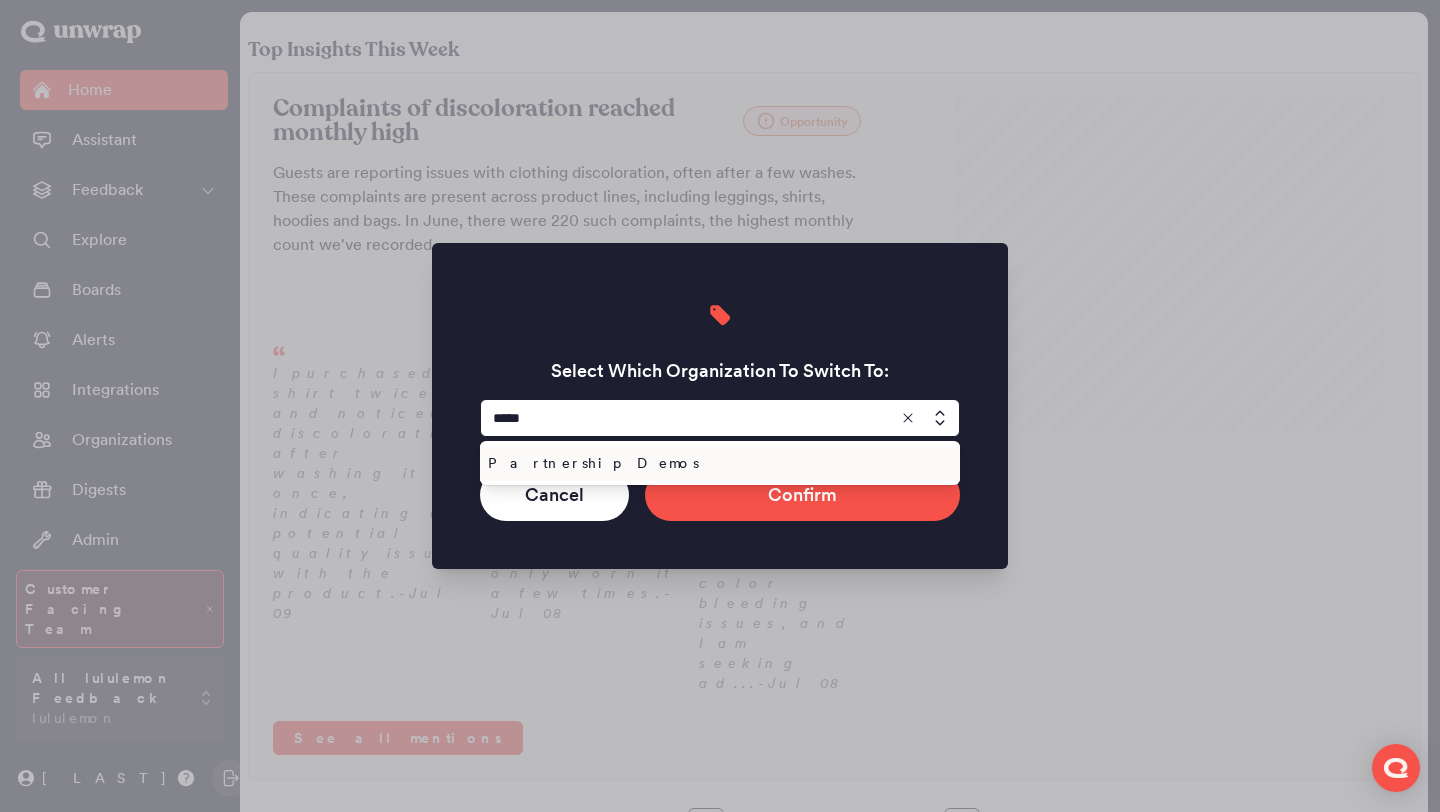 type on "*****" 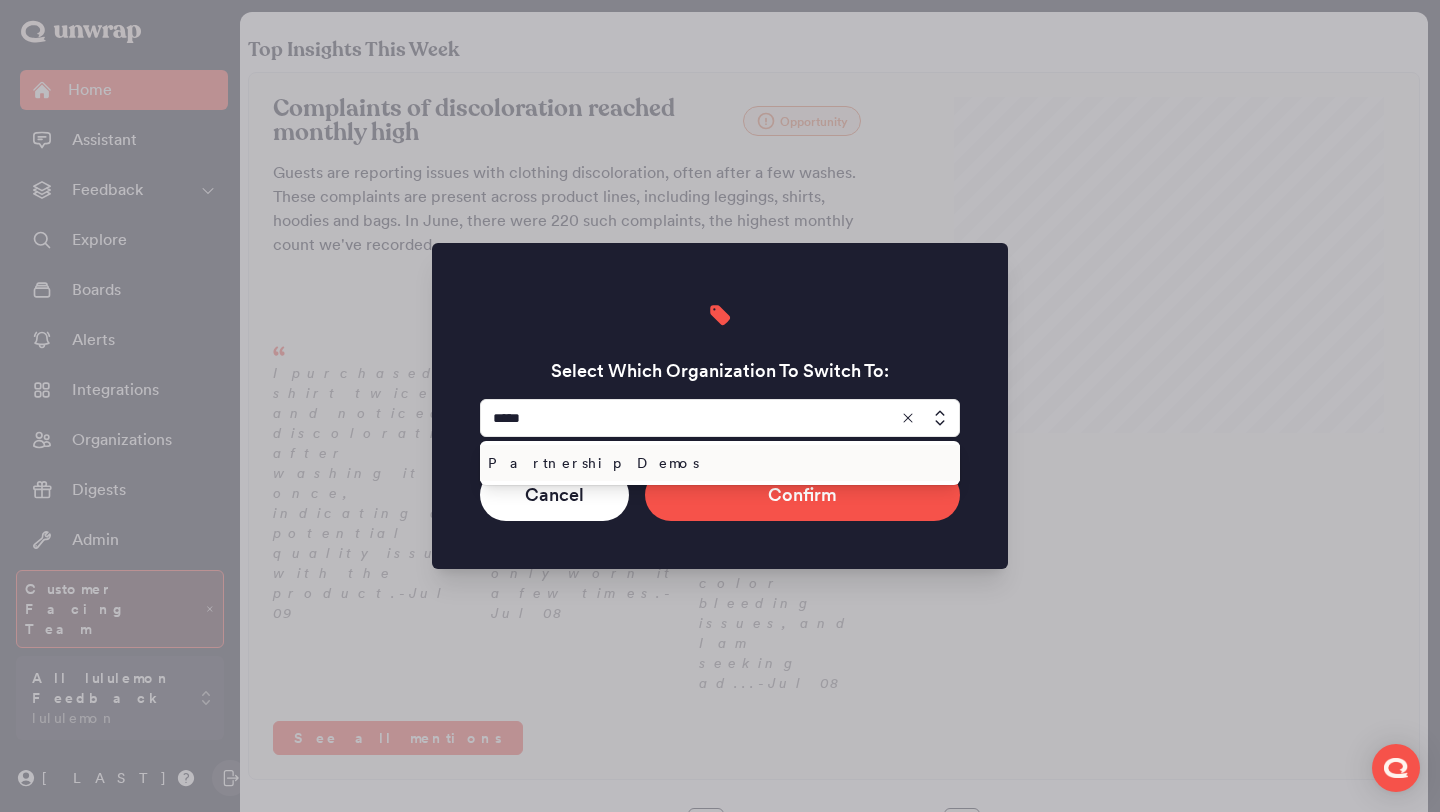 click on "Partnership Demos" at bounding box center (716, 463) 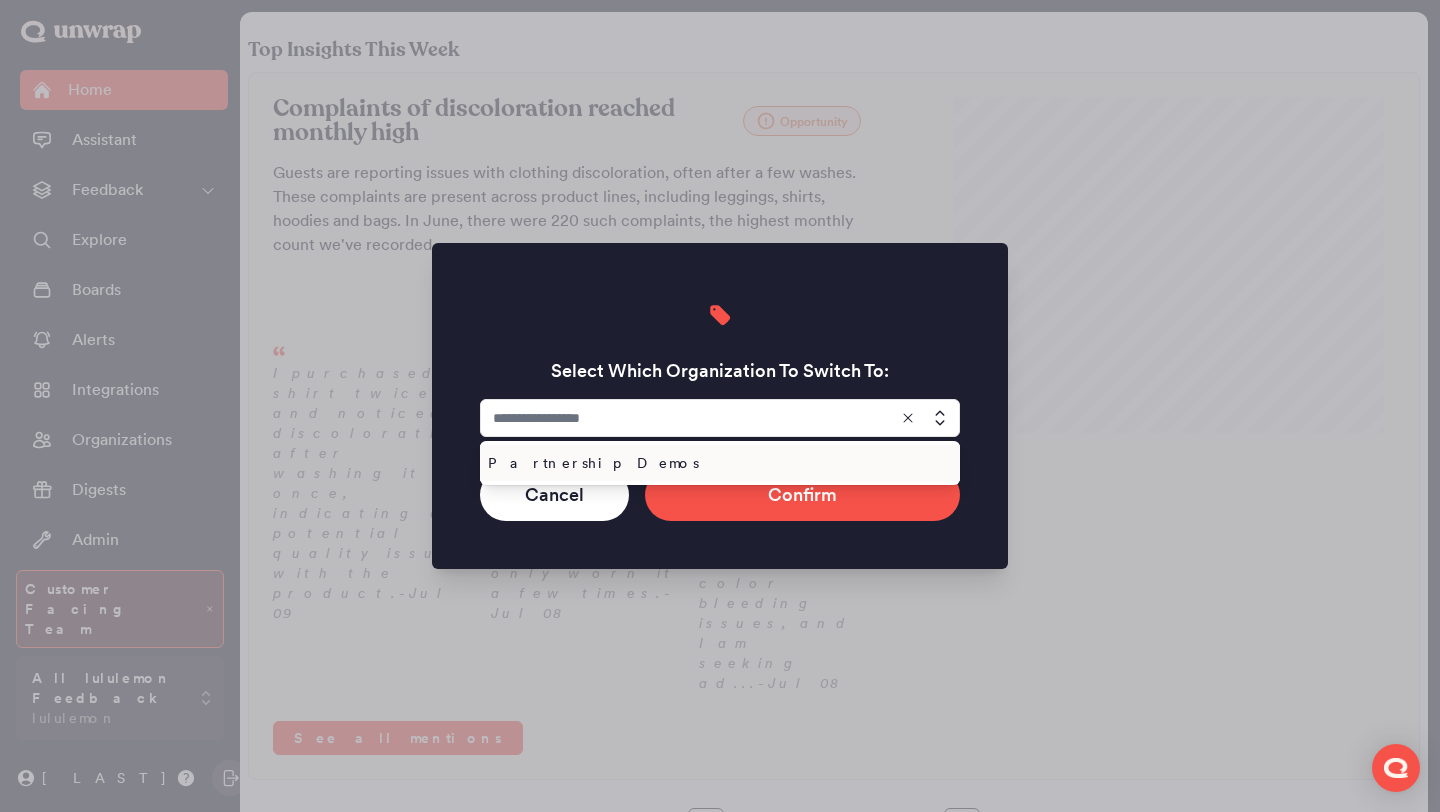 type on "**********" 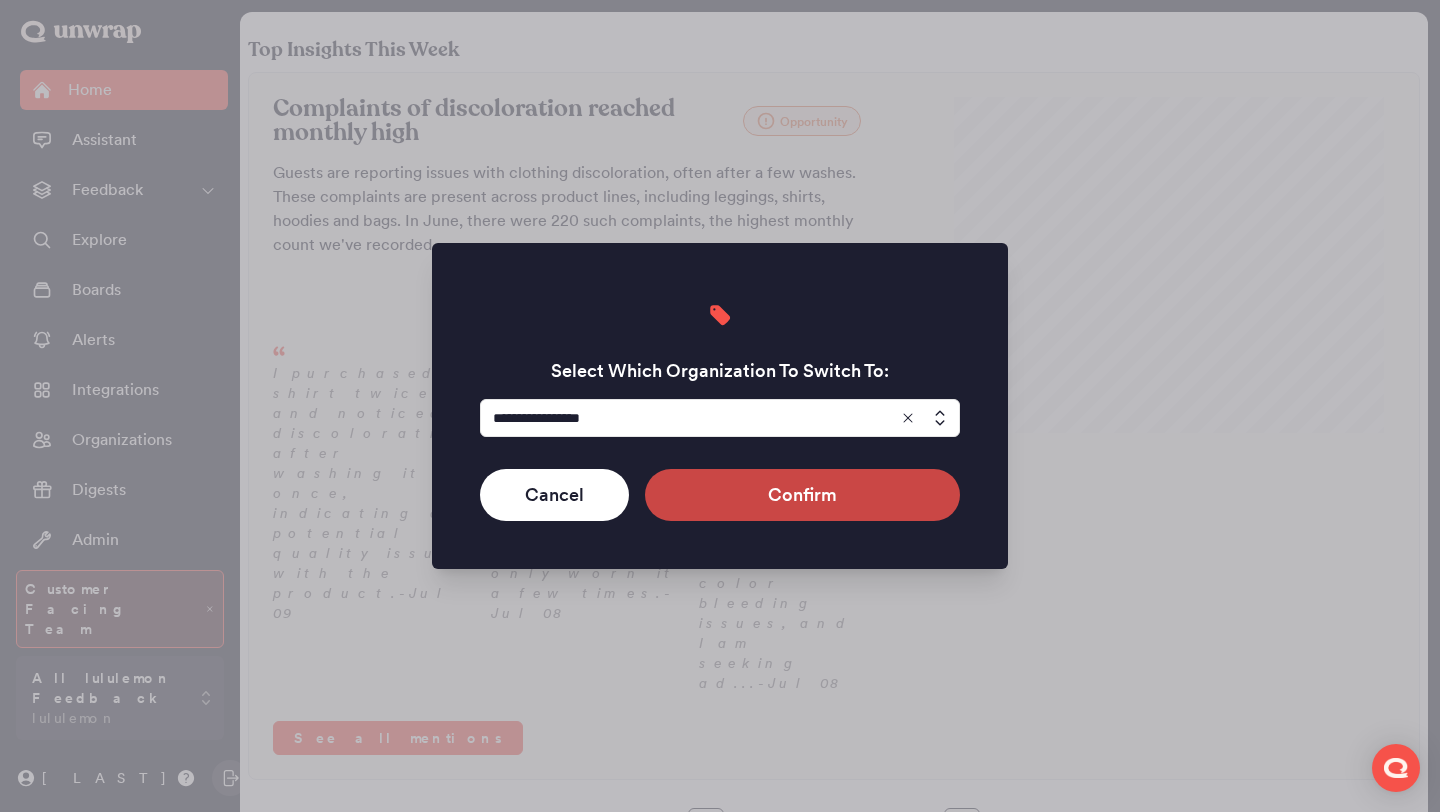click on "Confirm" at bounding box center (802, 495) 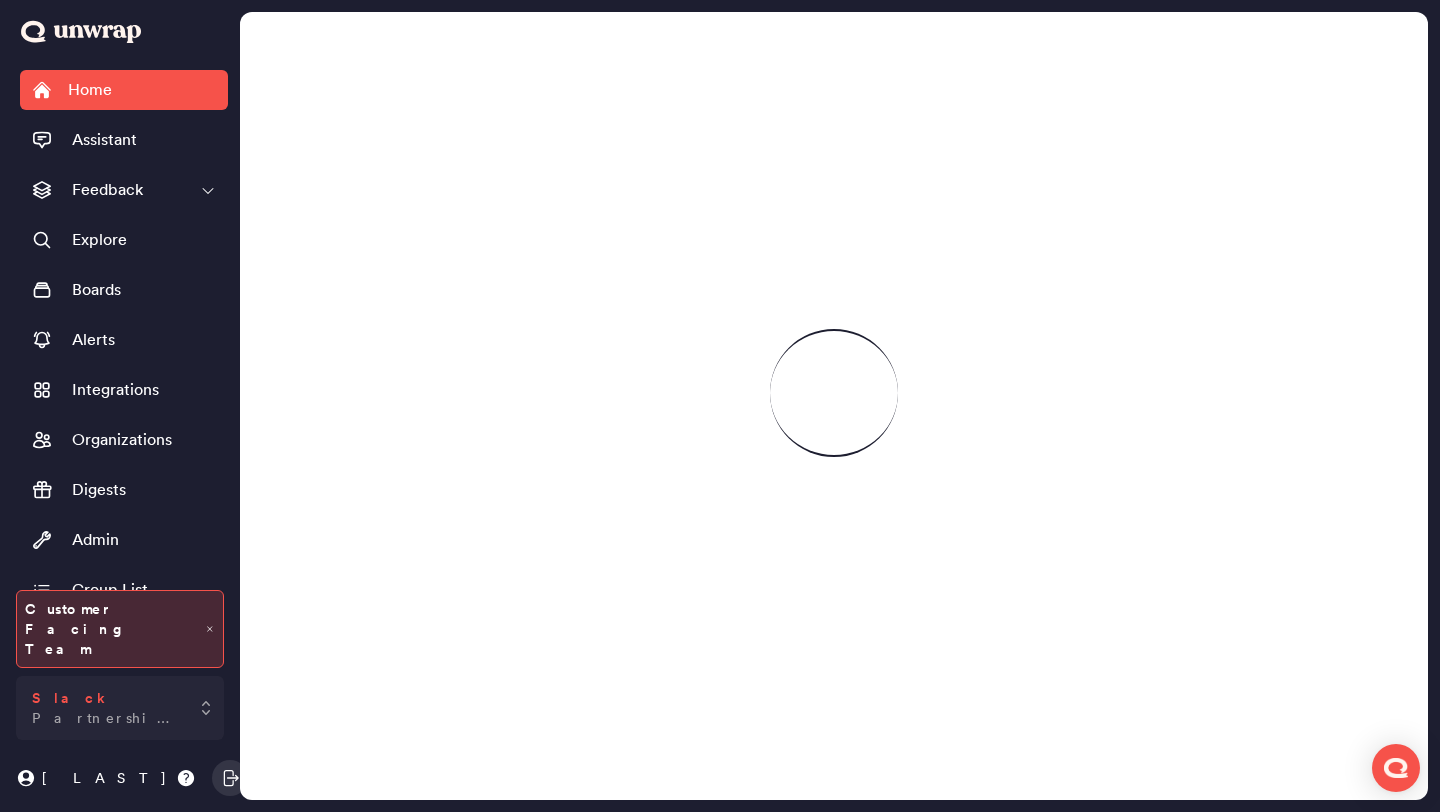 click on "Slack Partnership Demos" at bounding box center [106, 708] 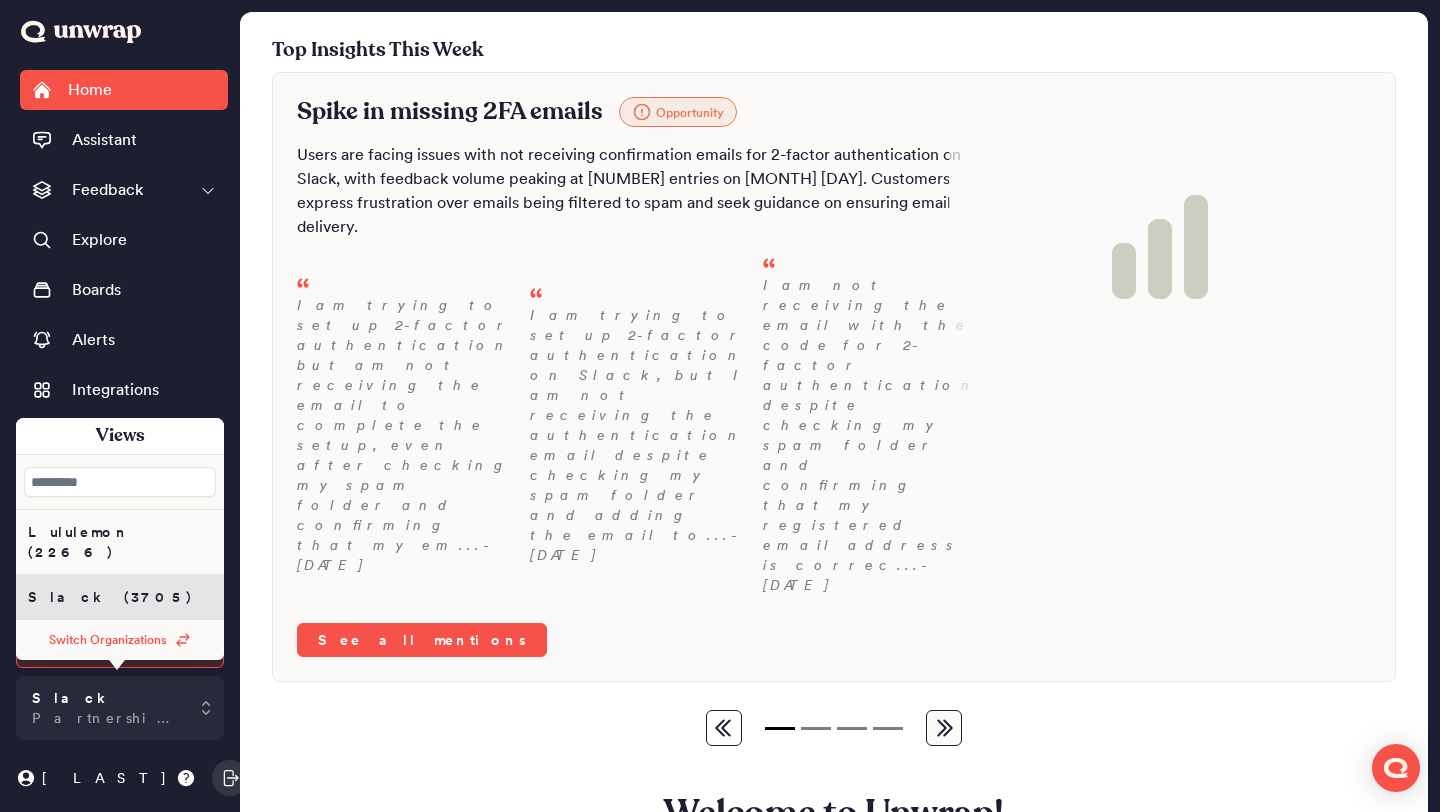 click on "Lululemon (2266)" at bounding box center (120, 542) 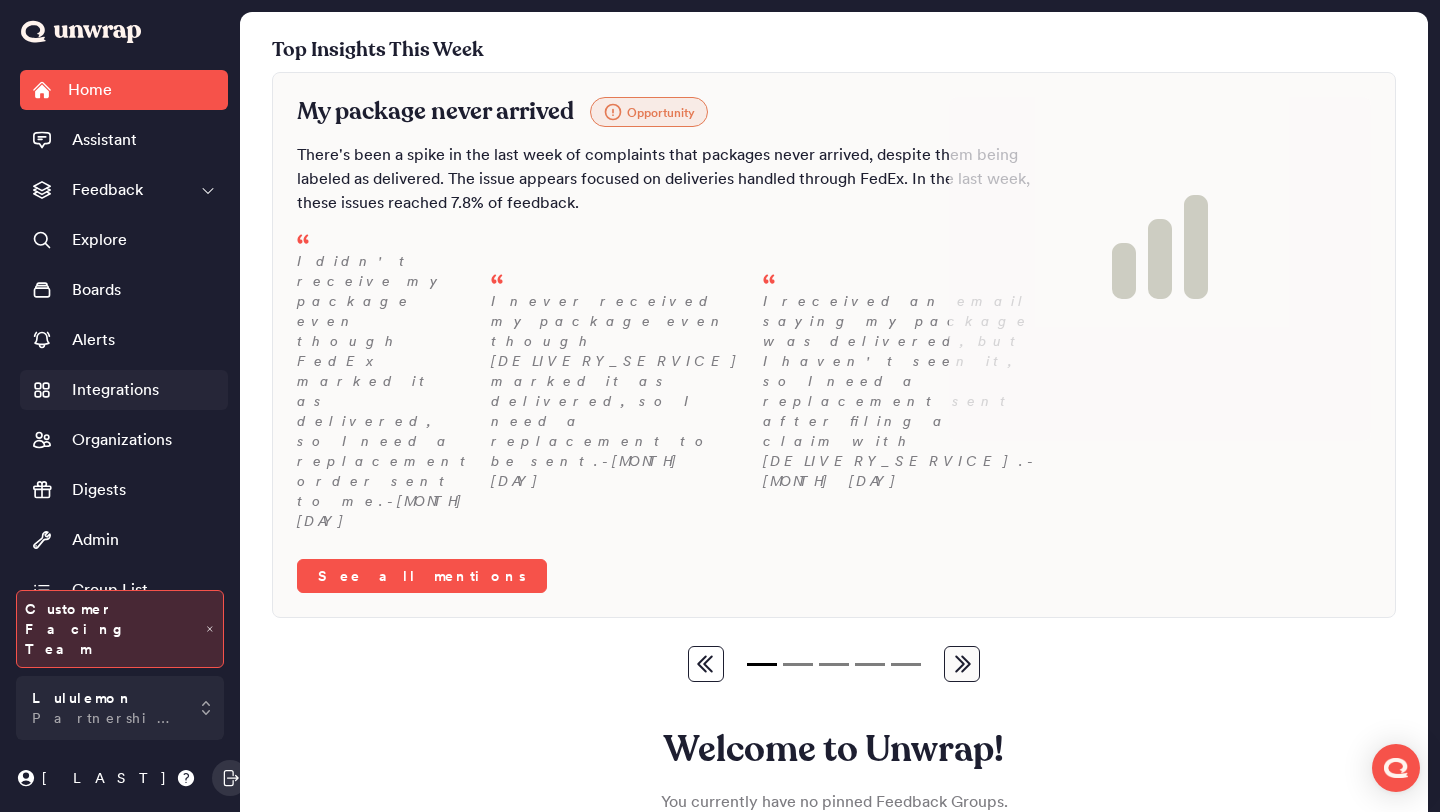 click on "Integrations" at bounding box center (115, 390) 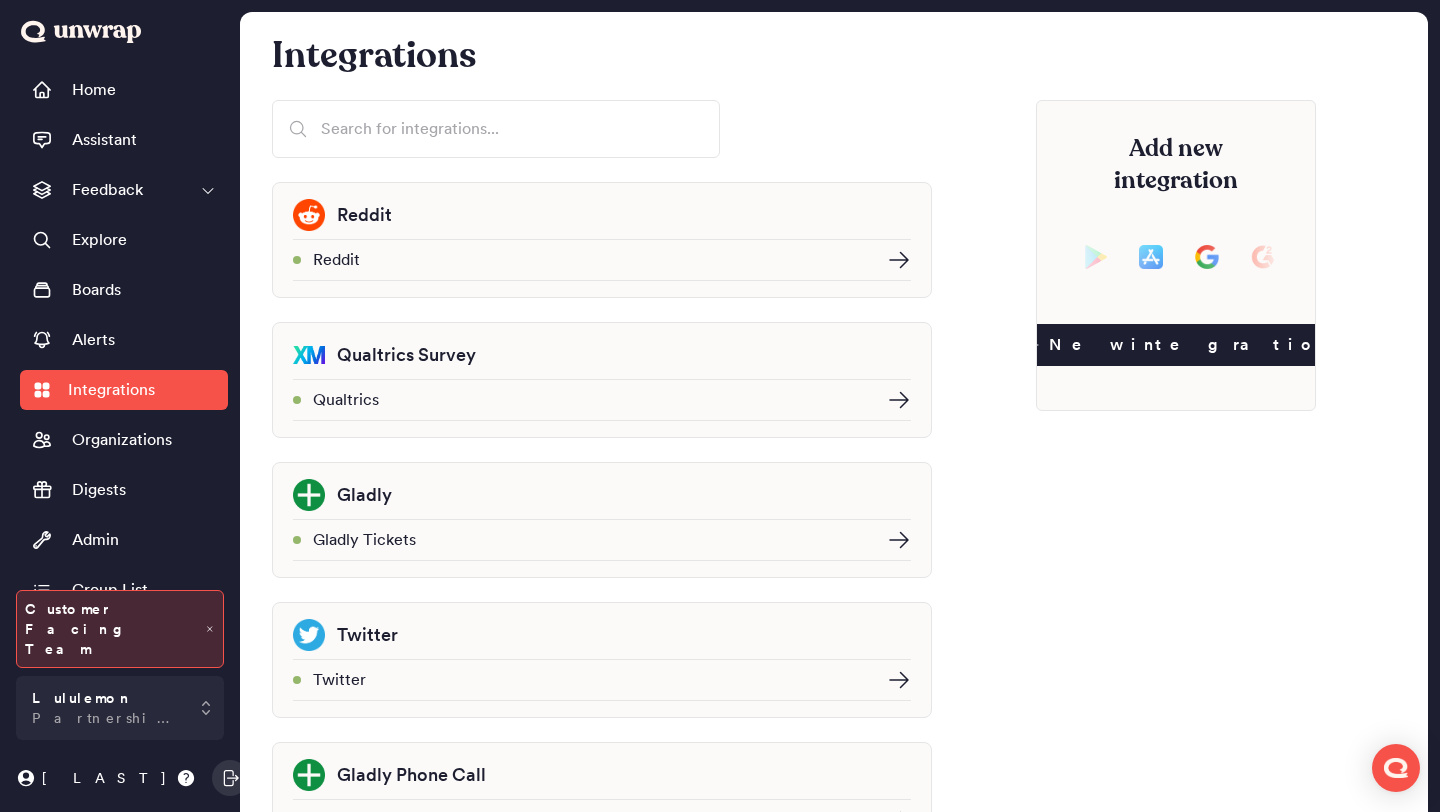 scroll, scrollTop: 66, scrollLeft: 0, axis: vertical 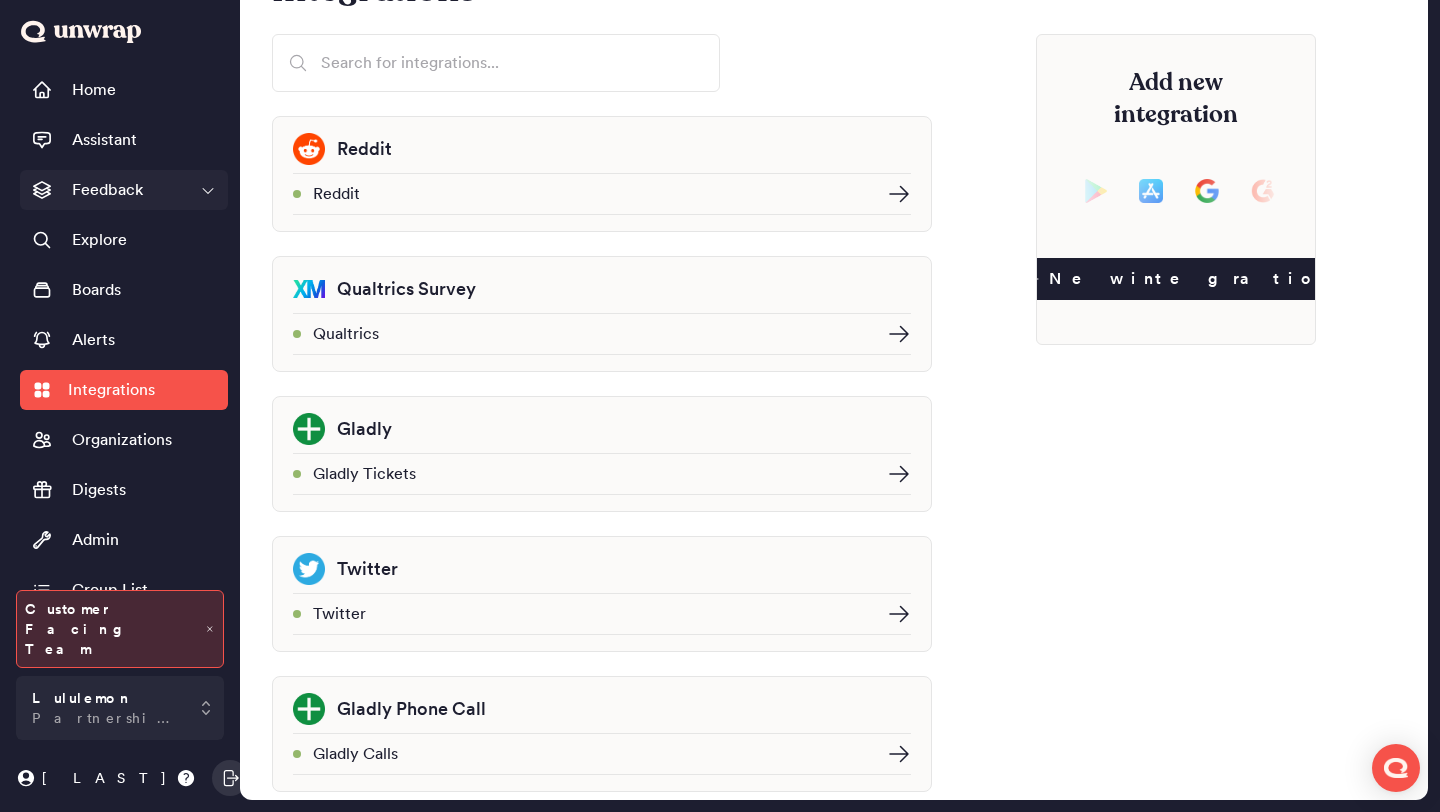 click on "Feedback" at bounding box center [124, 190] 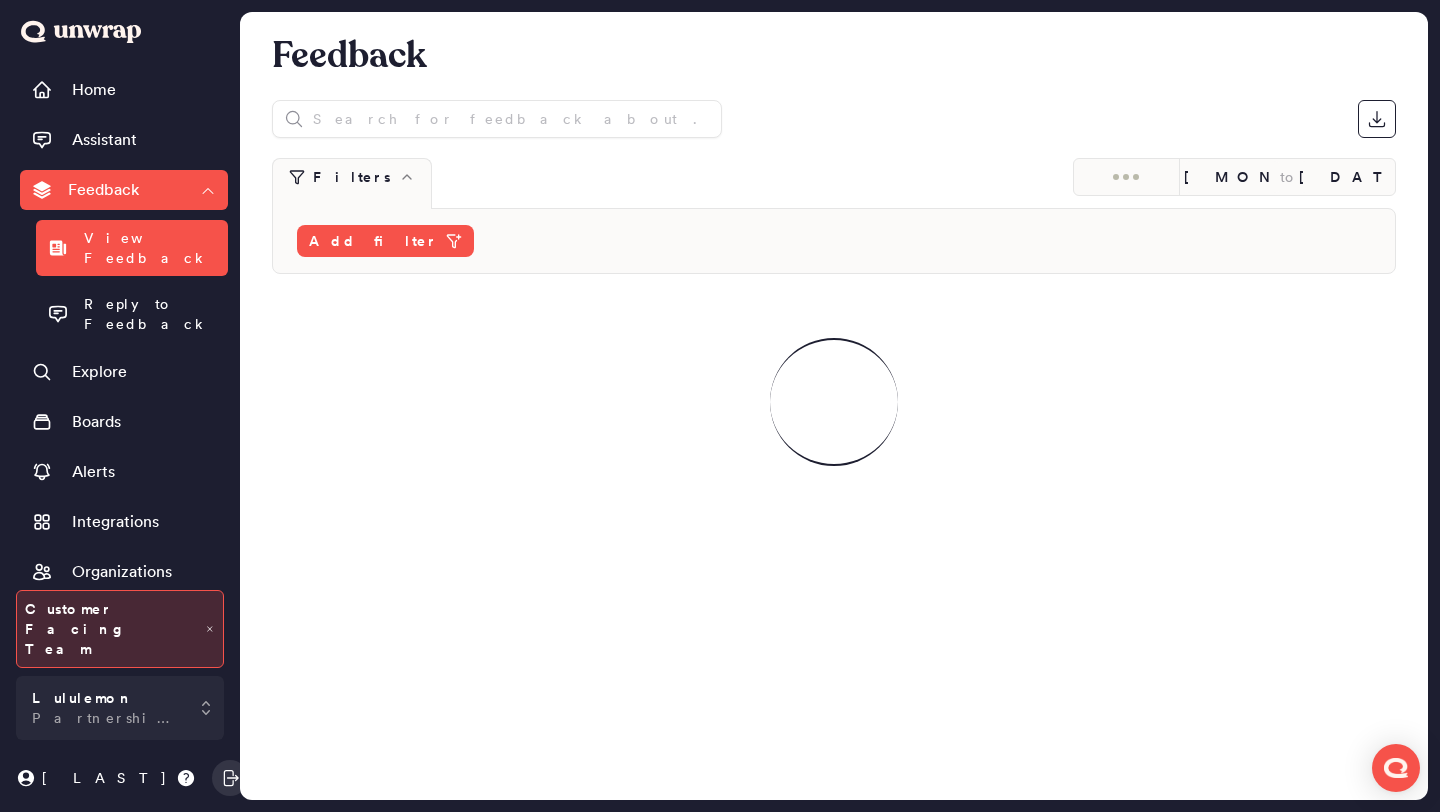 scroll, scrollTop: 0, scrollLeft: 0, axis: both 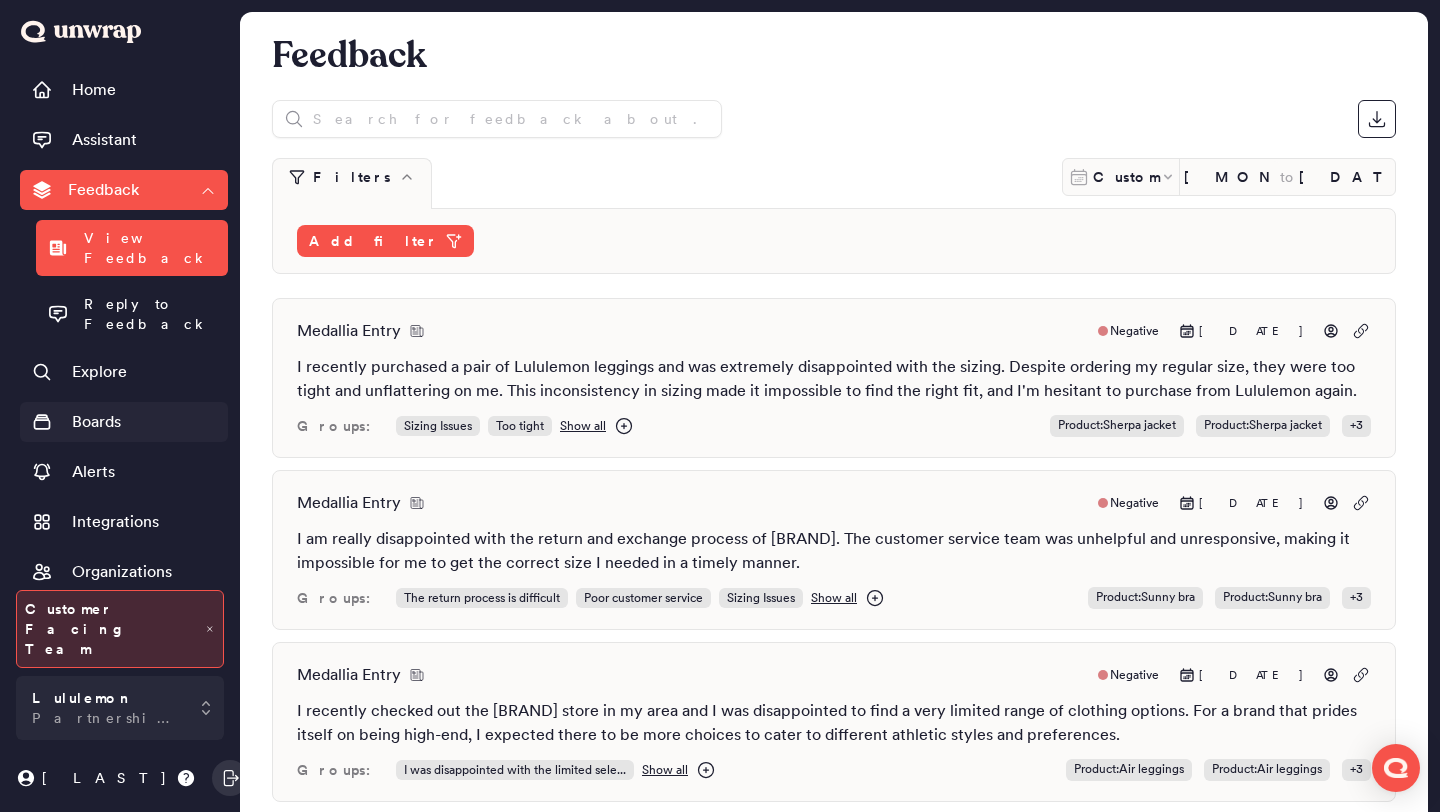 click on "Boards" at bounding box center [96, 422] 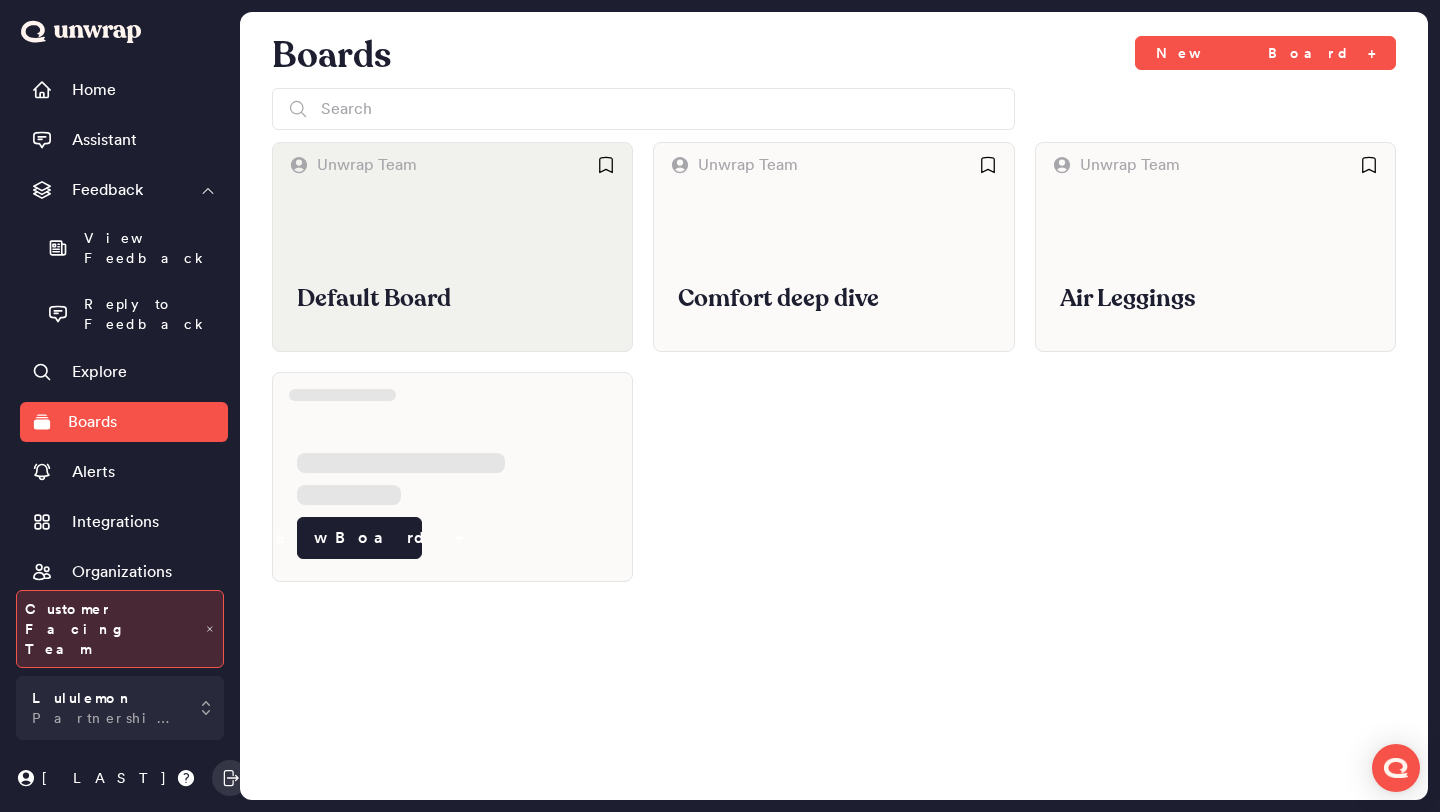 click on "Default Board" at bounding box center [452, 269] 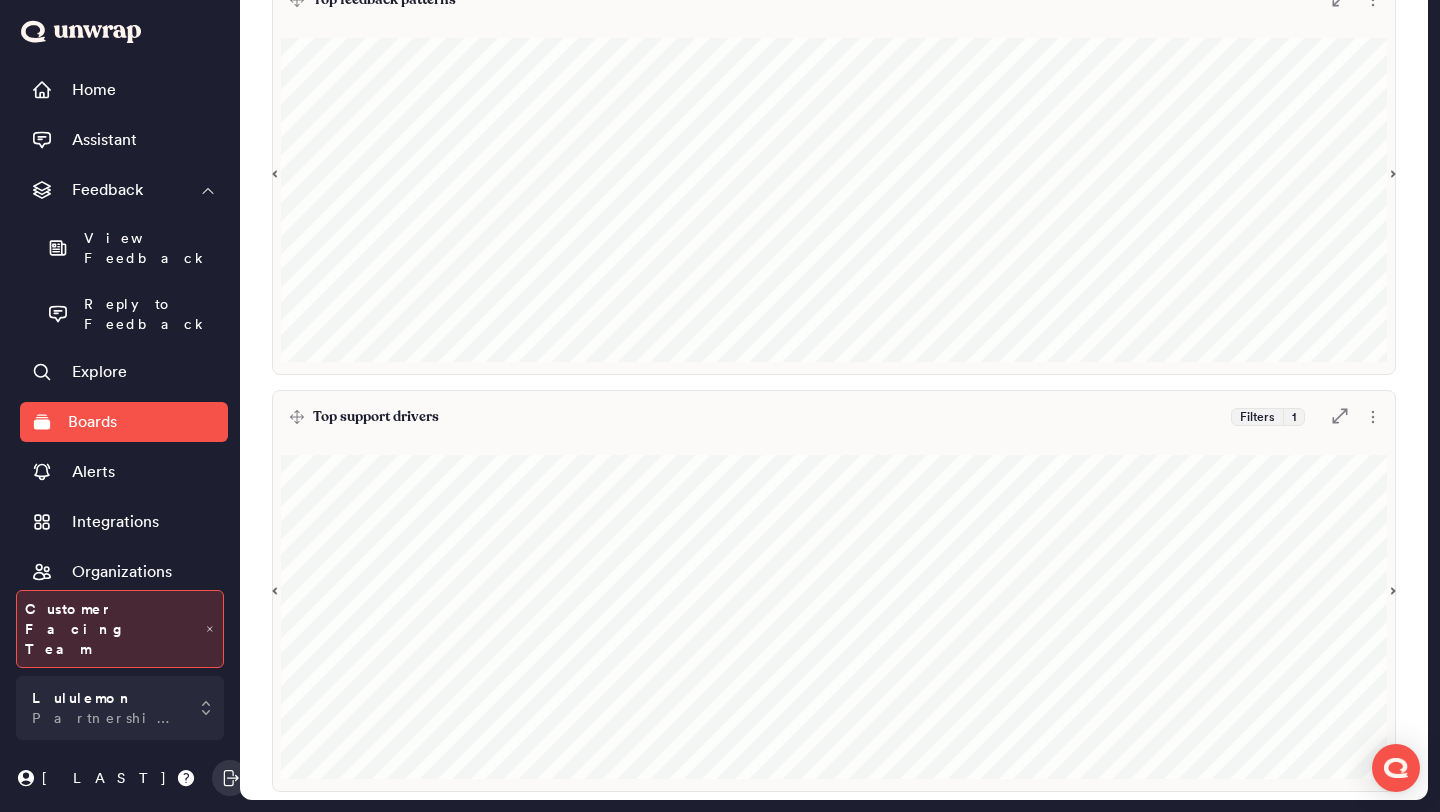 scroll, scrollTop: 0, scrollLeft: 0, axis: both 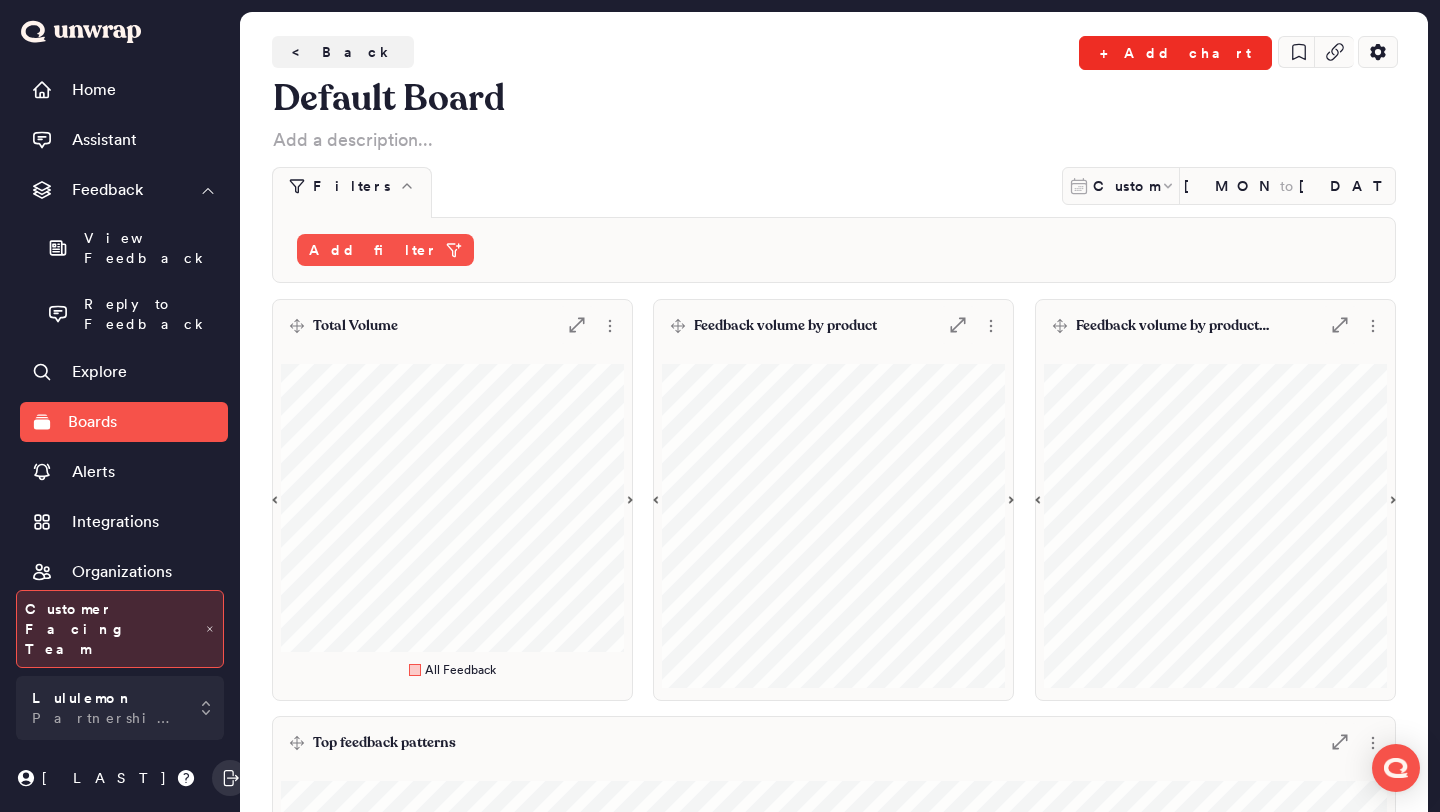 click on "+ Add chart" at bounding box center [1175, 53] 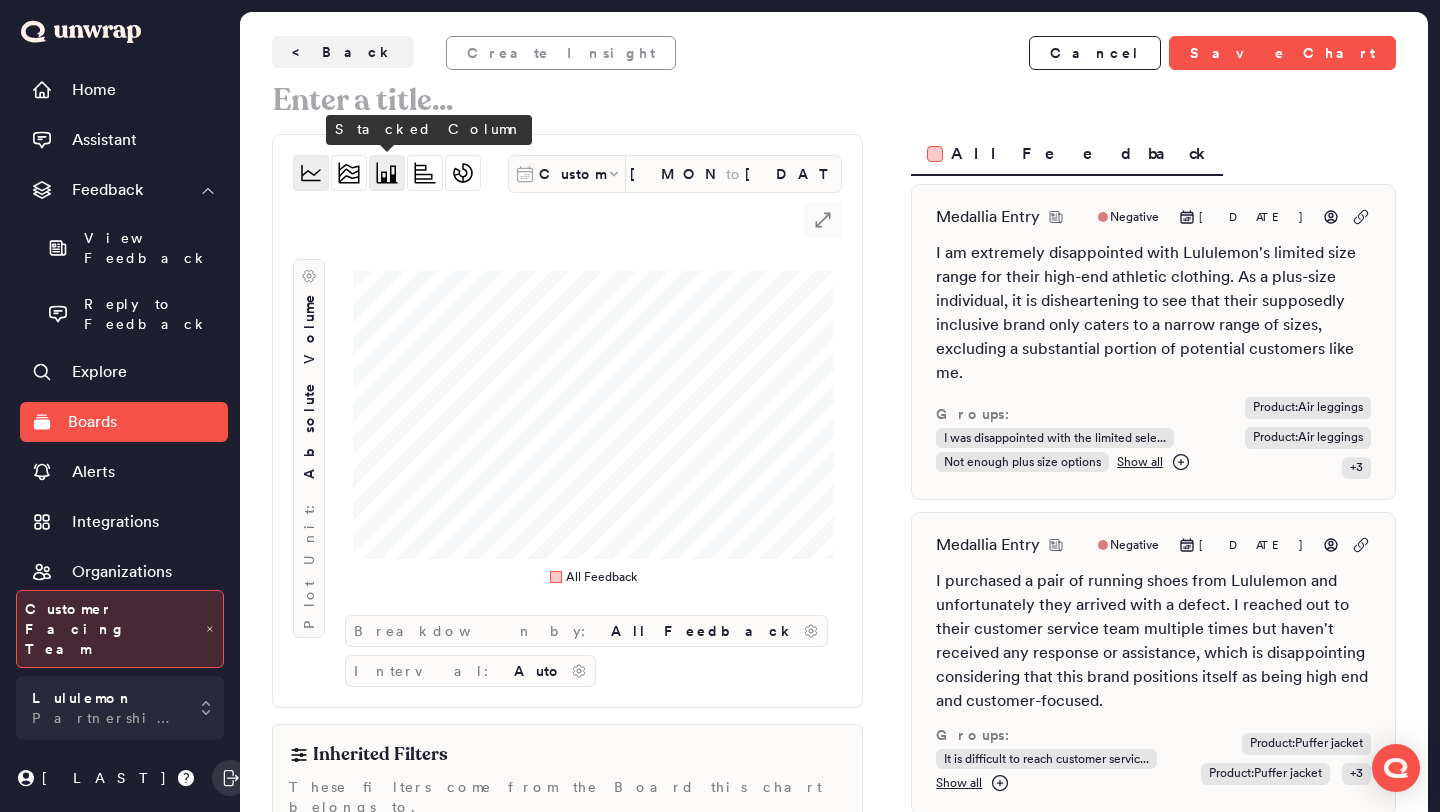 click 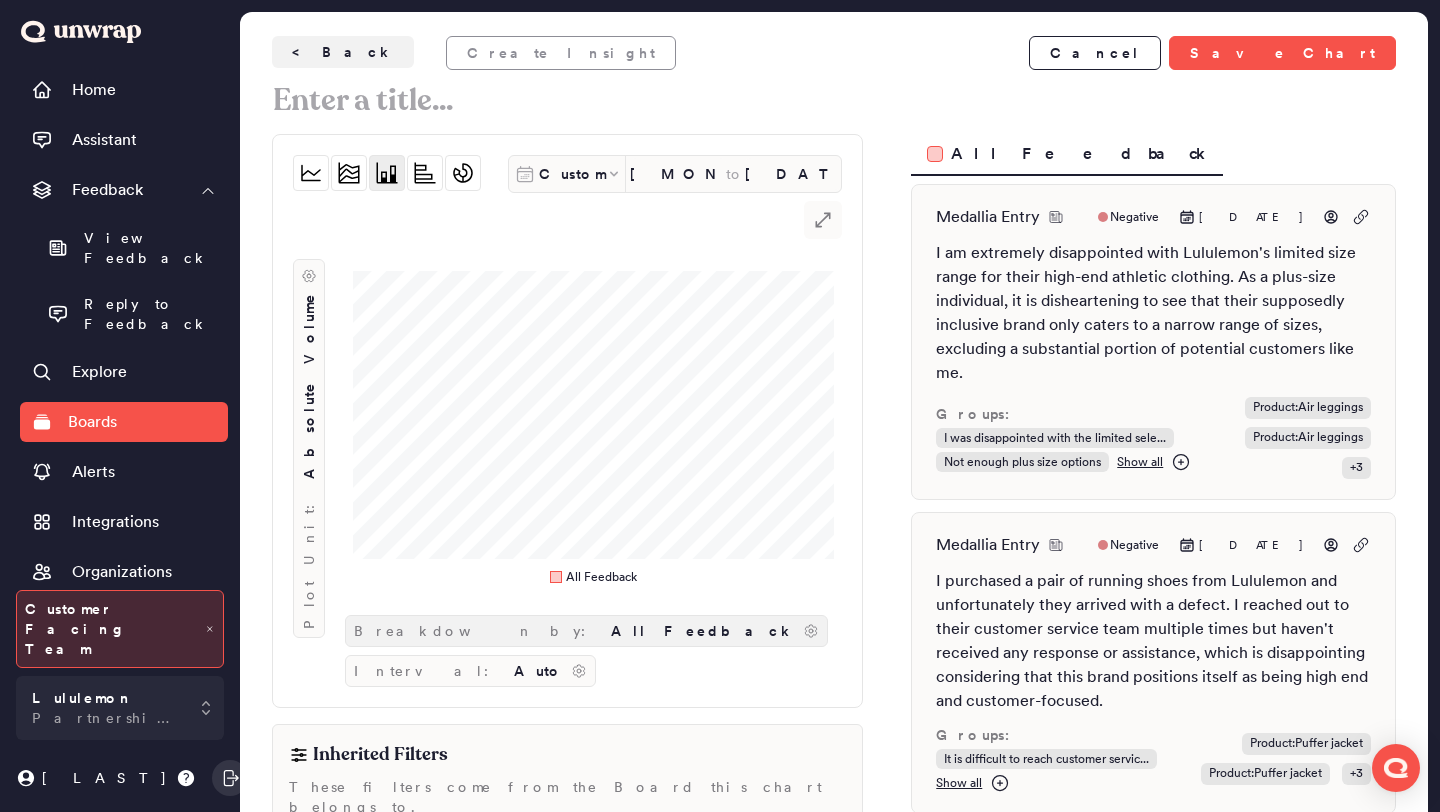 click on "All Feedback" at bounding box center (703, 631) 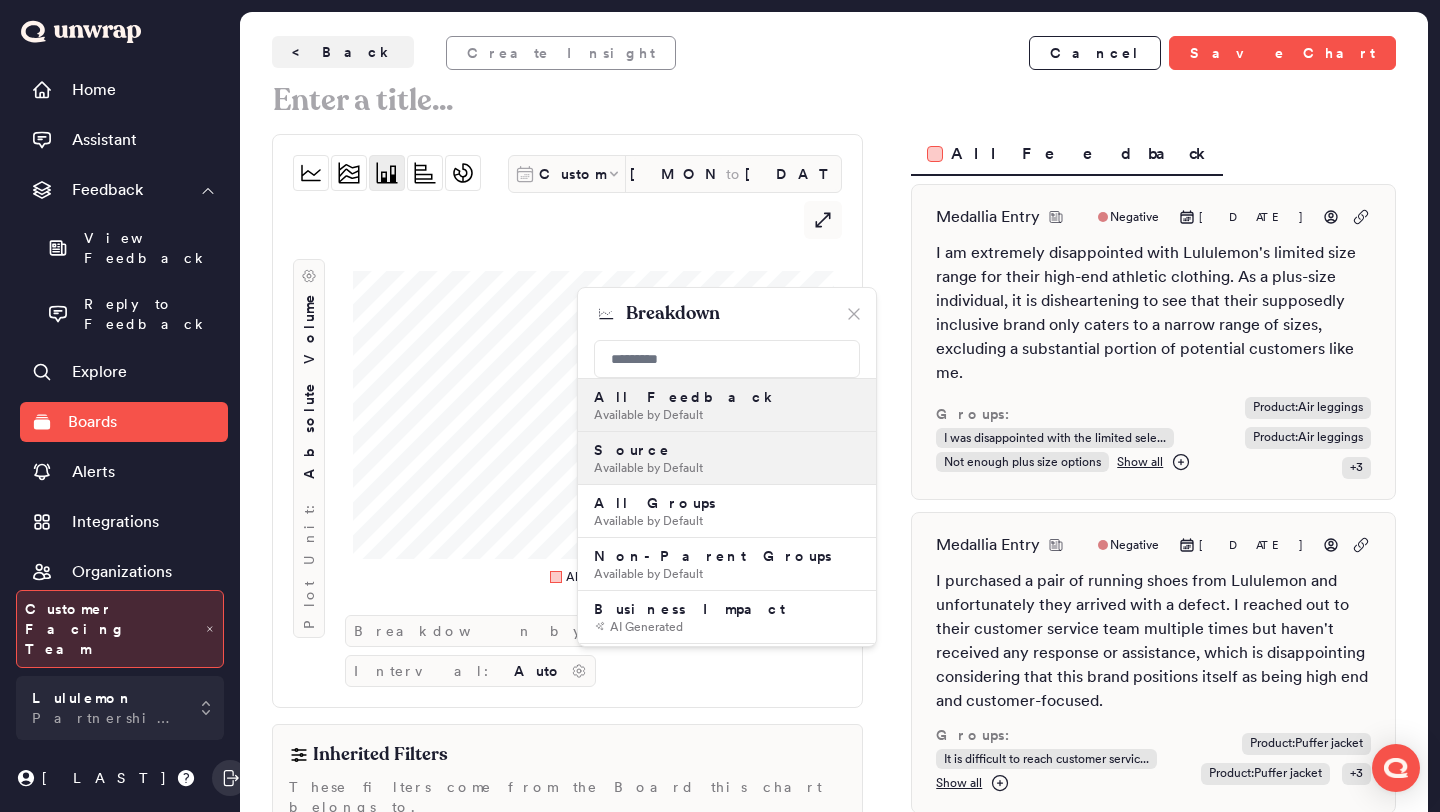 click on "Source Available by Default" at bounding box center [727, 458] 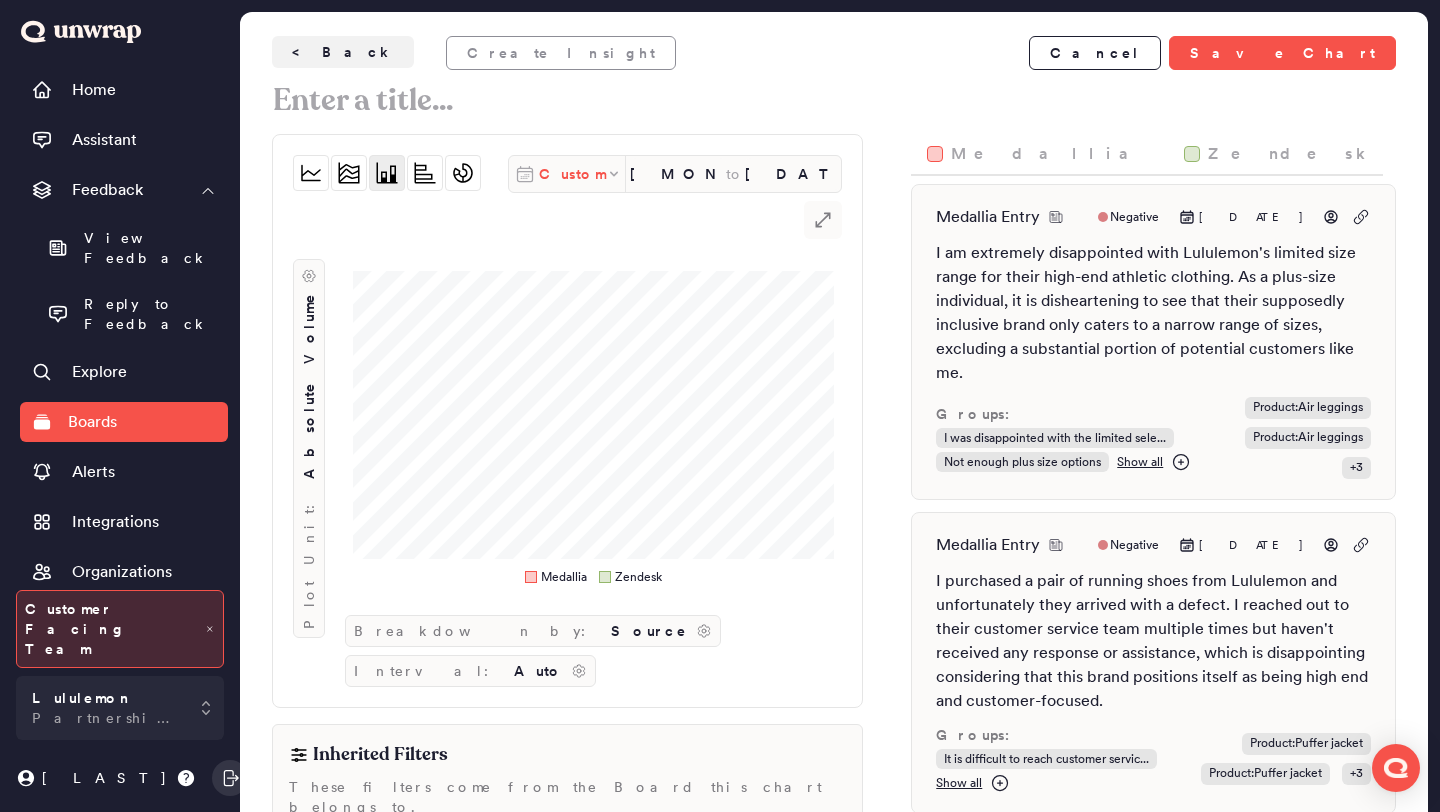 click on "Custom" at bounding box center (572, 174) 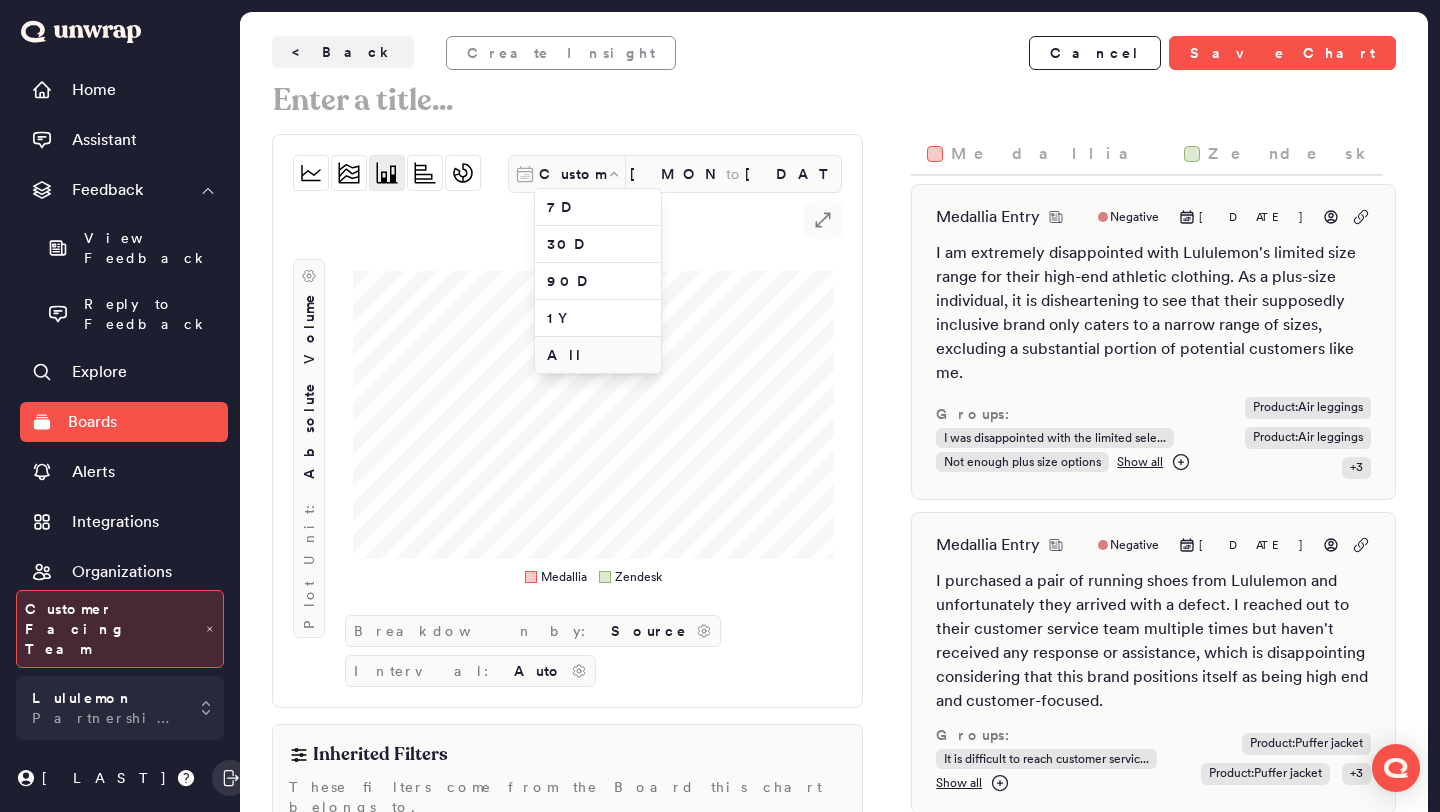 click on "All" at bounding box center (598, 355) 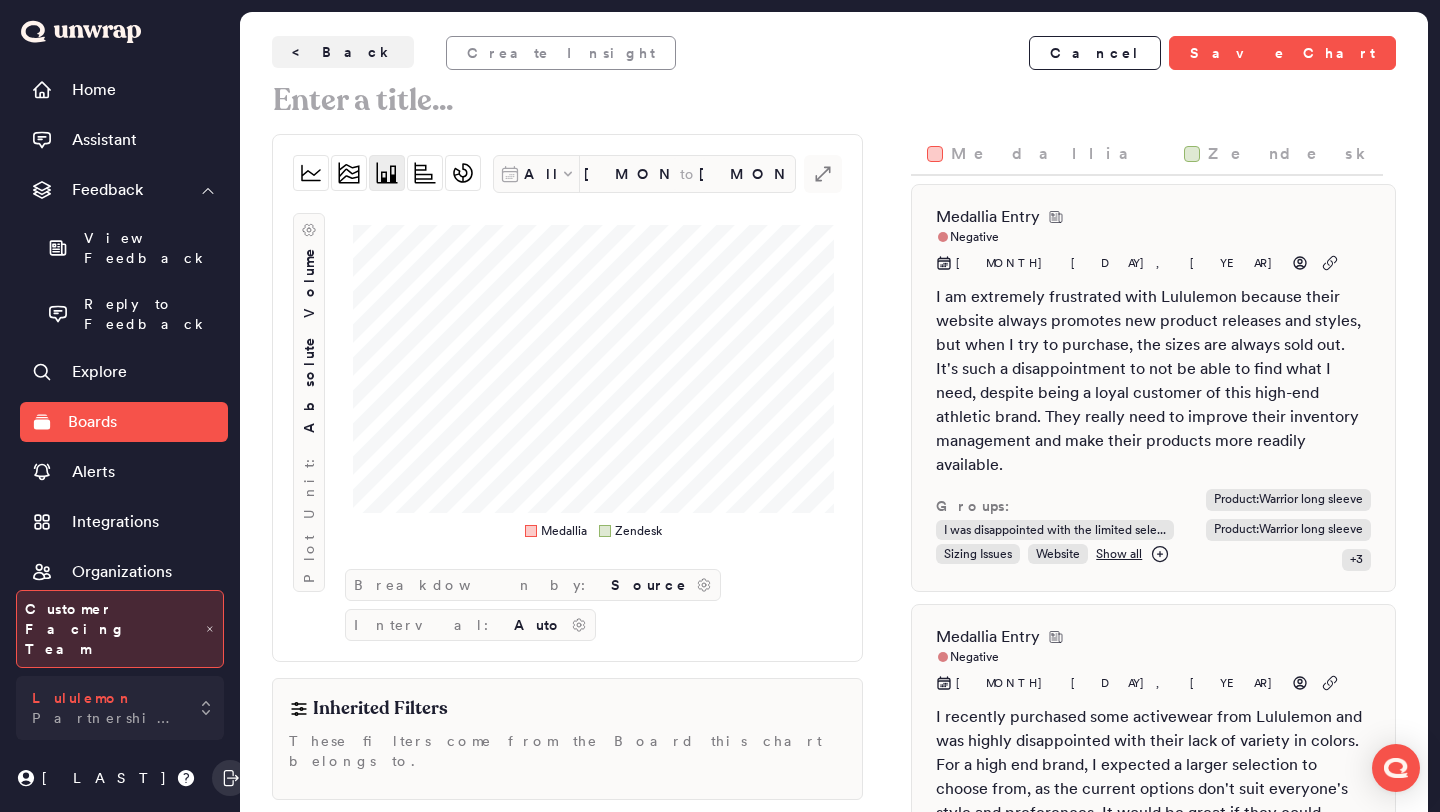 click on "Lululemon Partnership Demos" at bounding box center (106, 708) 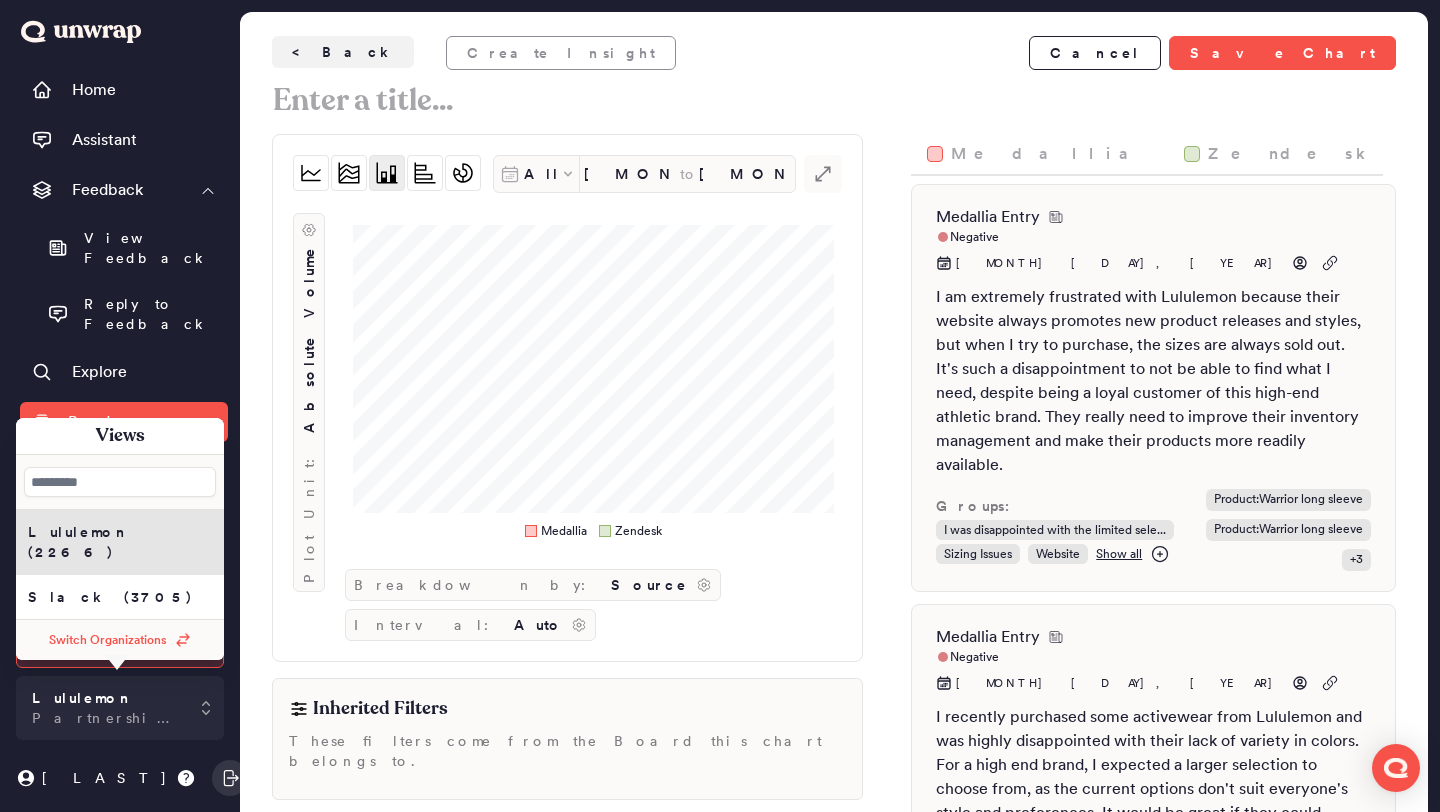 click on "Switch Organizations" at bounding box center [120, 640] 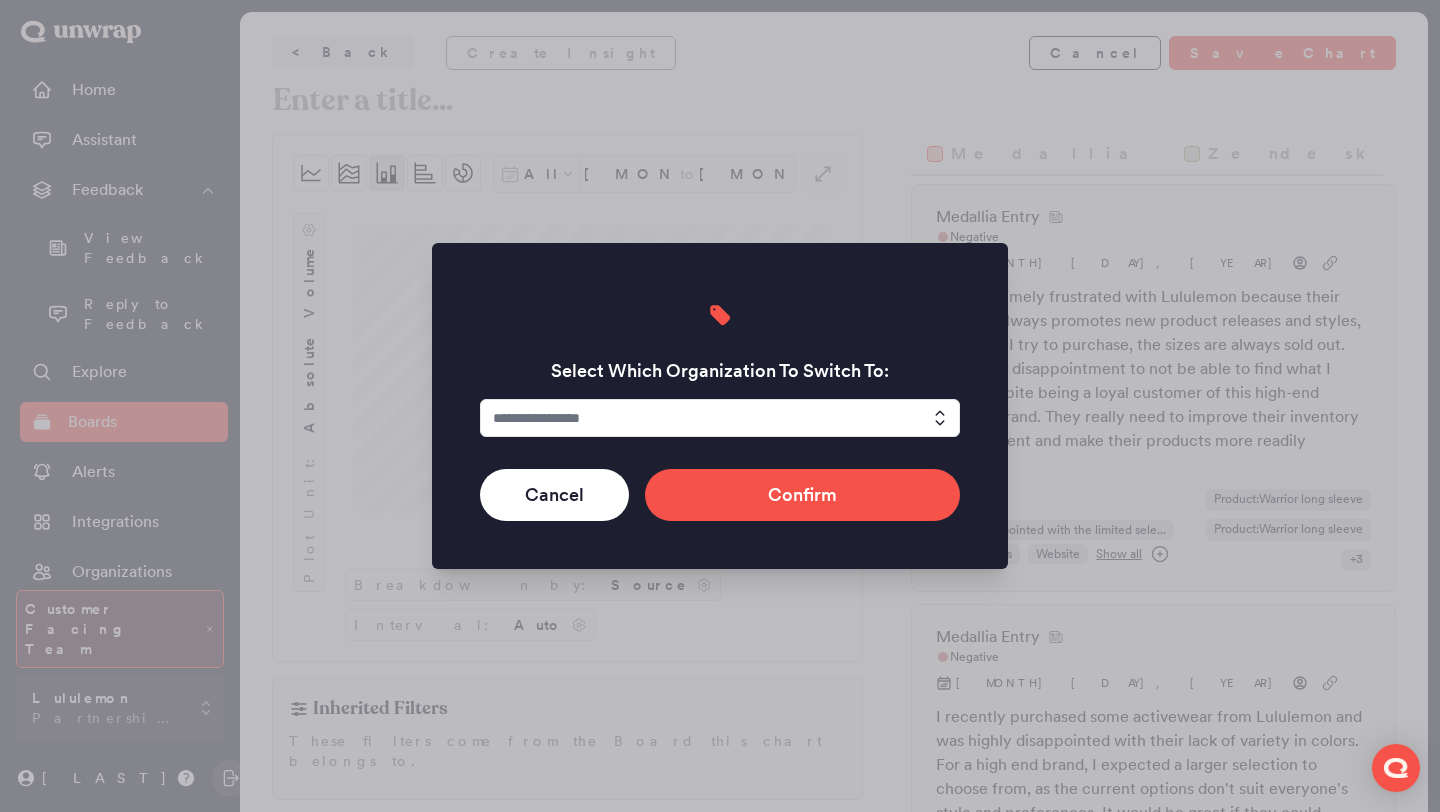 click at bounding box center (720, 418) 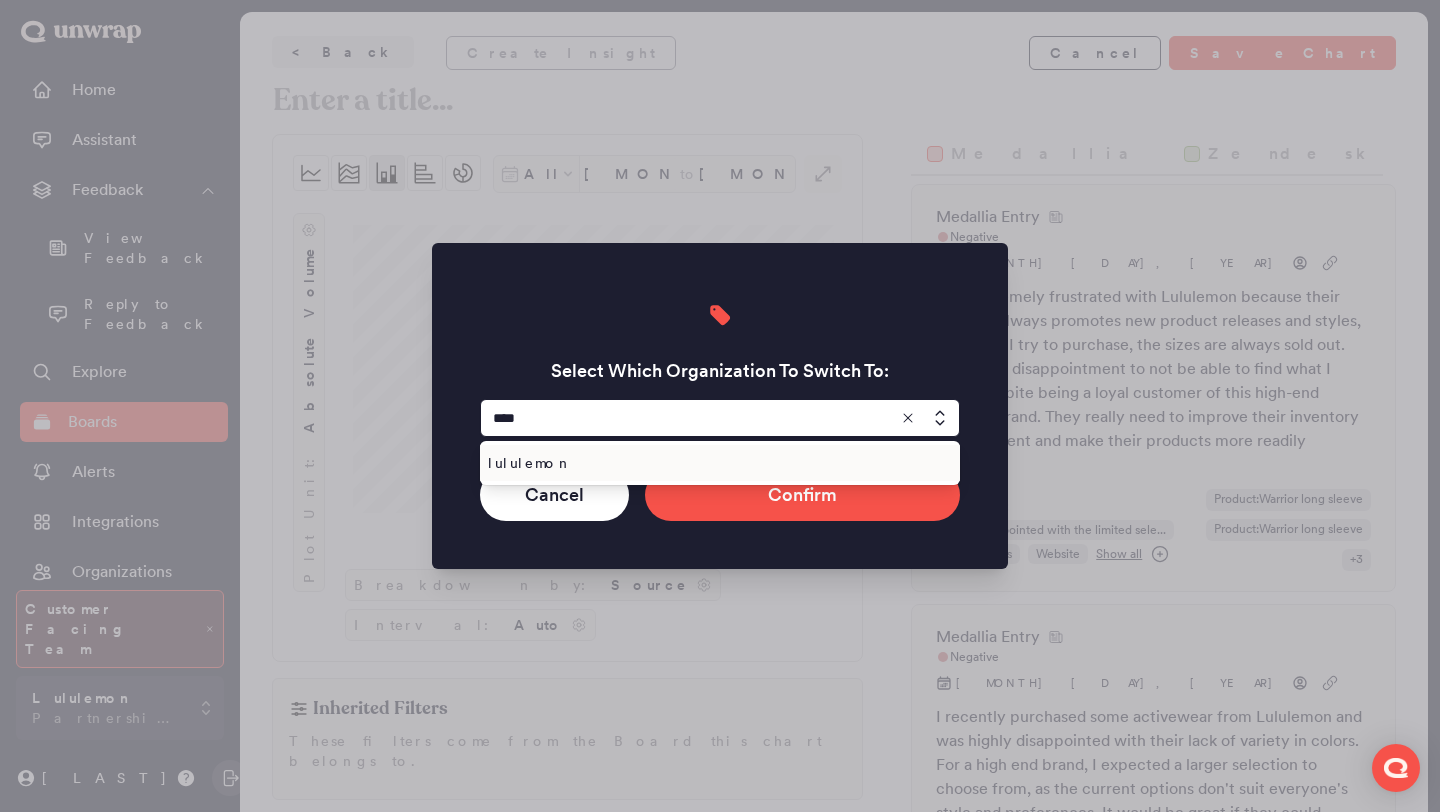 type on "****" 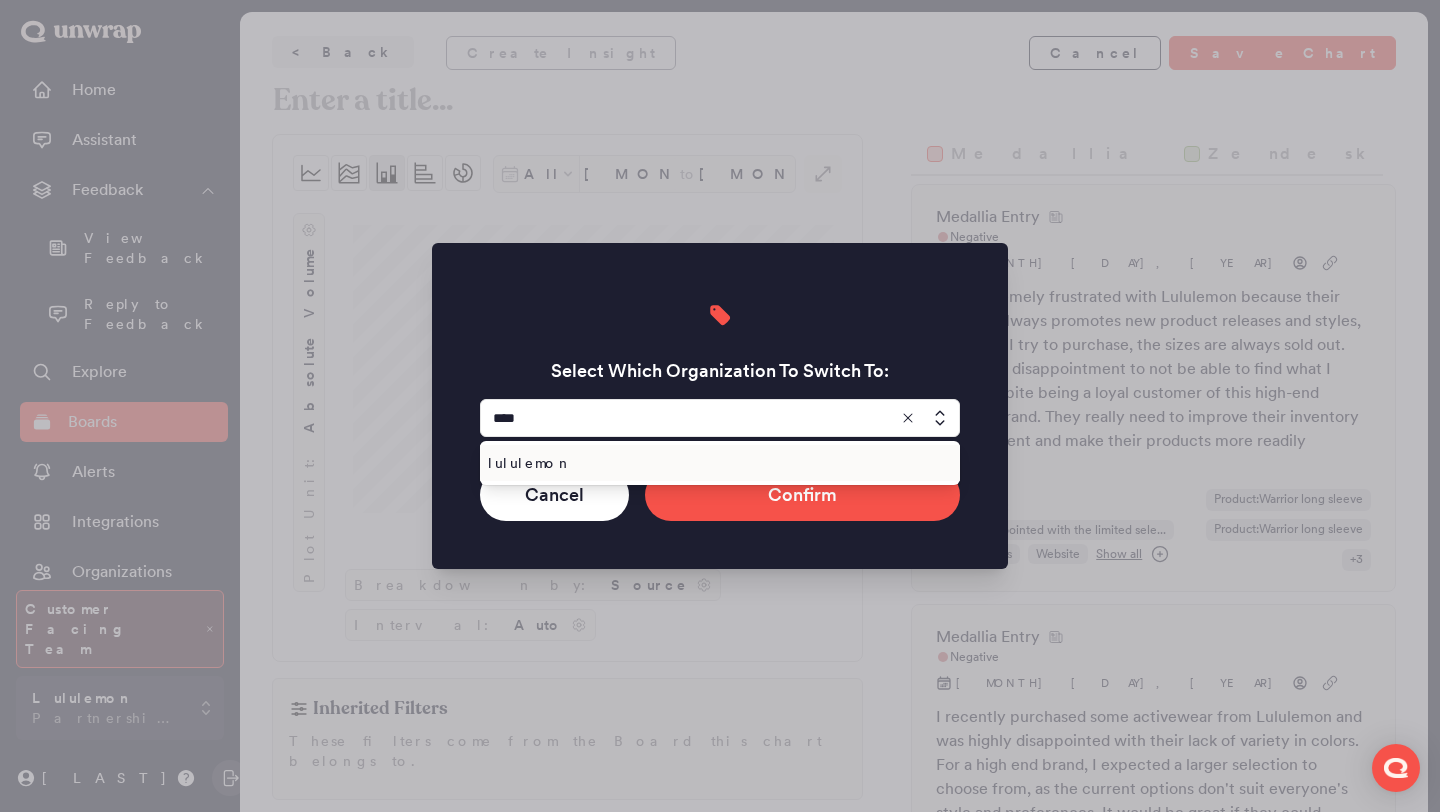click on "lululemon" at bounding box center [720, 463] 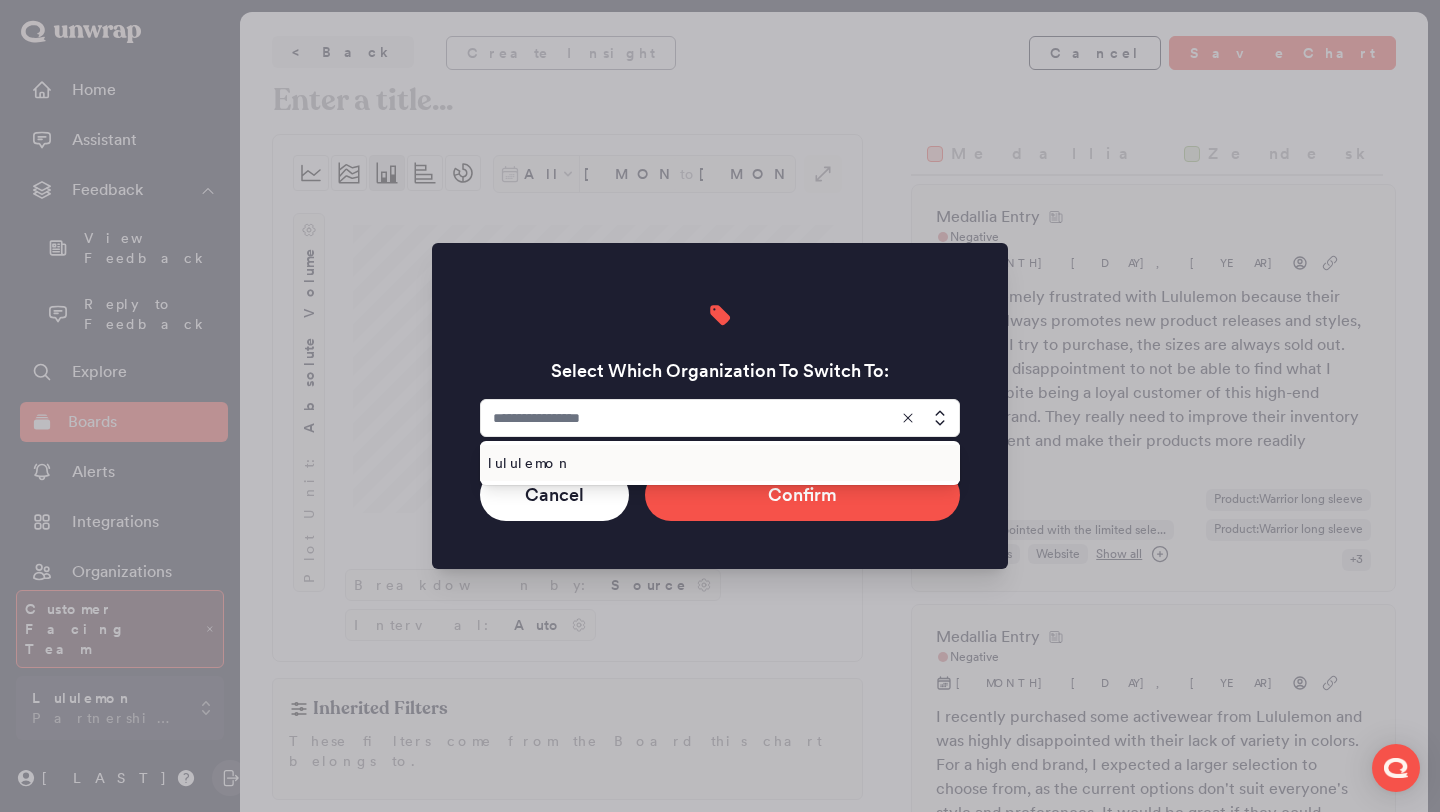 type on "*********" 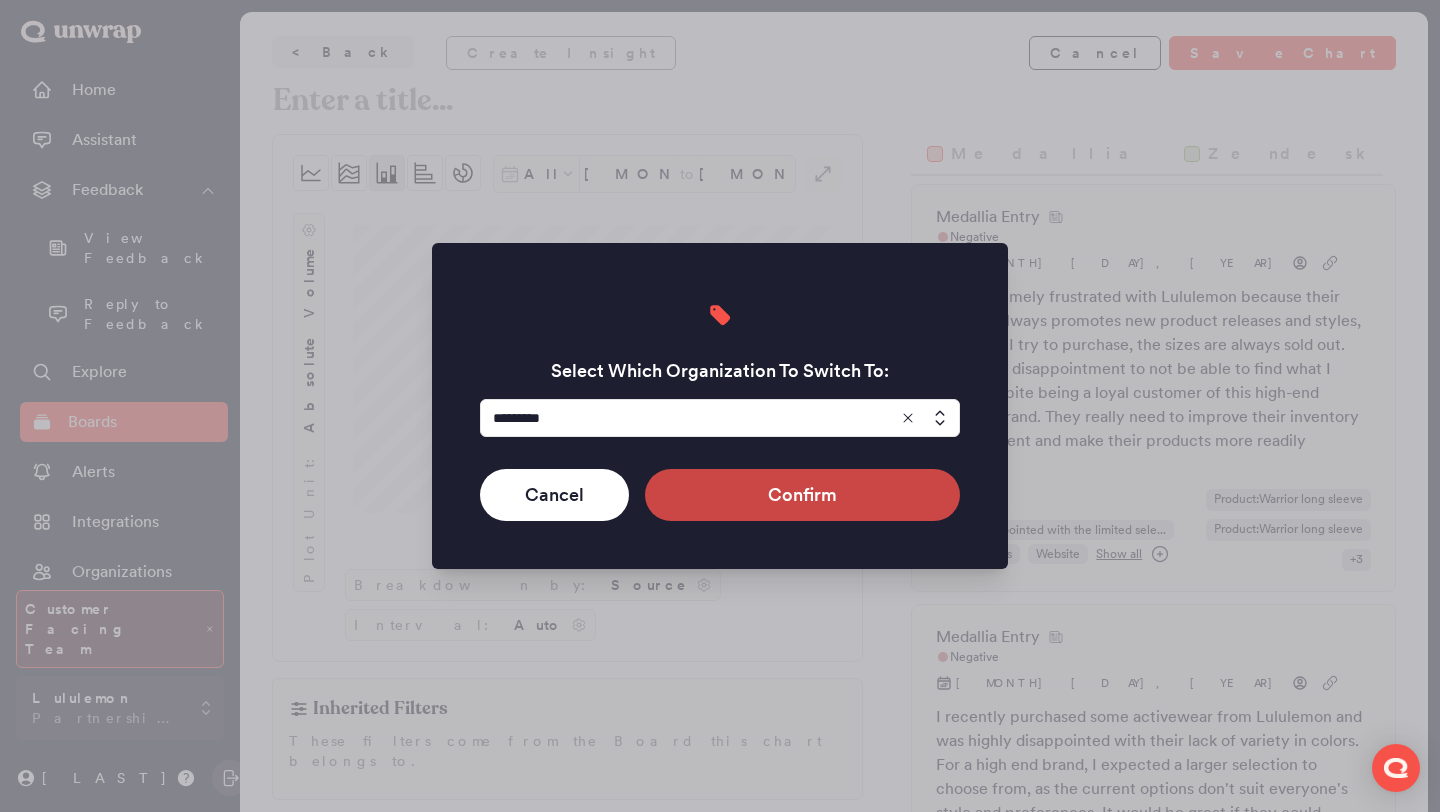 click on "Confirm" at bounding box center (802, 495) 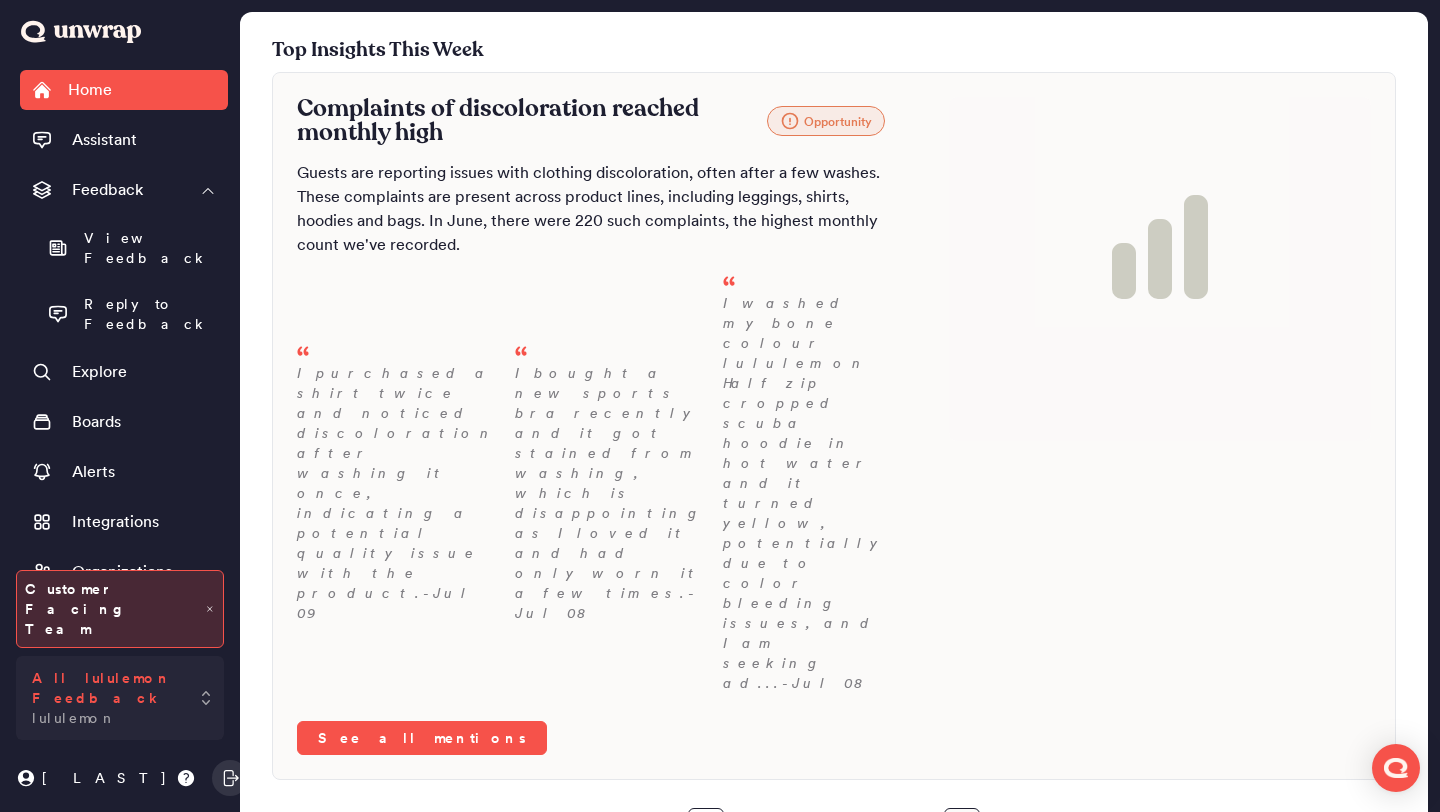 click on "All lululemon Feedback lululemon" at bounding box center (106, 698) 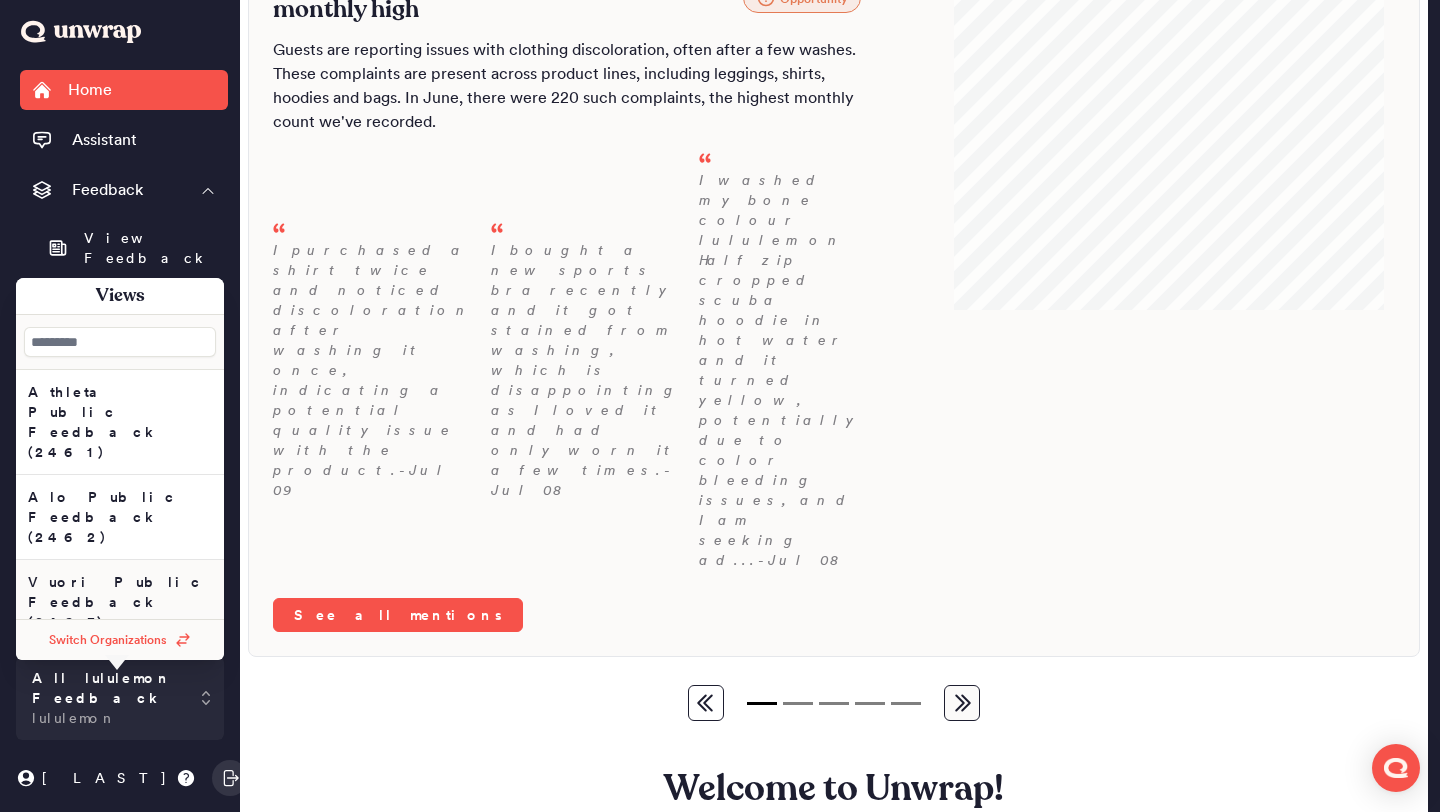 scroll, scrollTop: 127, scrollLeft: 0, axis: vertical 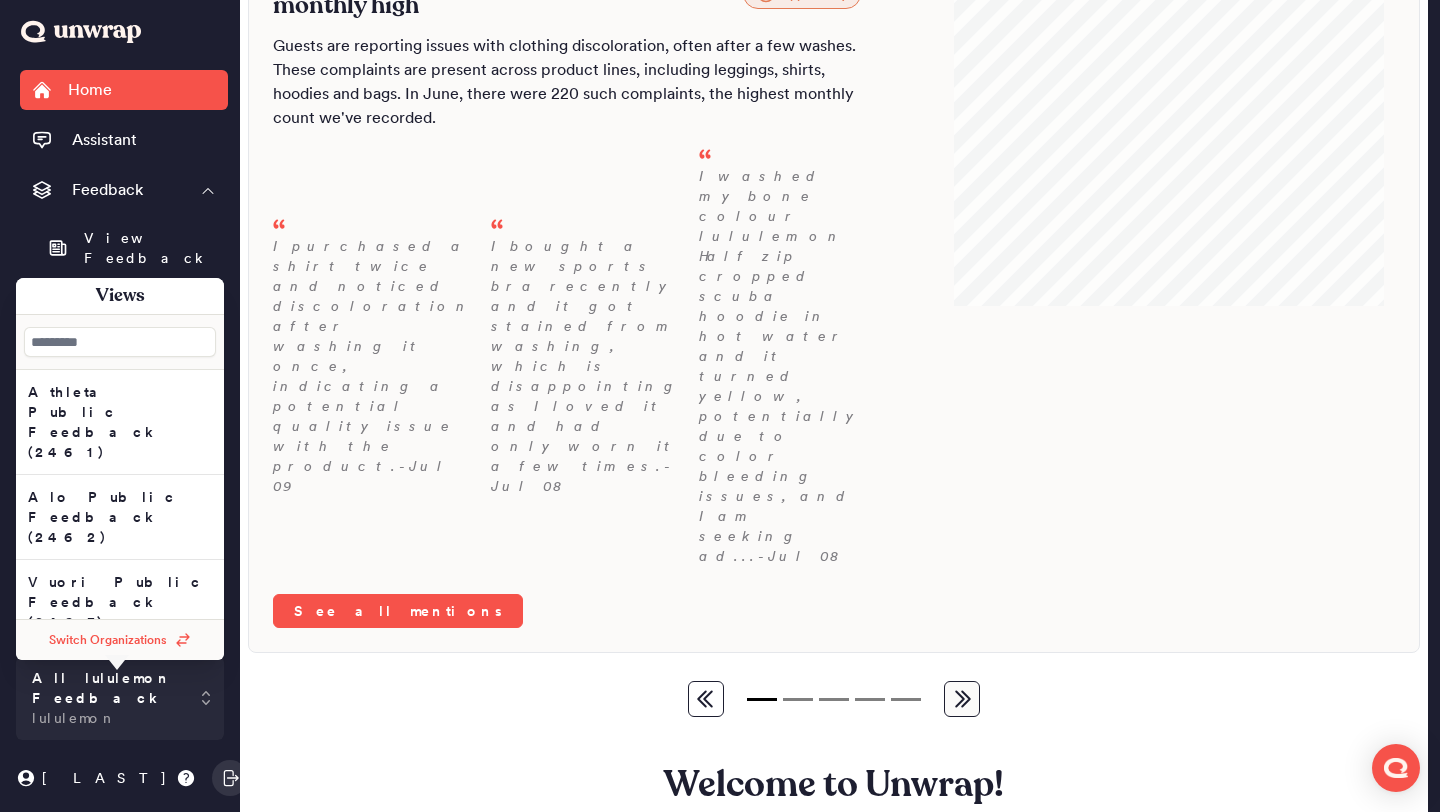 click on "Top Insights This Week Complaints of discoloration reached monthly high Opportunity Guests are reporting issues with clothing discoloration, often after a few washes. These complaints are present across product lines, including leggings, shirts, hoodies and bags. In [MONTH], there were [NUMBER] such complaints, the highest monthly count we've recorded. I purchased a shirt twice and noticed discoloration after washing it once, indicating a potential quality issue with the product.  -  [MONTH] [DAY] I bought a new sports bra recently and it got stained from washing, which is disappointing as I loved it and had only worn it a few times.  -  [MONTH] [DAY] I washed my bone colour lululemon Half zip cropped scuba hoodie in hot water and it turned yellow, potentially due to color bleeding issues, and I am seeking ad...  -  [MONTH] [DAY] See all mentions Yellow discoloring is a specific pattern Opportunity  -  [MONTH] [DAY]  -  [MONTH] [DAY]  -  [MONTH] [DAY] See all mentions Opportunity Scuba leads discoloring complaints Explore this chart further Going Well  -" at bounding box center [834, 333] 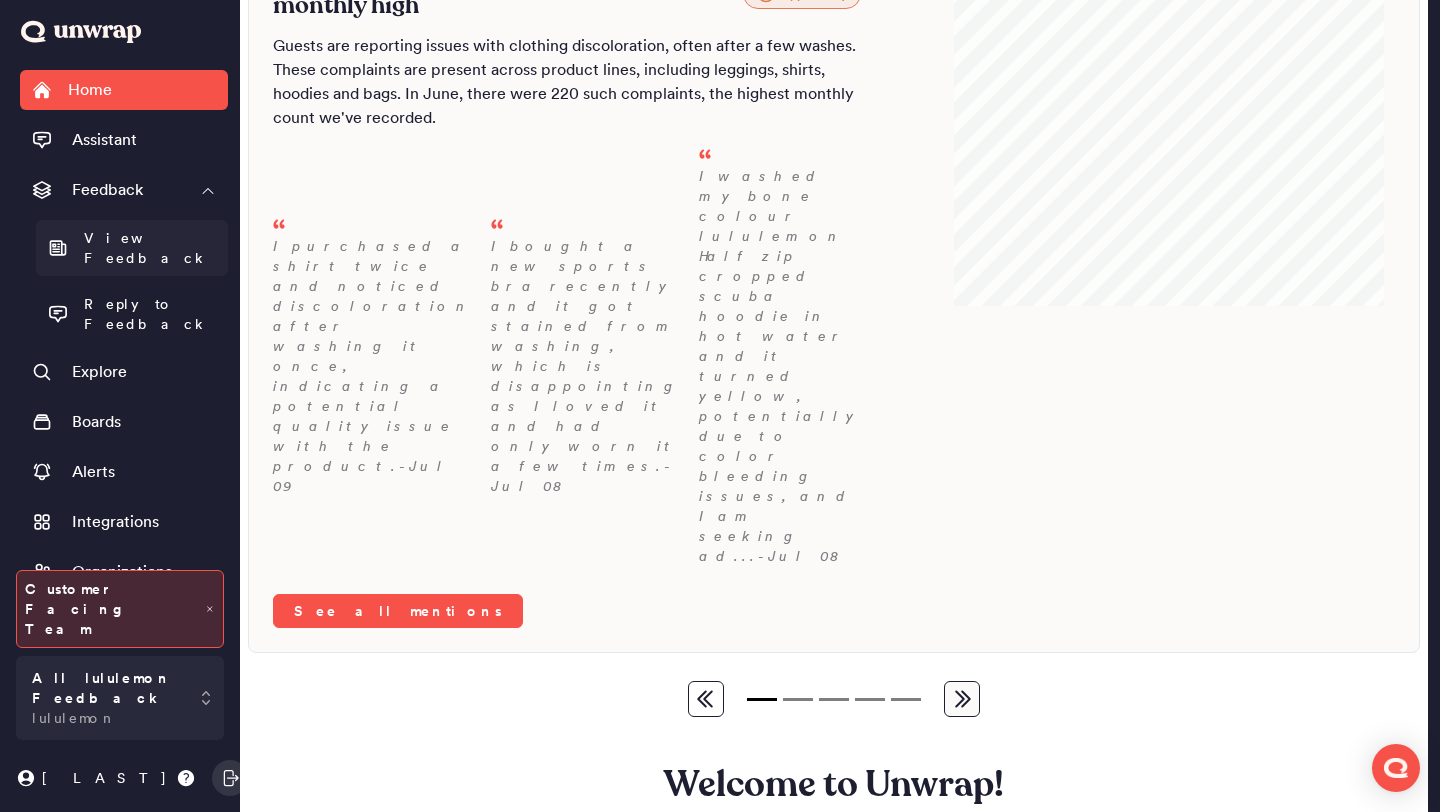click on "View Feedback" at bounding box center [150, 248] 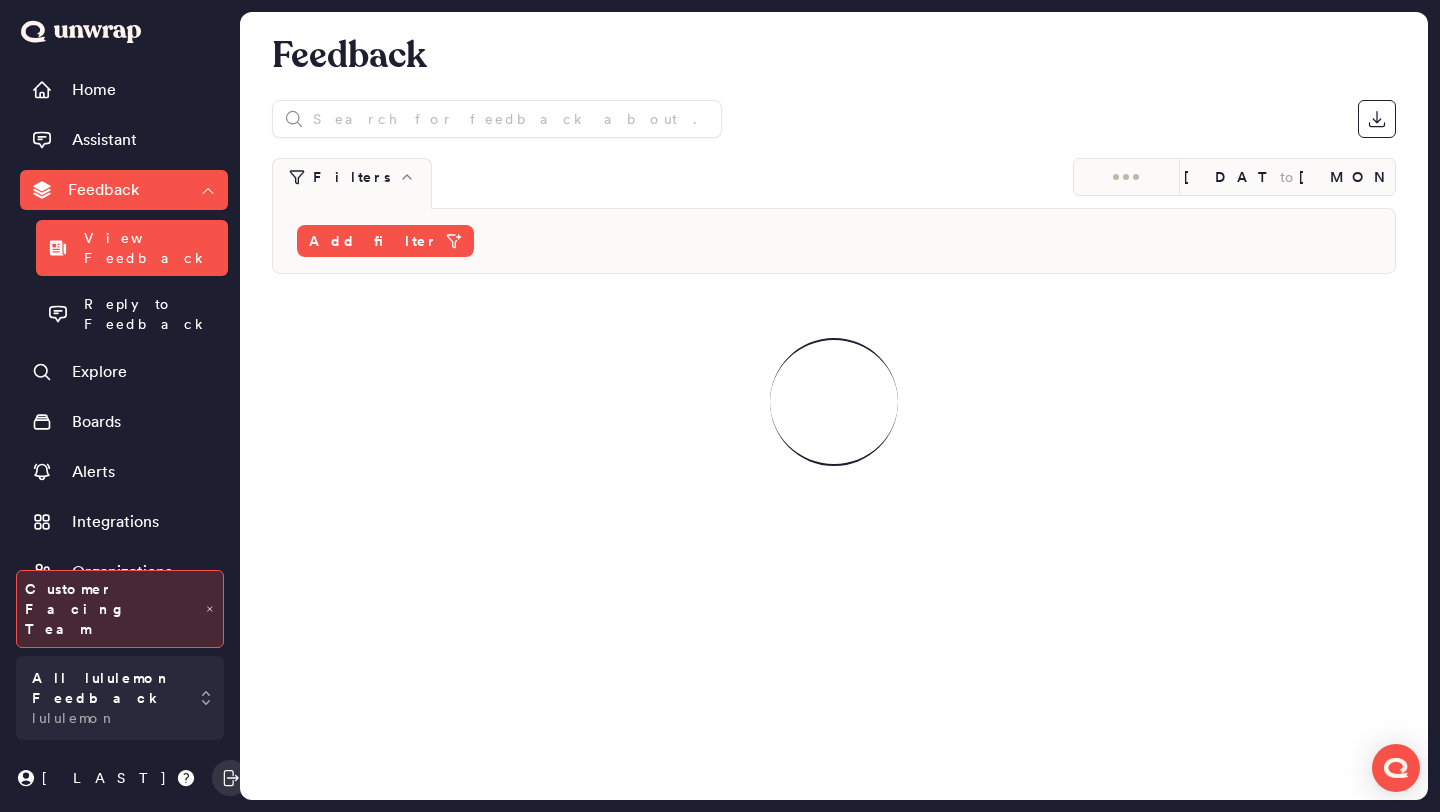scroll, scrollTop: 0, scrollLeft: 0, axis: both 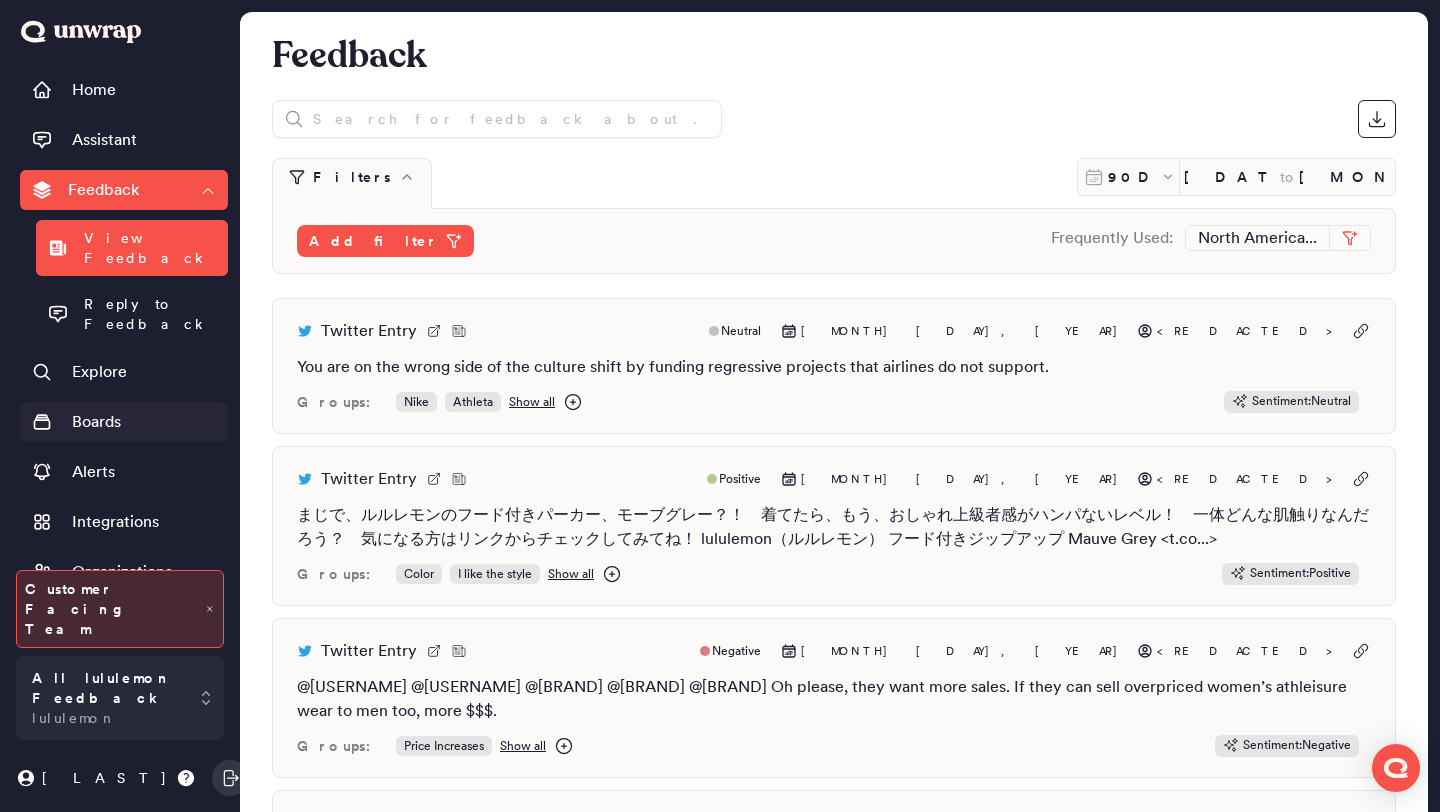 click on "Boards" at bounding box center (124, 422) 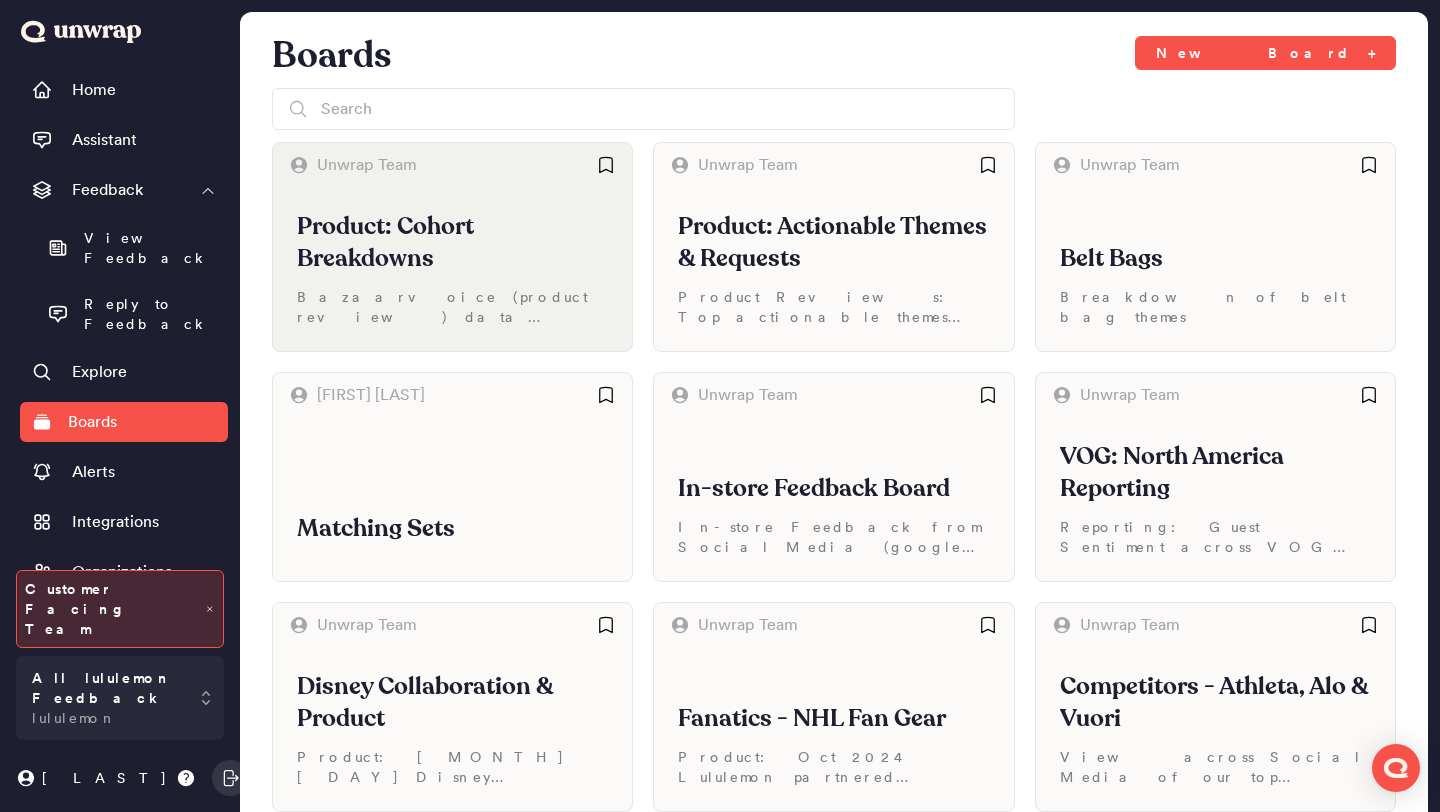 click on "Bazaarvoice (product review) data broken down by various cohorts" at bounding box center [452, 307] 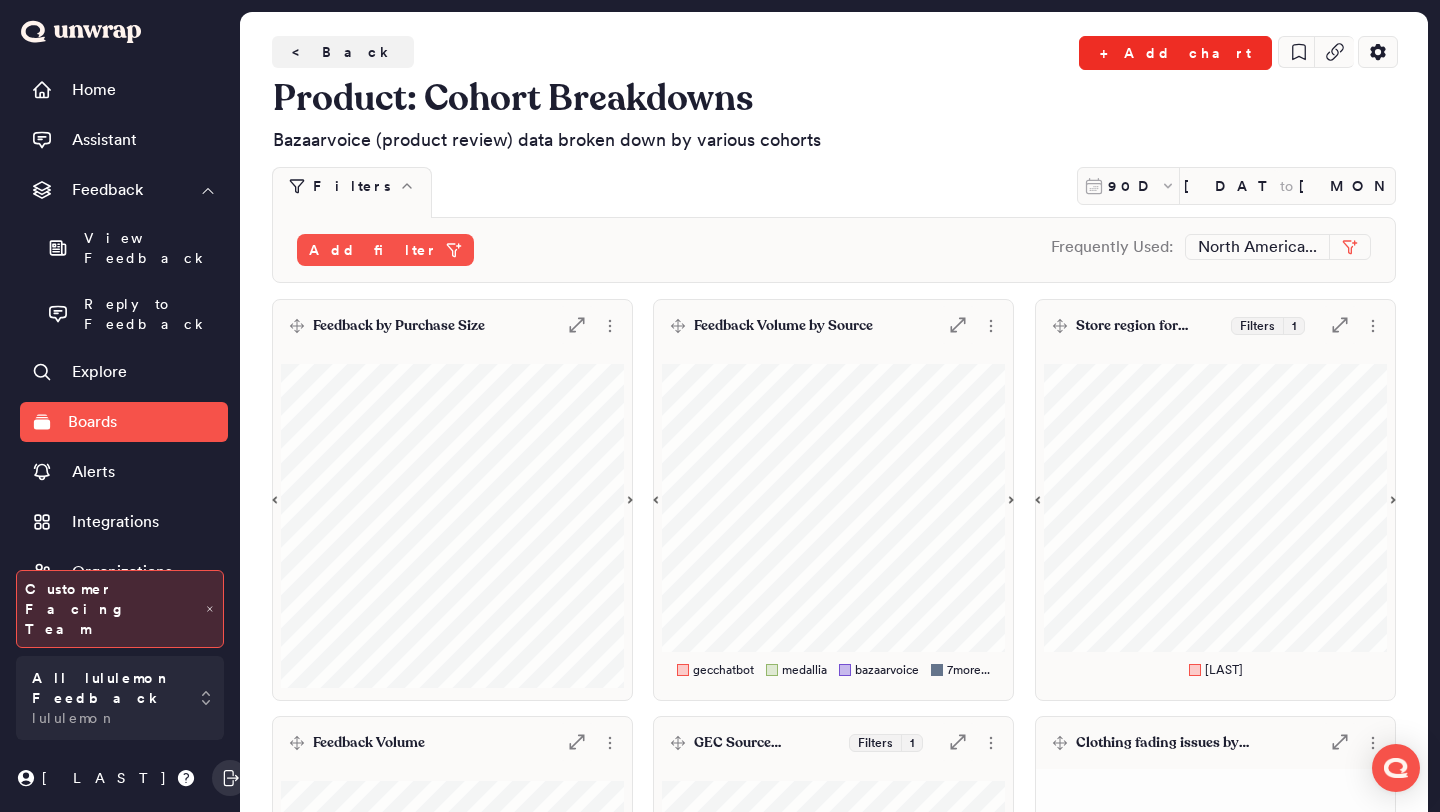 click on "+ Add chart" at bounding box center [1175, 53] 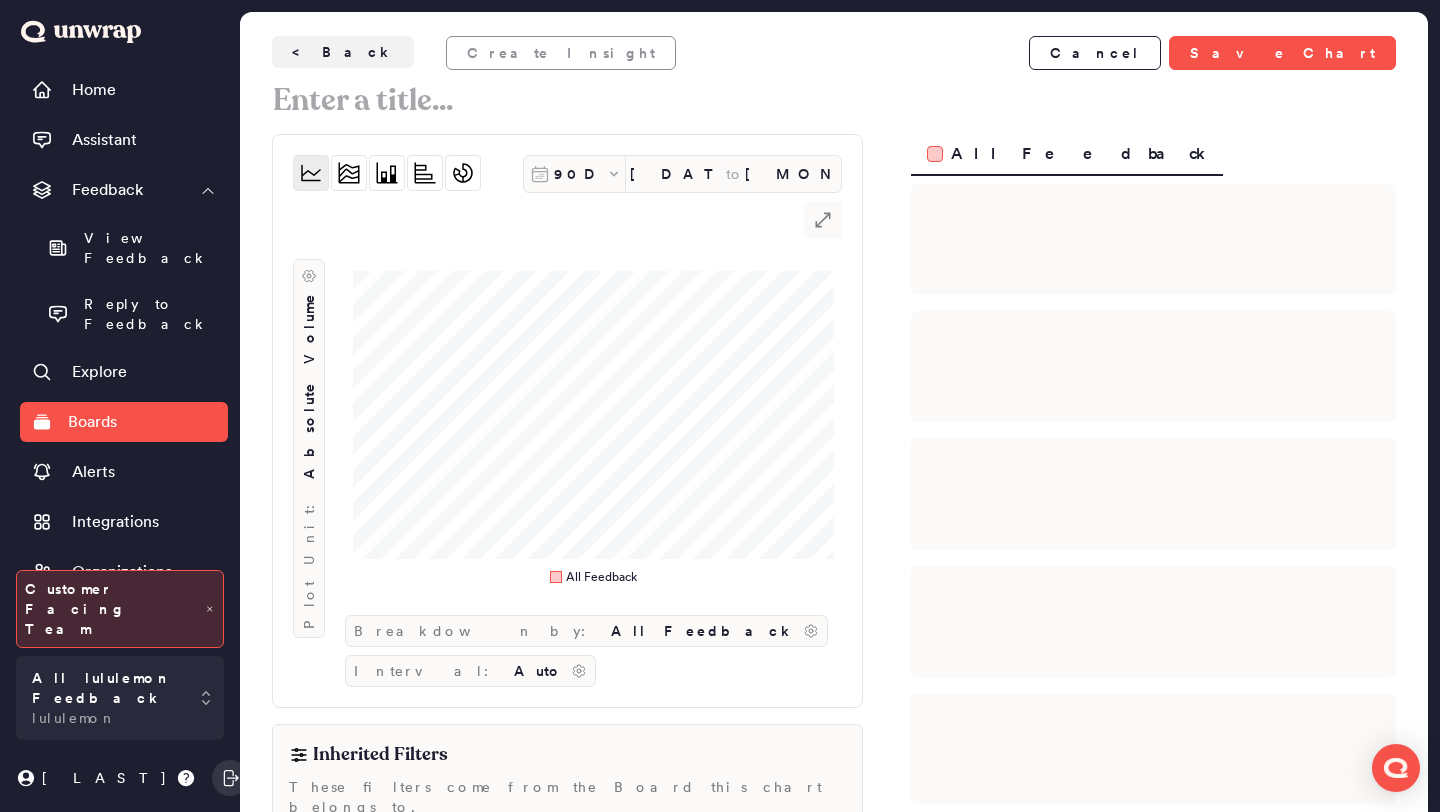 click on "[DATE] [MONTH], [YEAR] to [MONTH] [DAY], [YEAR]" at bounding box center (682, 174) 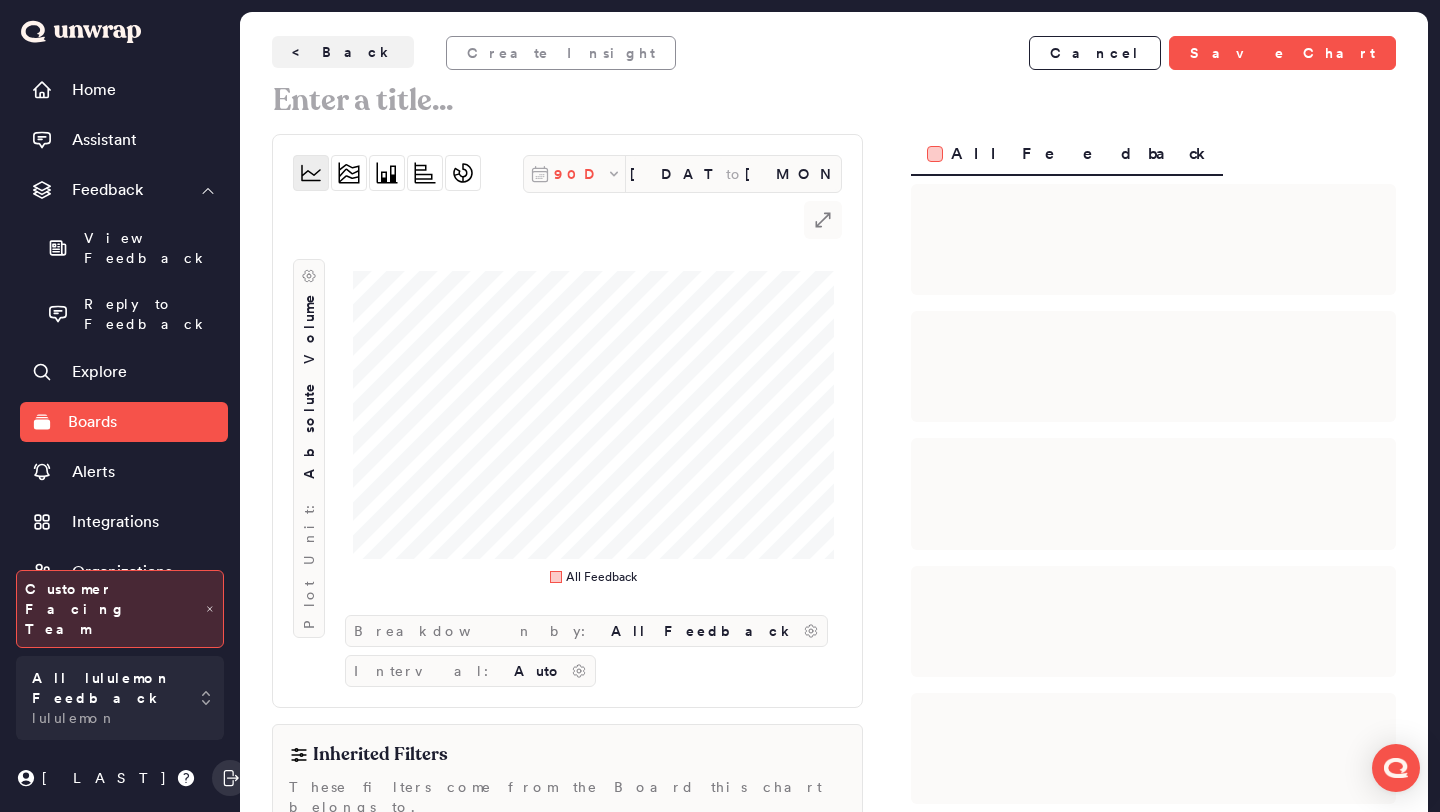 click on "90D" at bounding box center [580, 174] 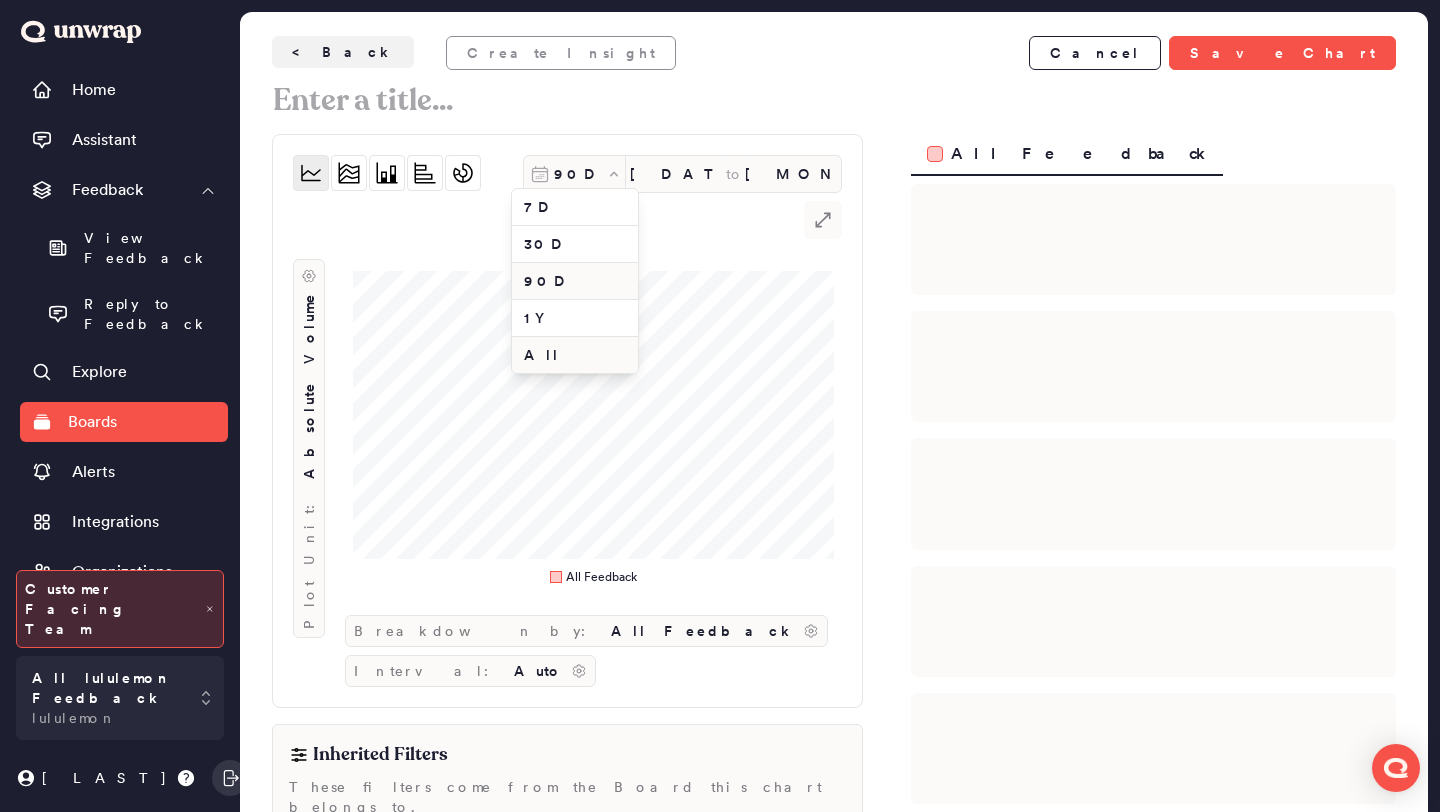 click on "All" at bounding box center [575, 355] 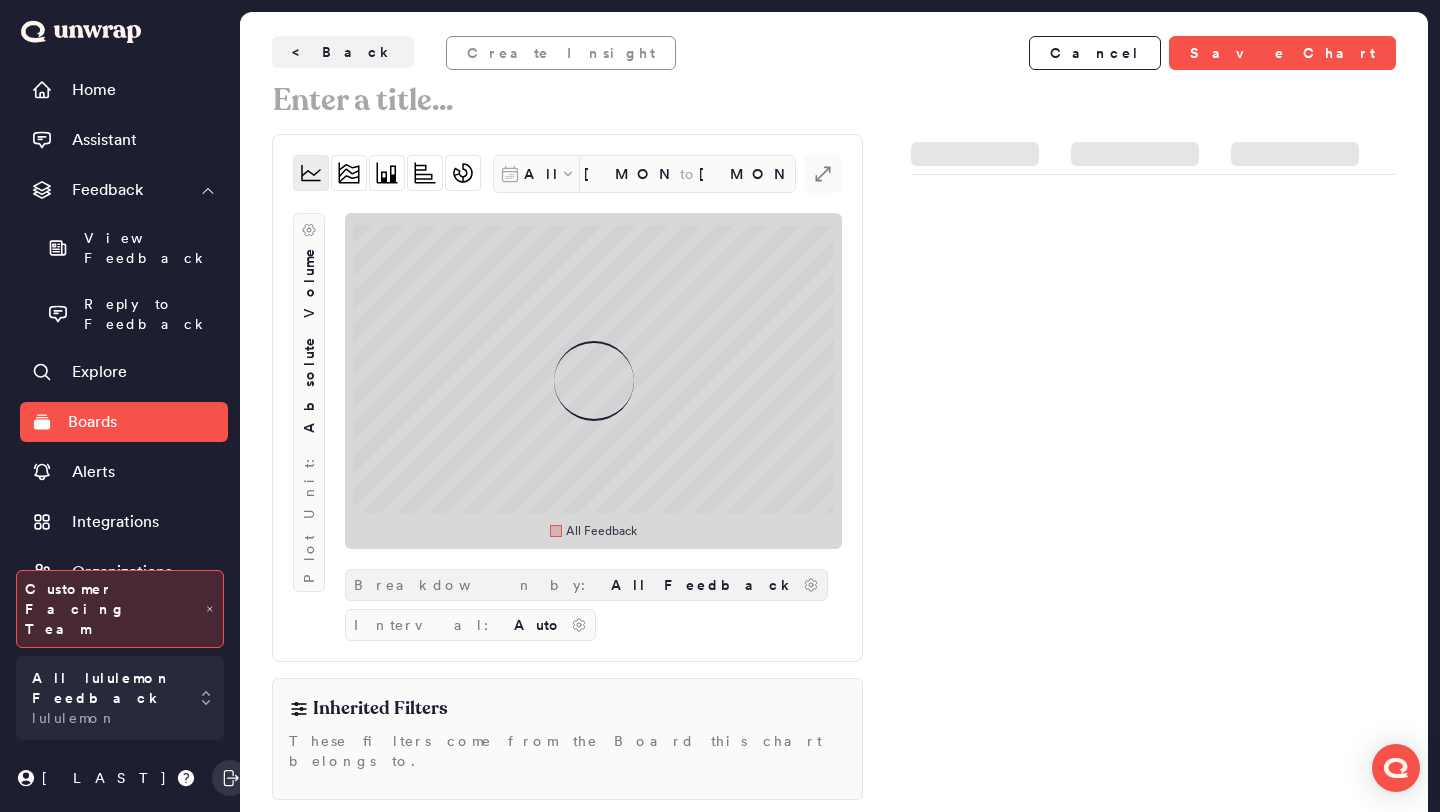 click on "All Feedback" at bounding box center [703, 585] 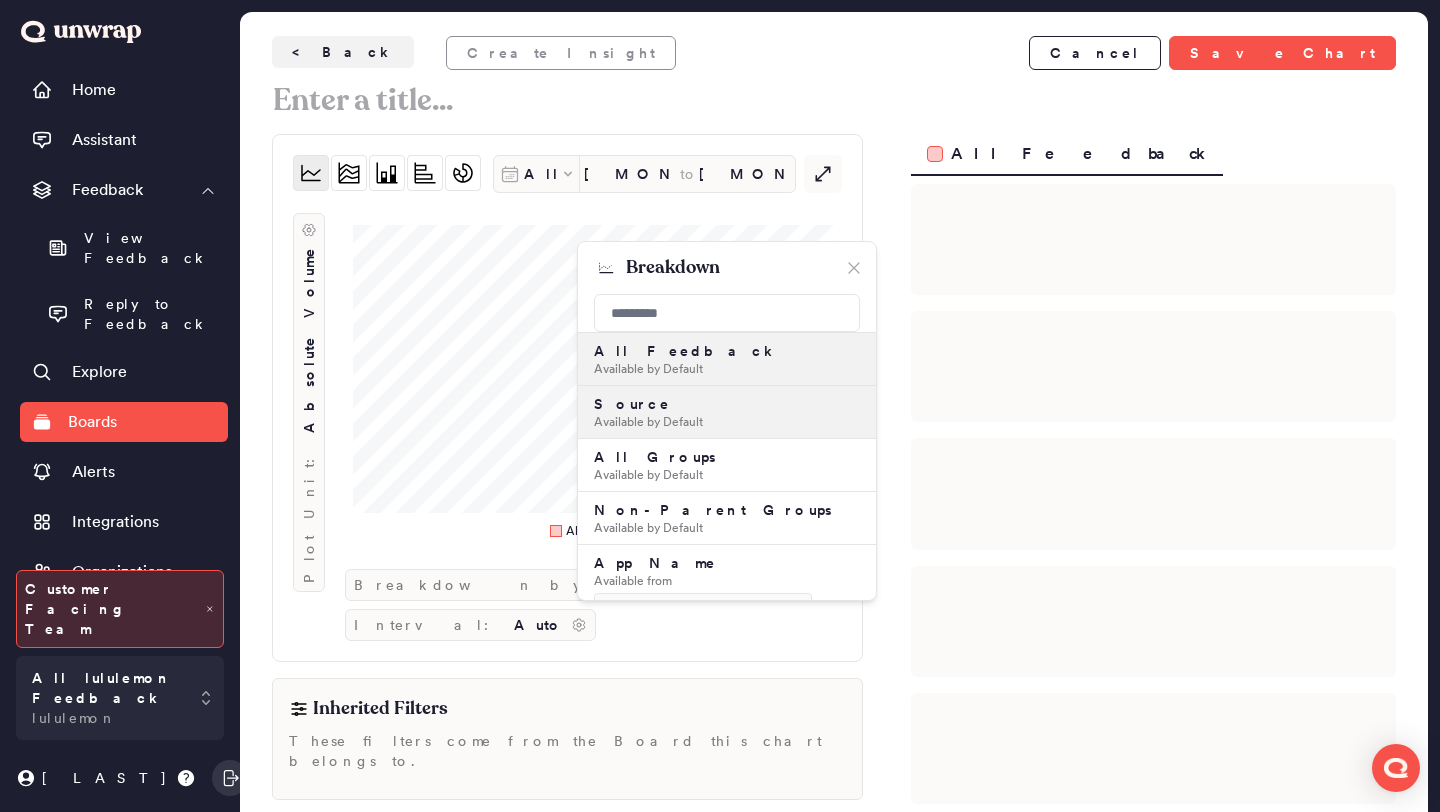 click on "Source Available by Default" at bounding box center (727, 412) 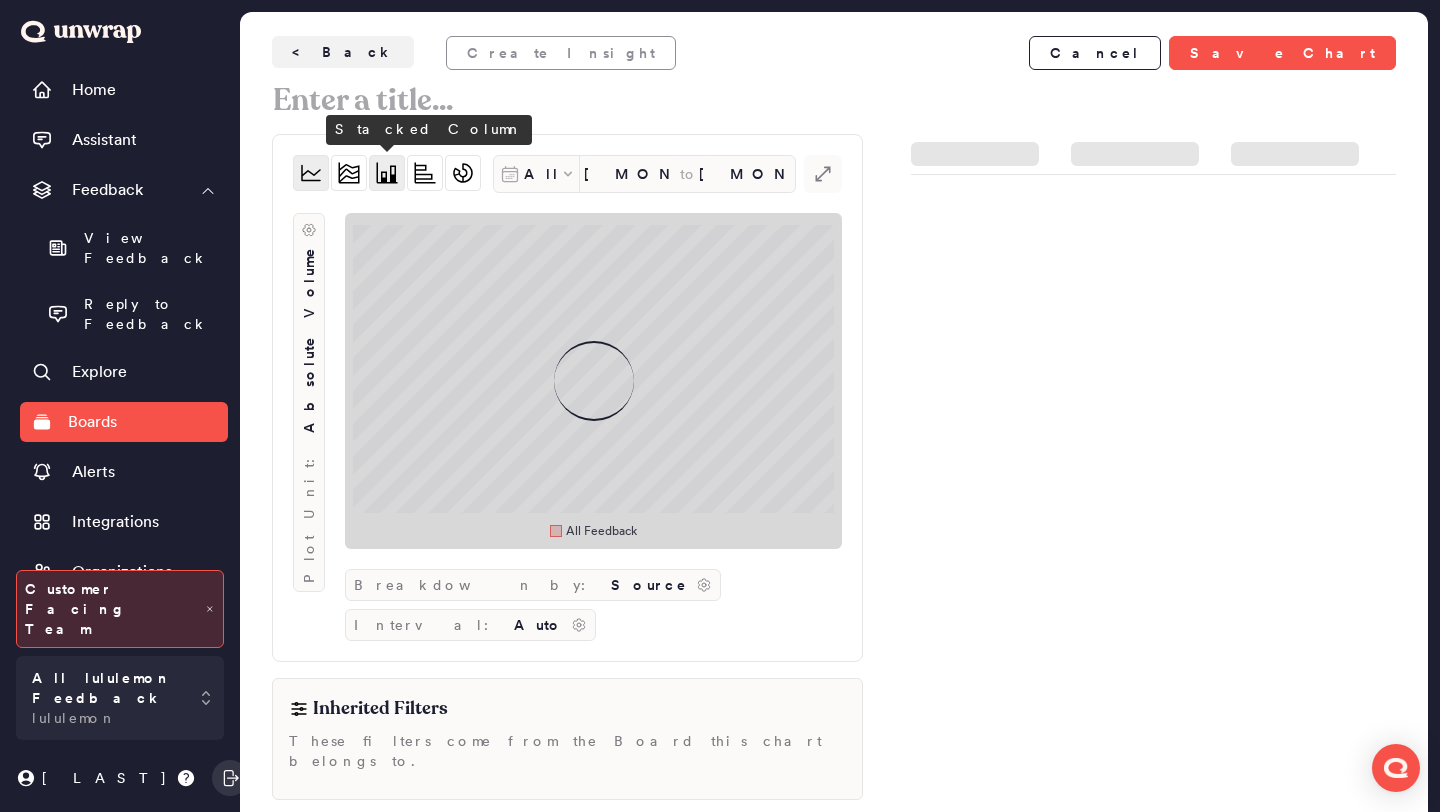 click 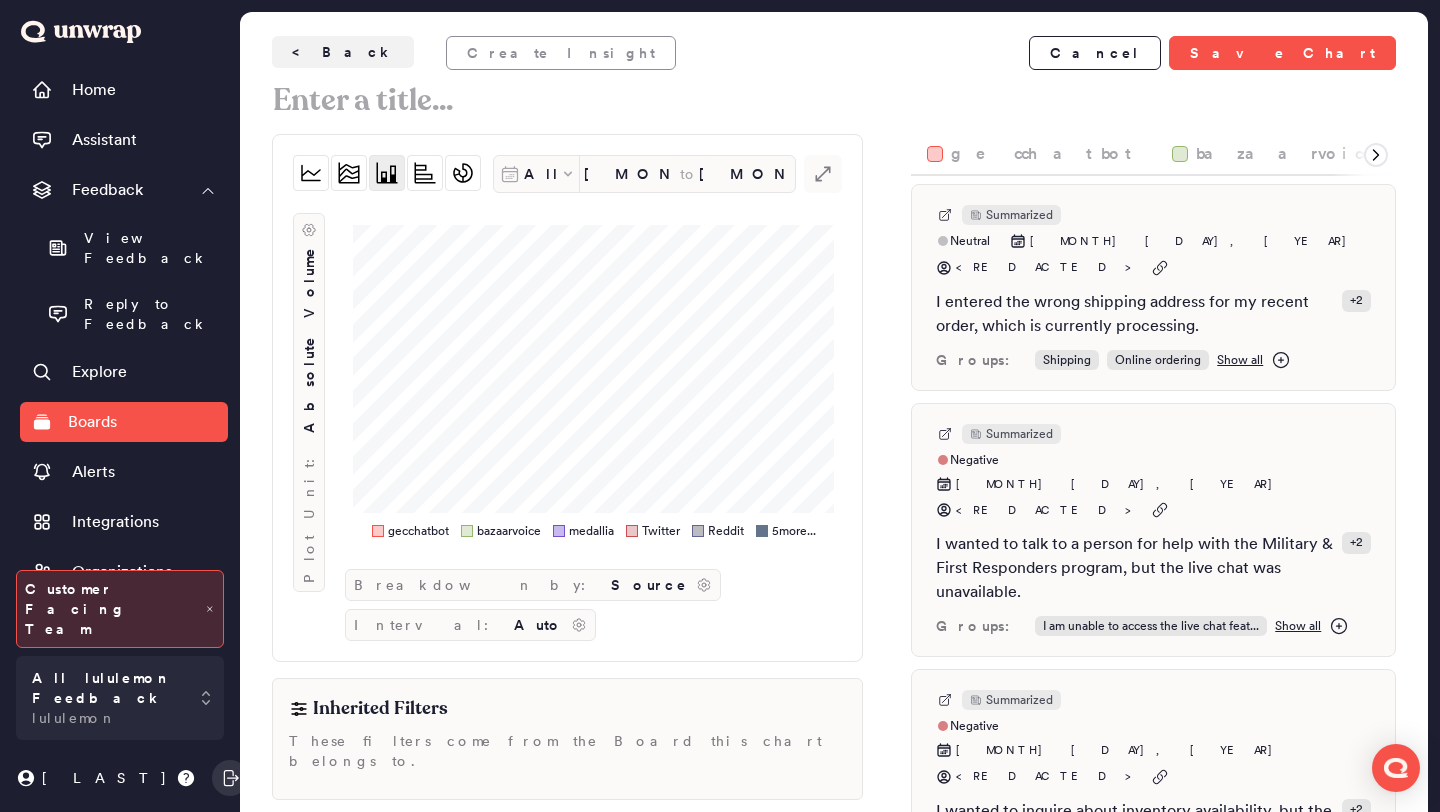 click on "Plot Unit: Absolute Volume" at bounding box center [309, 381] 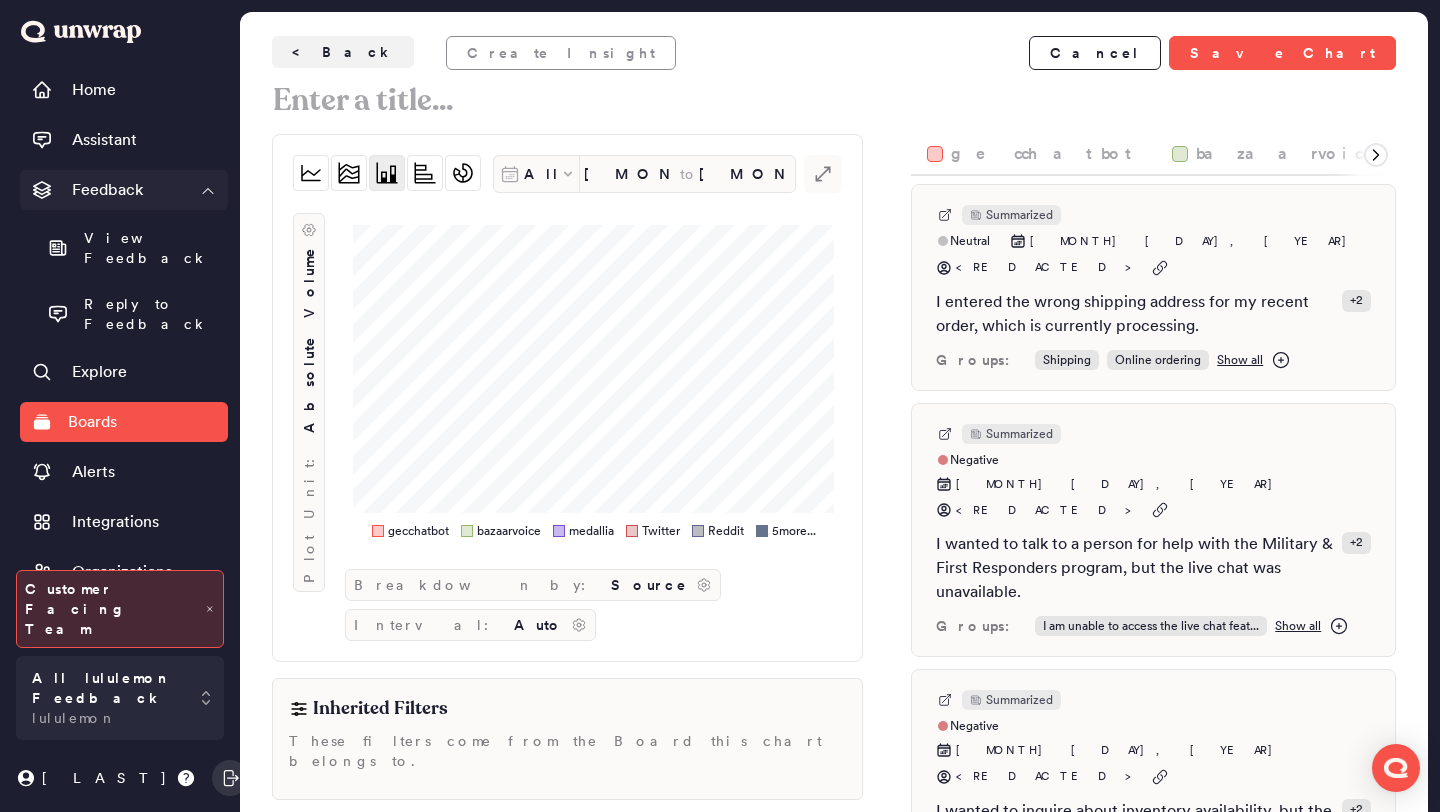 click on "Feedback" at bounding box center (124, 190) 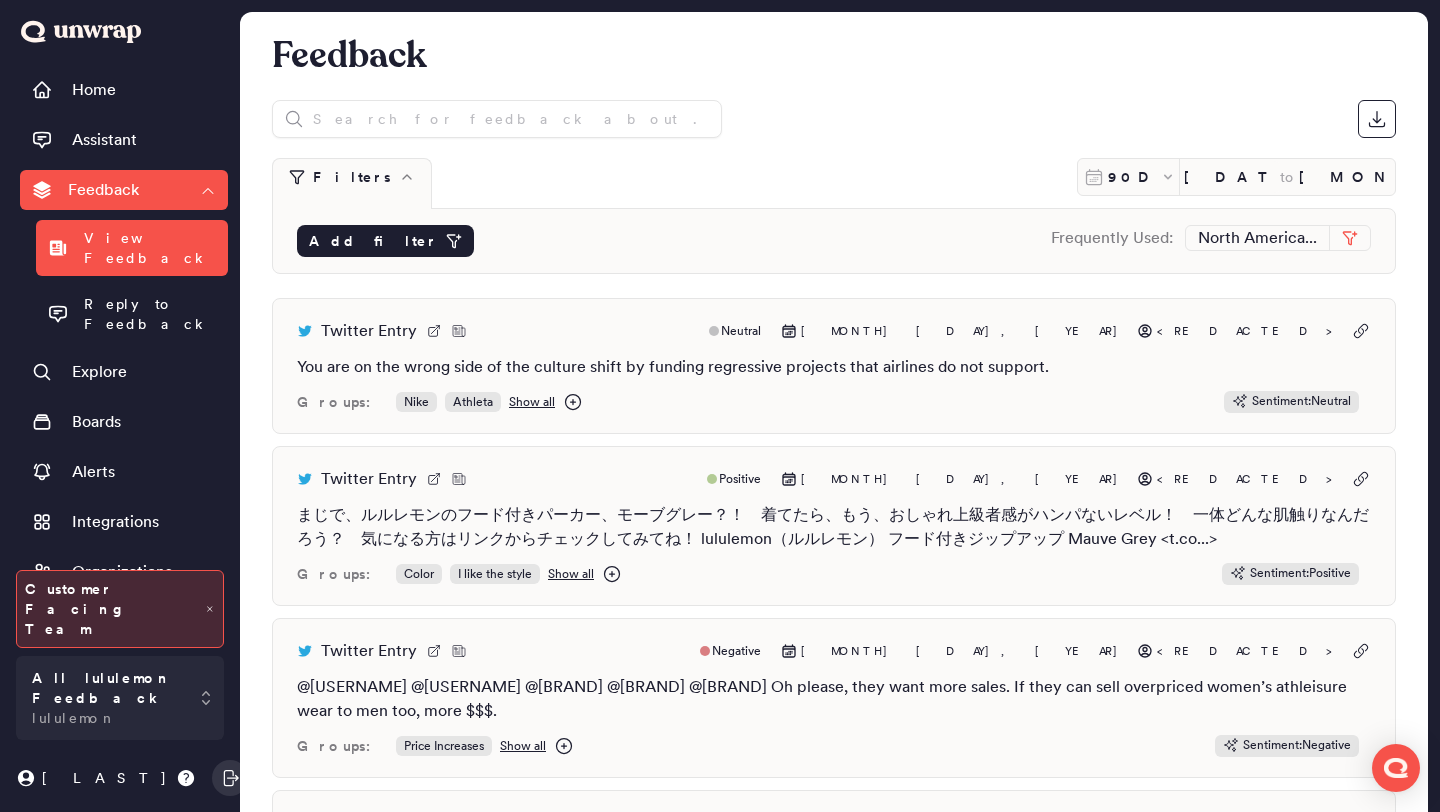 click on "Add filter" at bounding box center [373, 241] 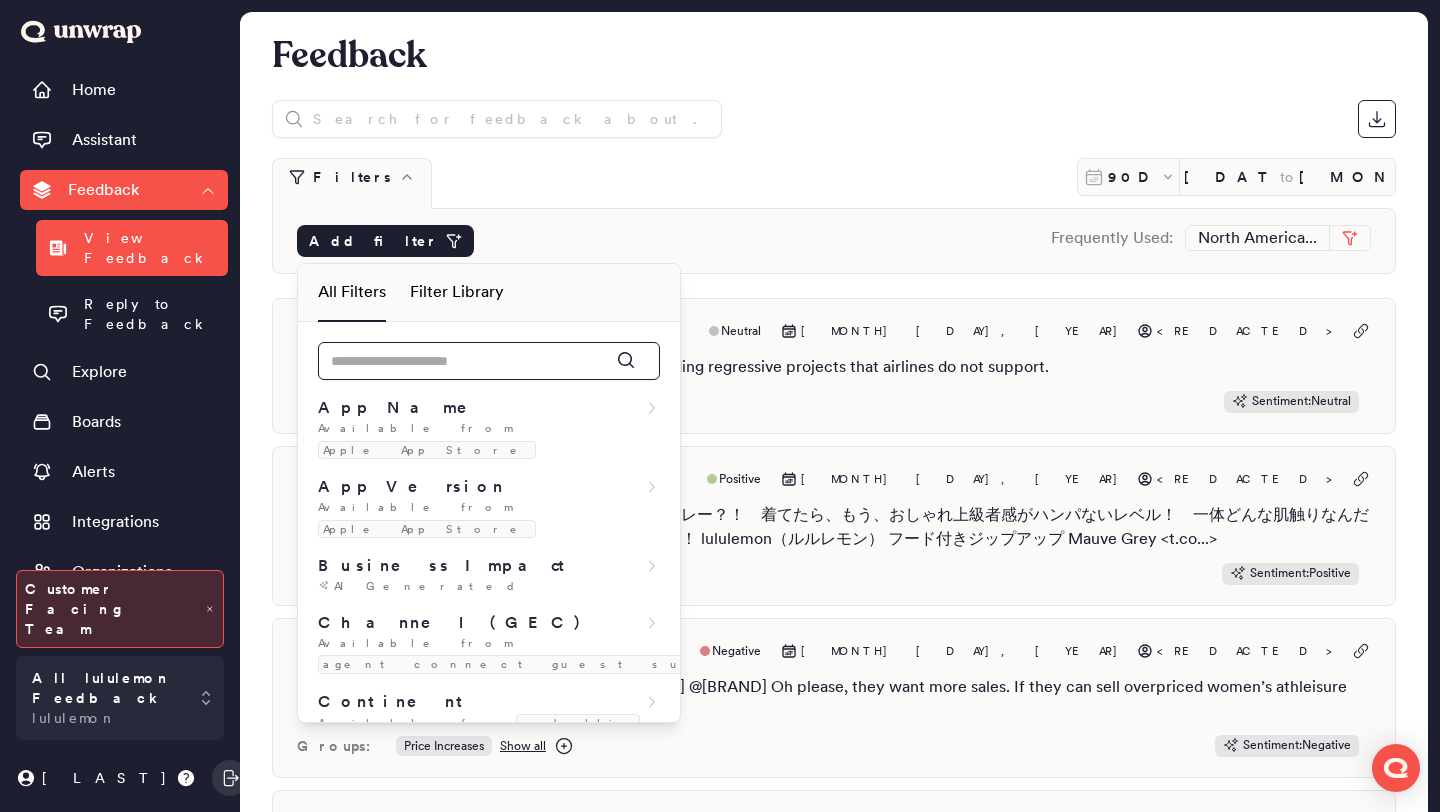 click at bounding box center [489, 361] 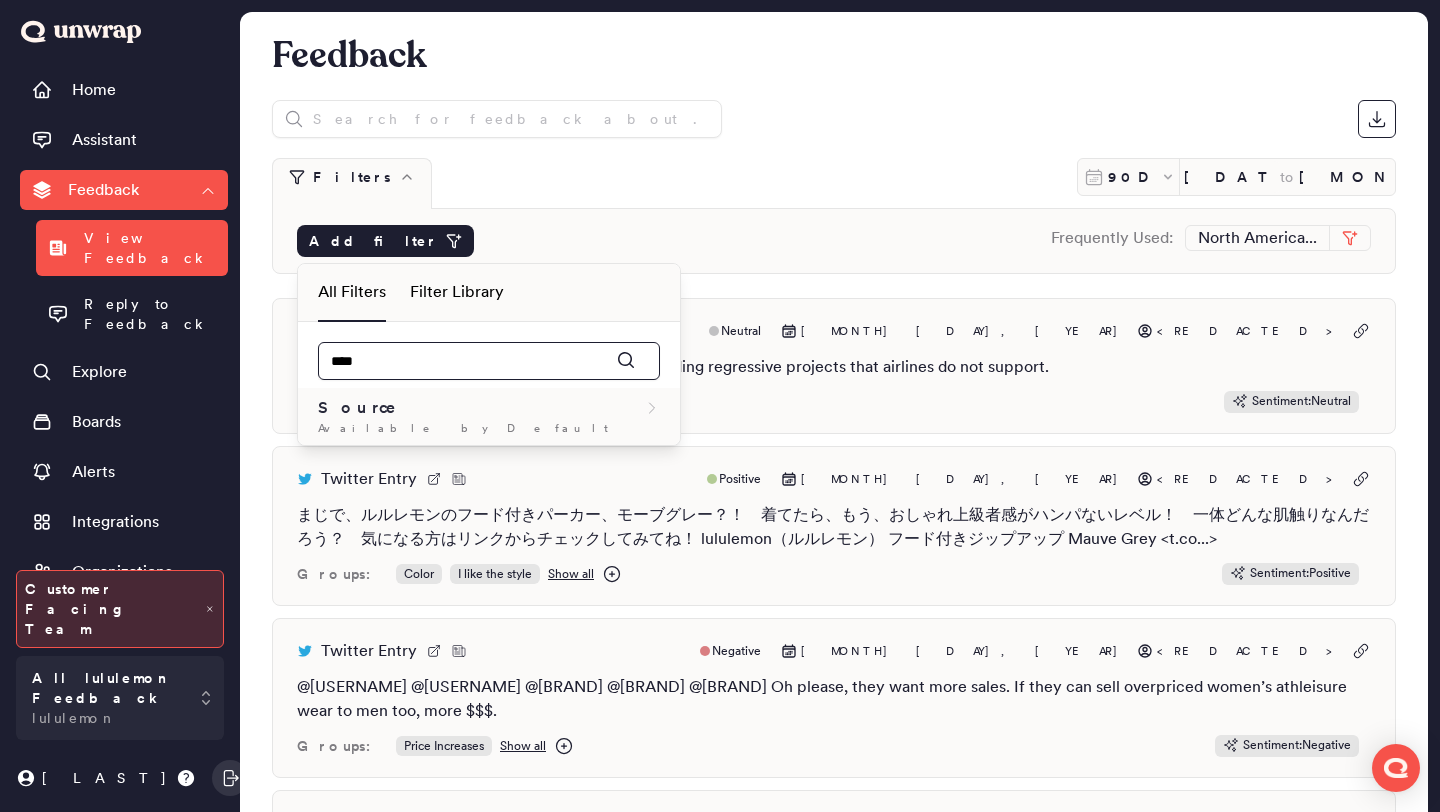 type on "****" 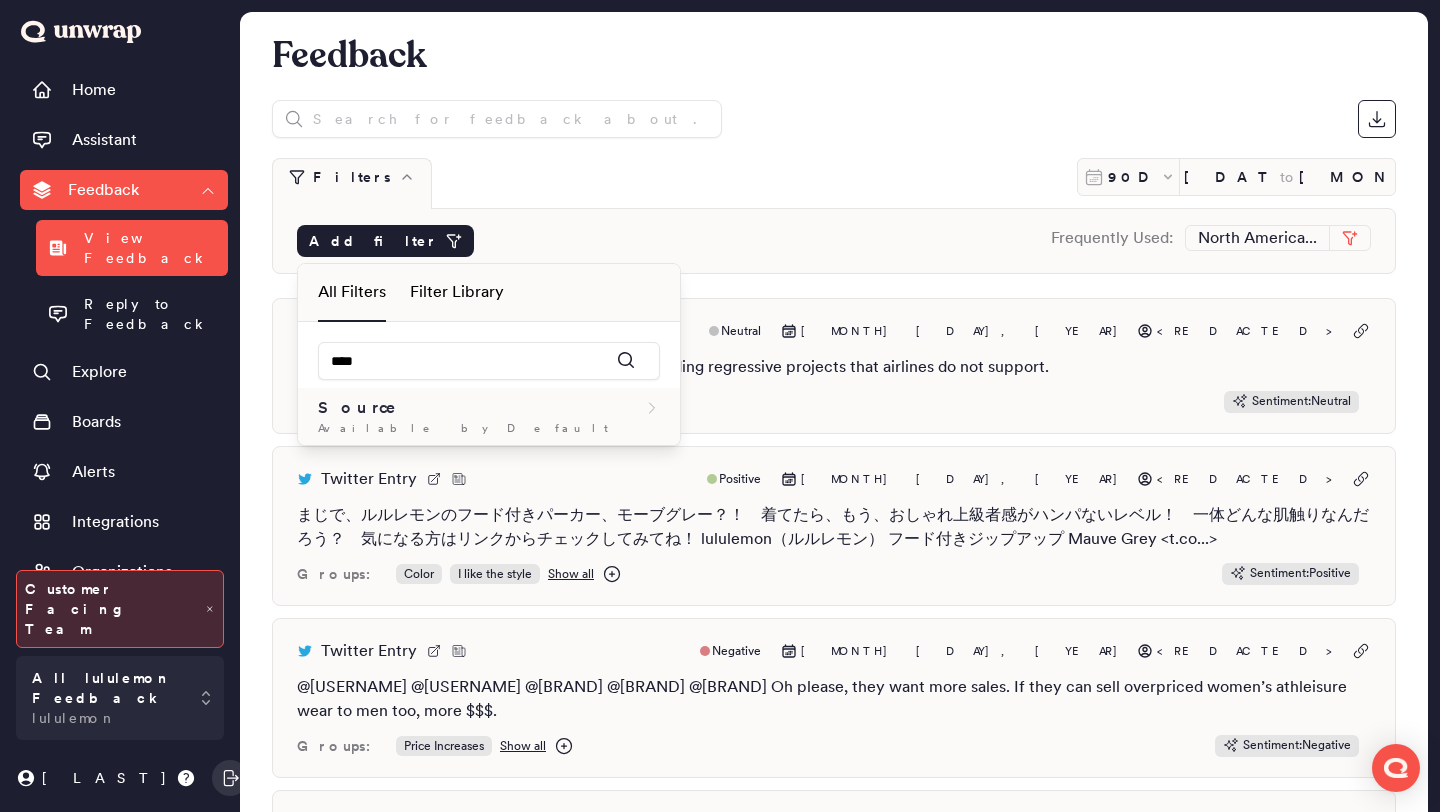 click on "Source" at bounding box center [489, 408] 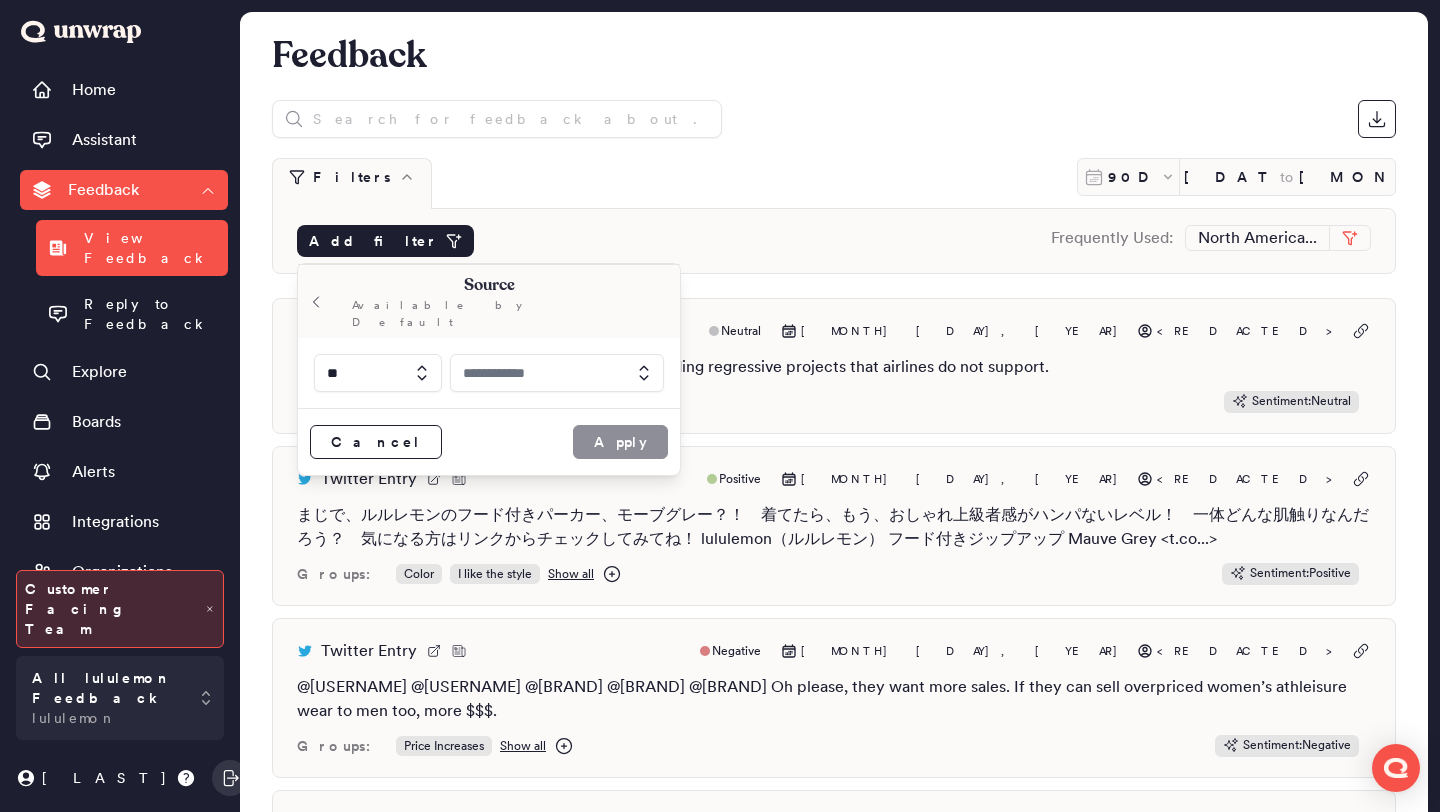 click at bounding box center [557, 373] 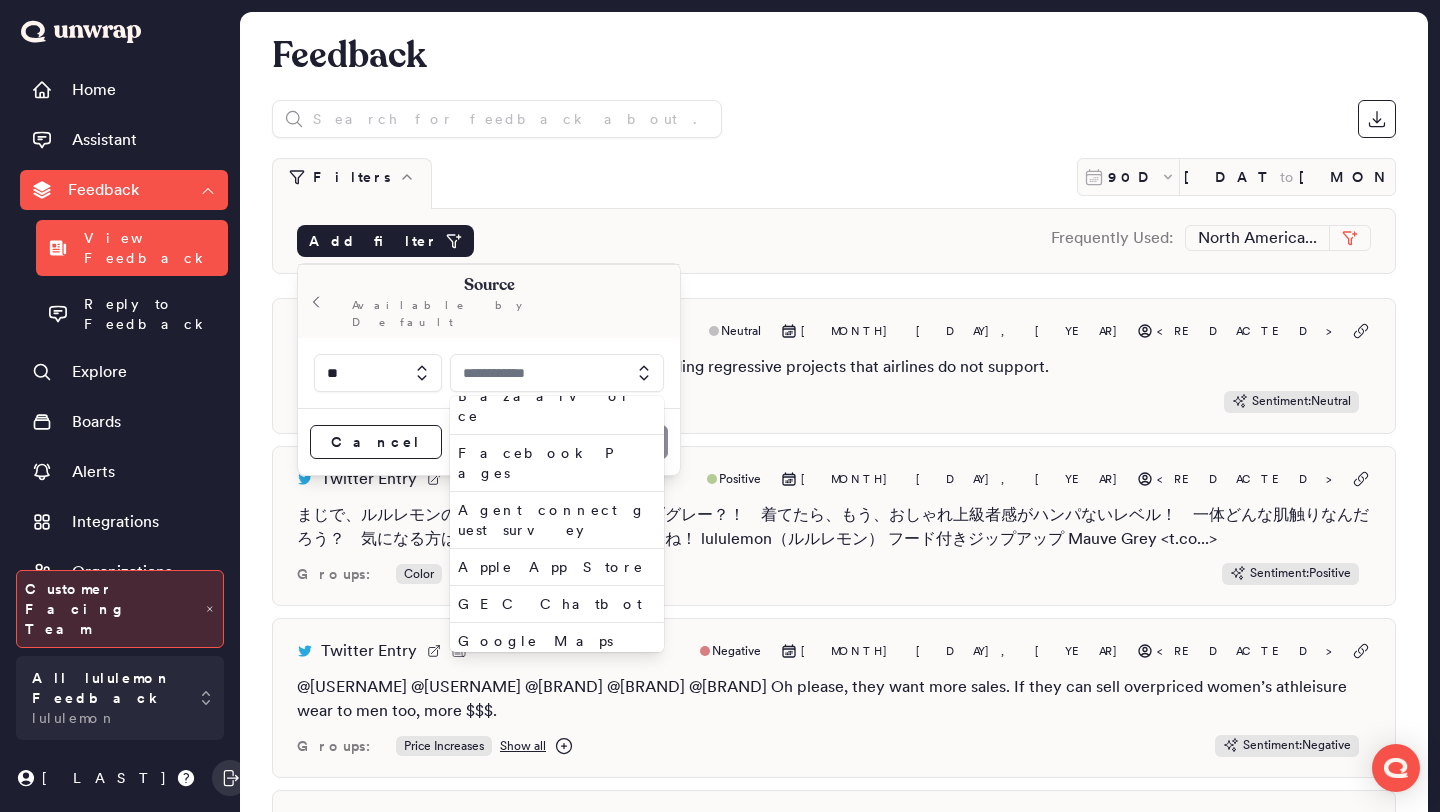 scroll, scrollTop: 16, scrollLeft: 0, axis: vertical 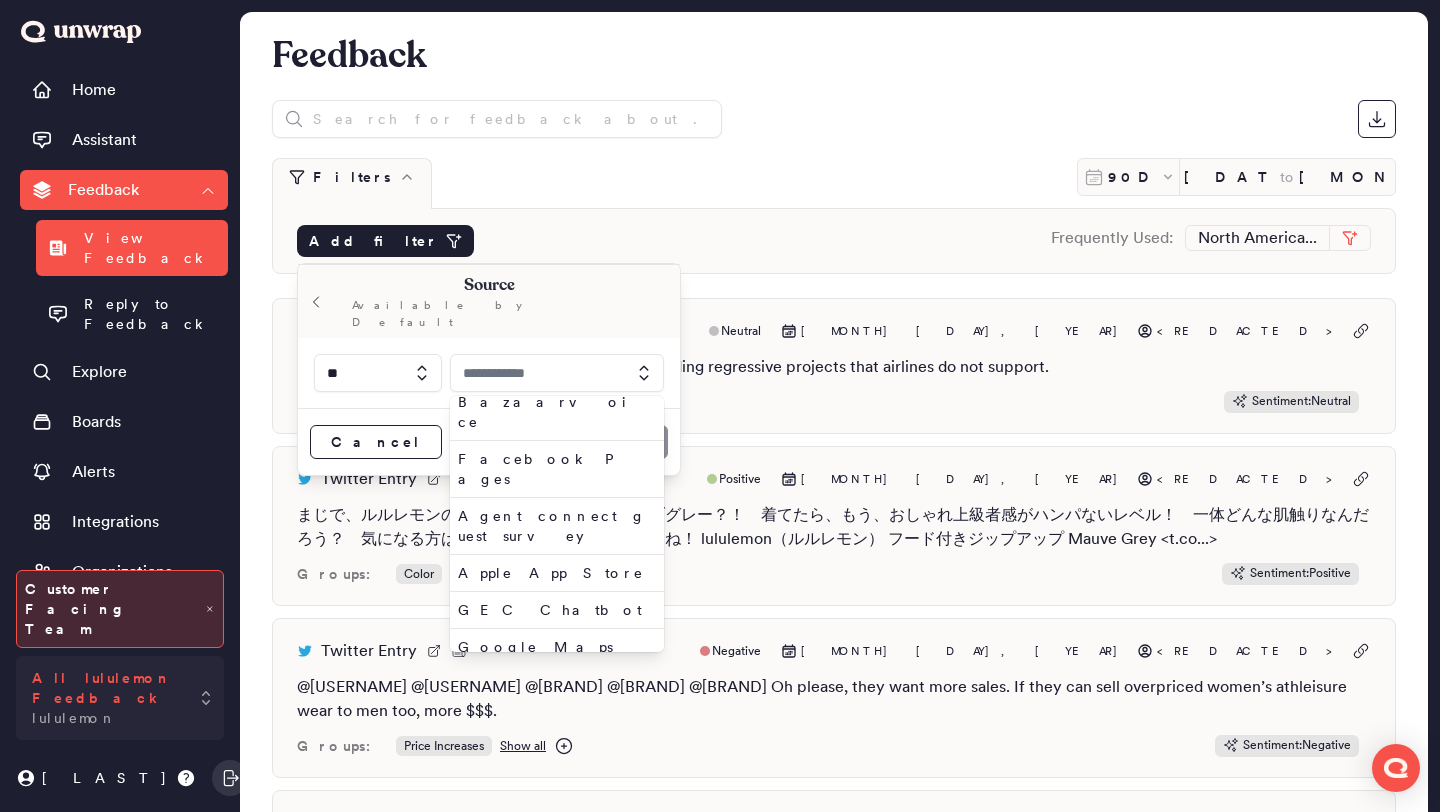 click on "All lululemon Feedback" at bounding box center (106, 688) 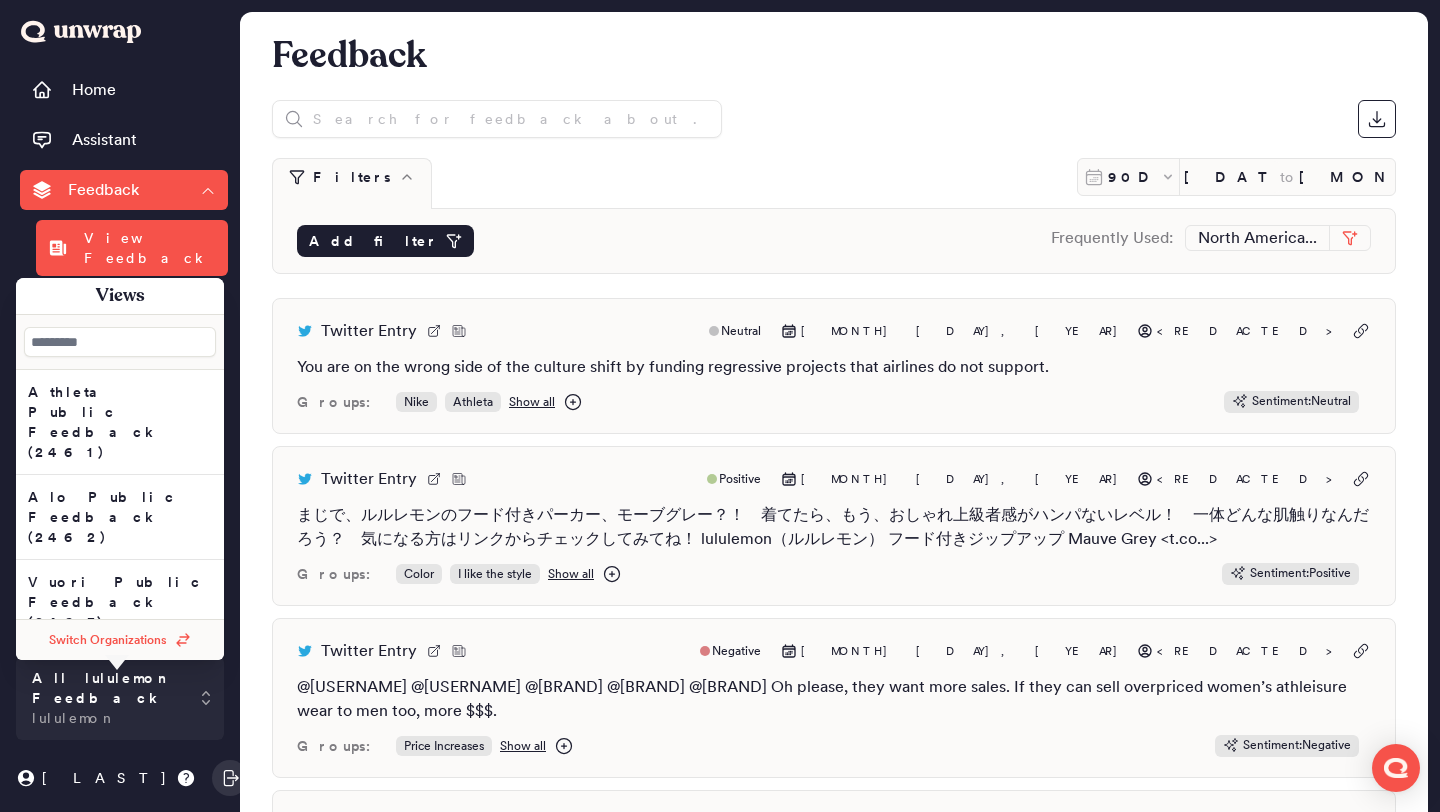 click on "Switch Organizations" at bounding box center (120, 640) 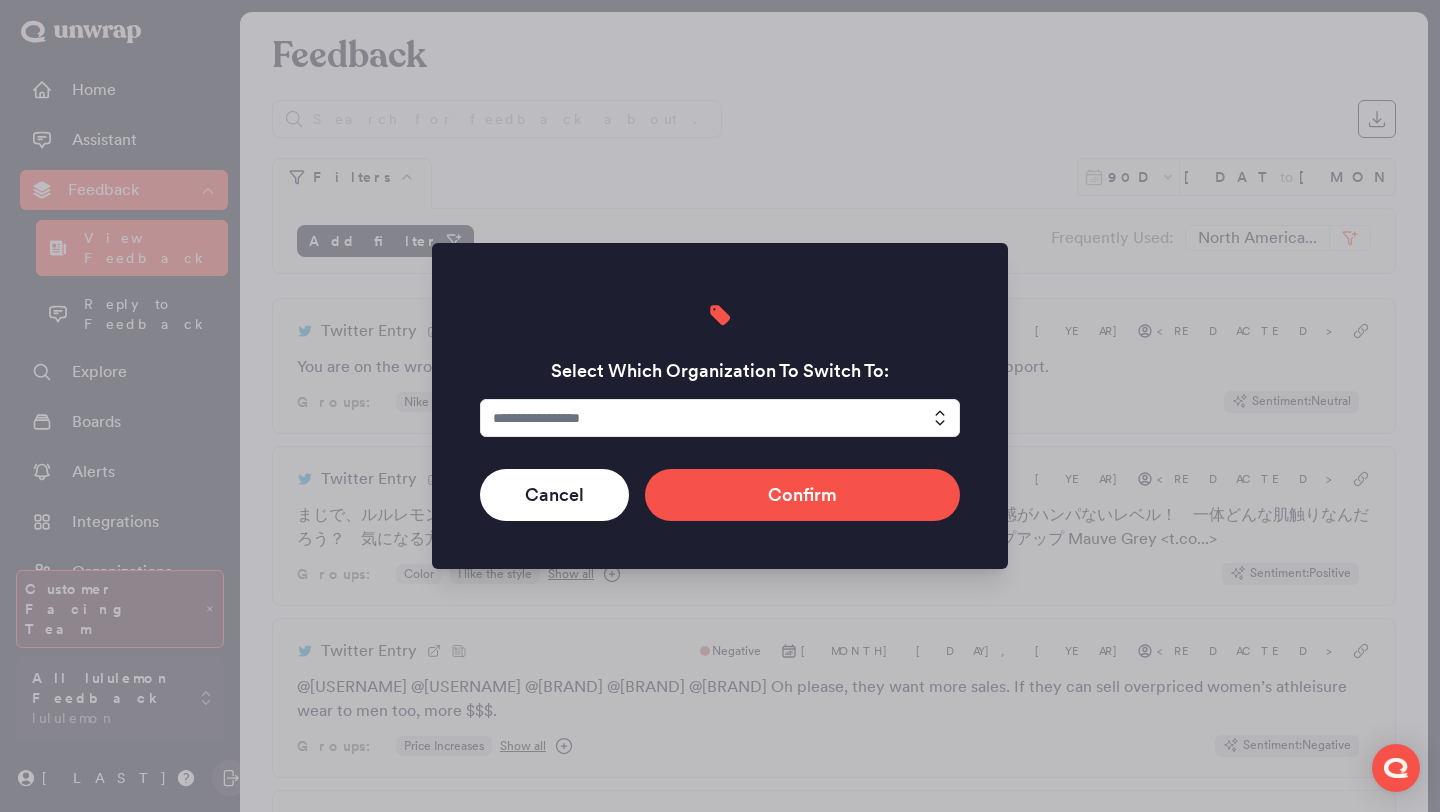click at bounding box center (720, 418) 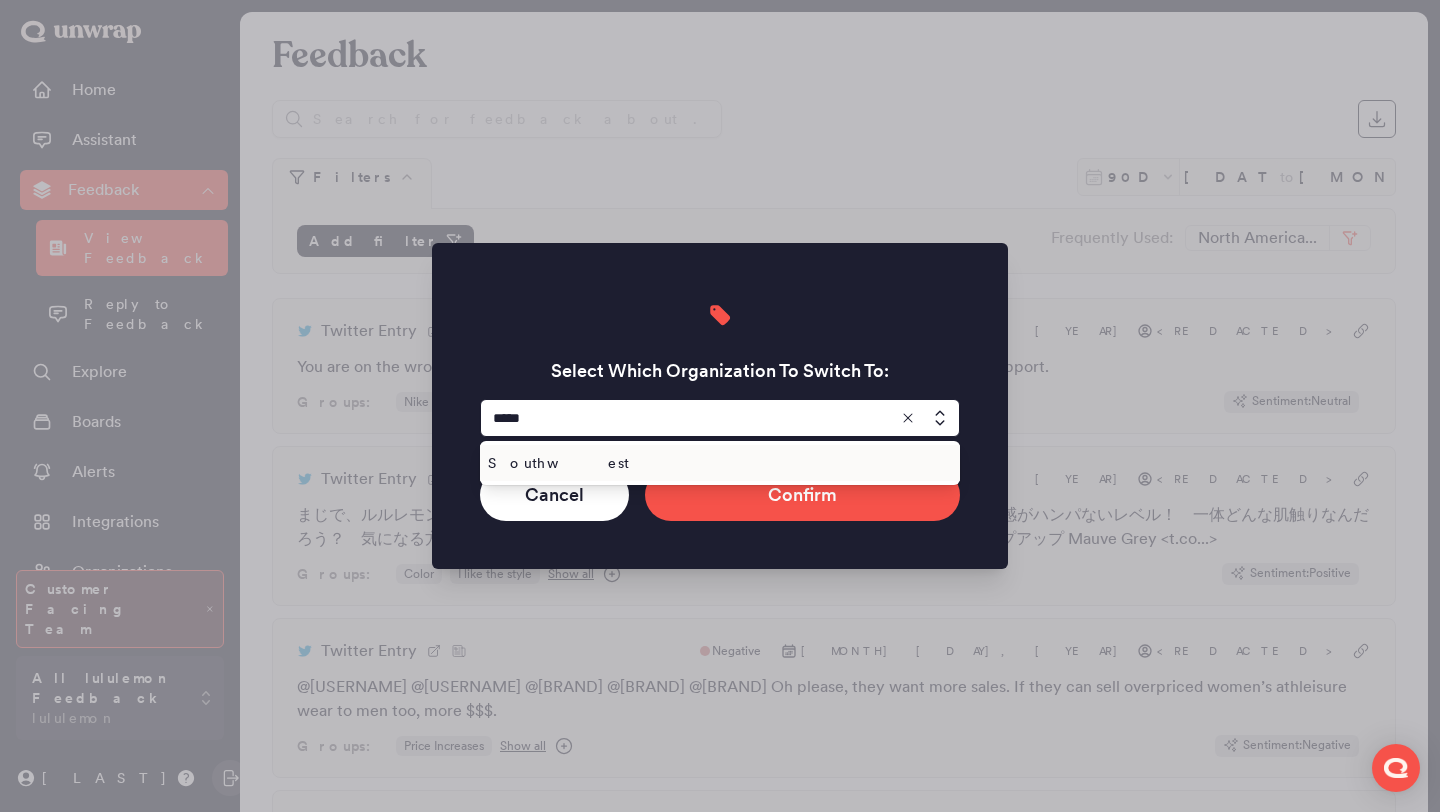 type on "*****" 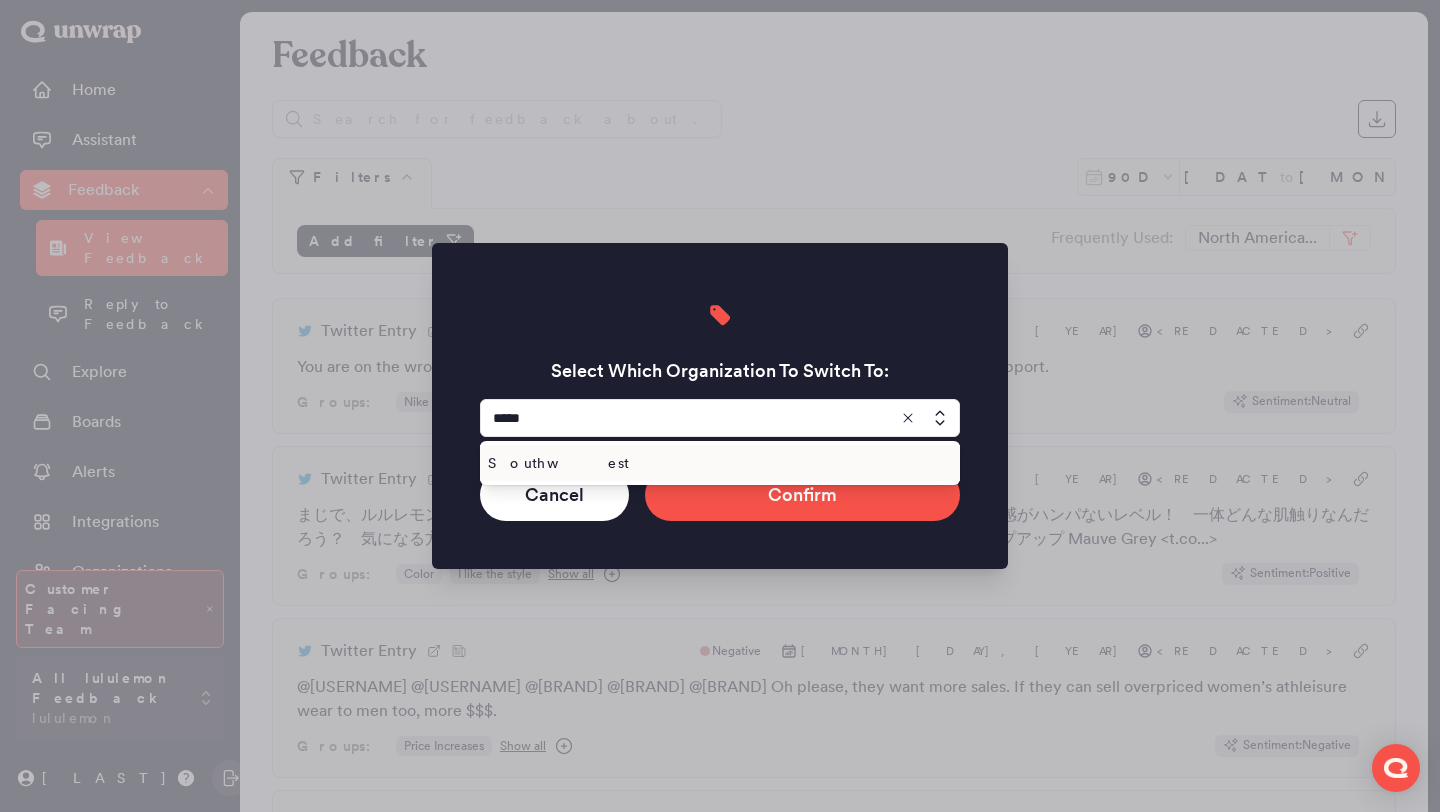 click on "Southwest" at bounding box center [716, 463] 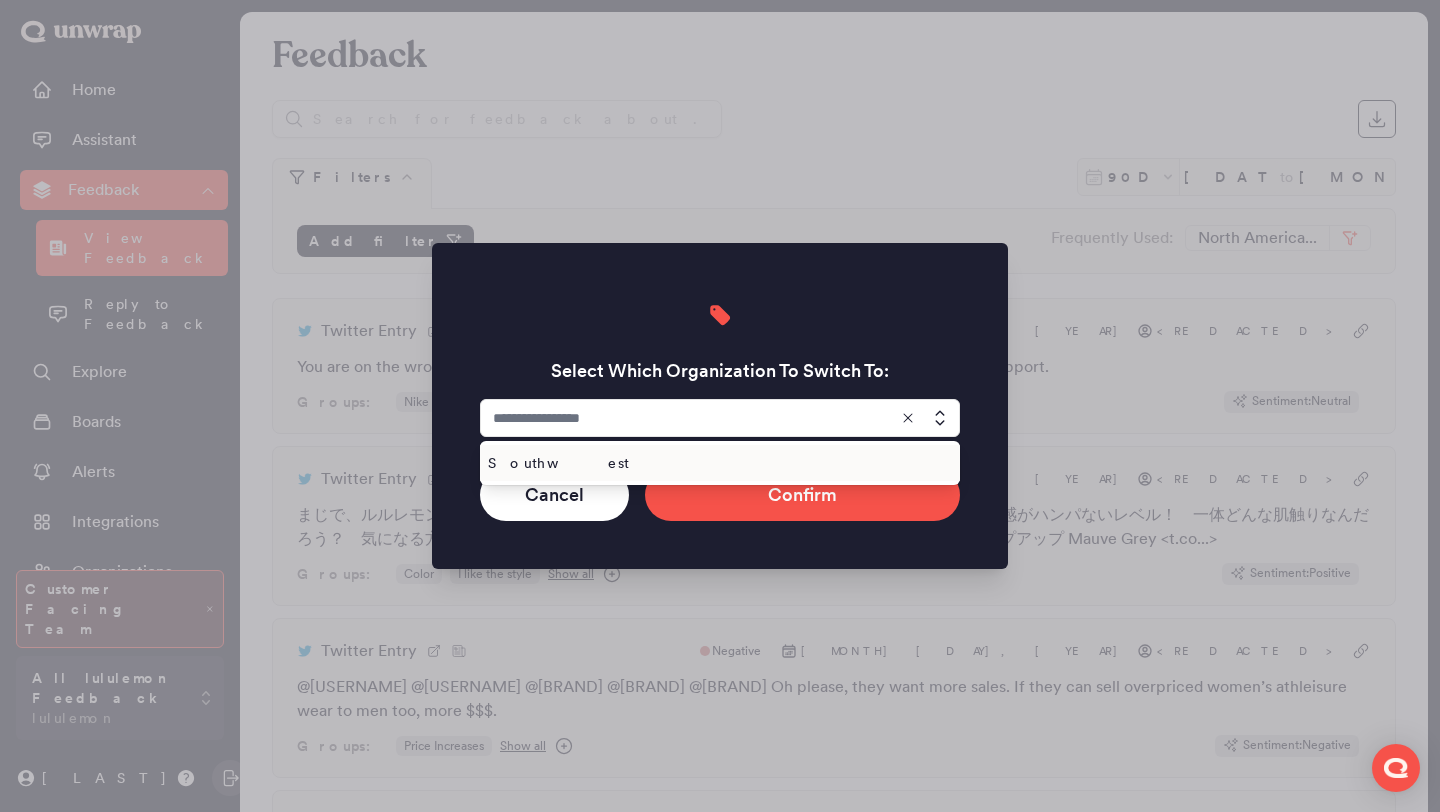 type on "*********" 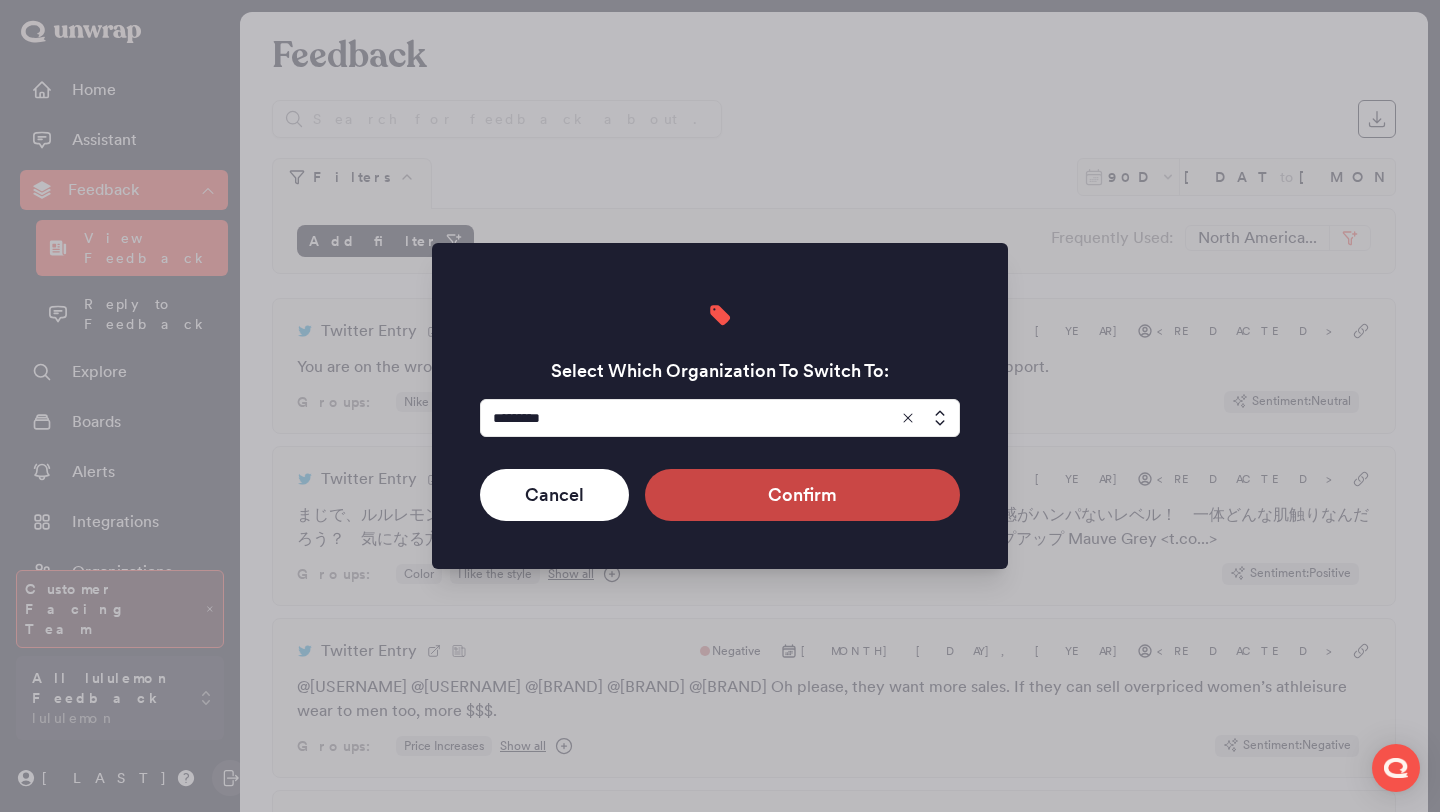 click on "Confirm" at bounding box center (802, 495) 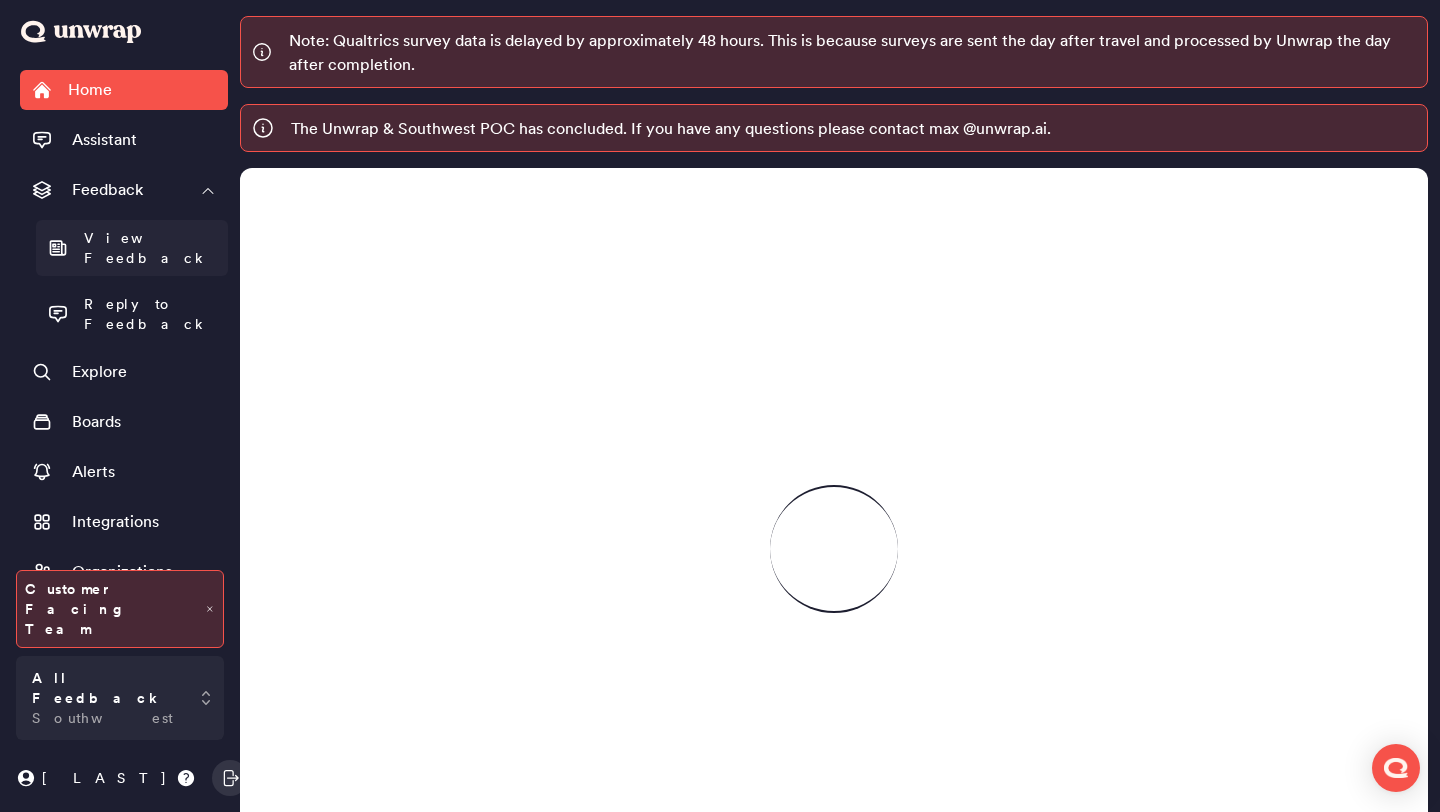 click on "View Feedback" at bounding box center (150, 248) 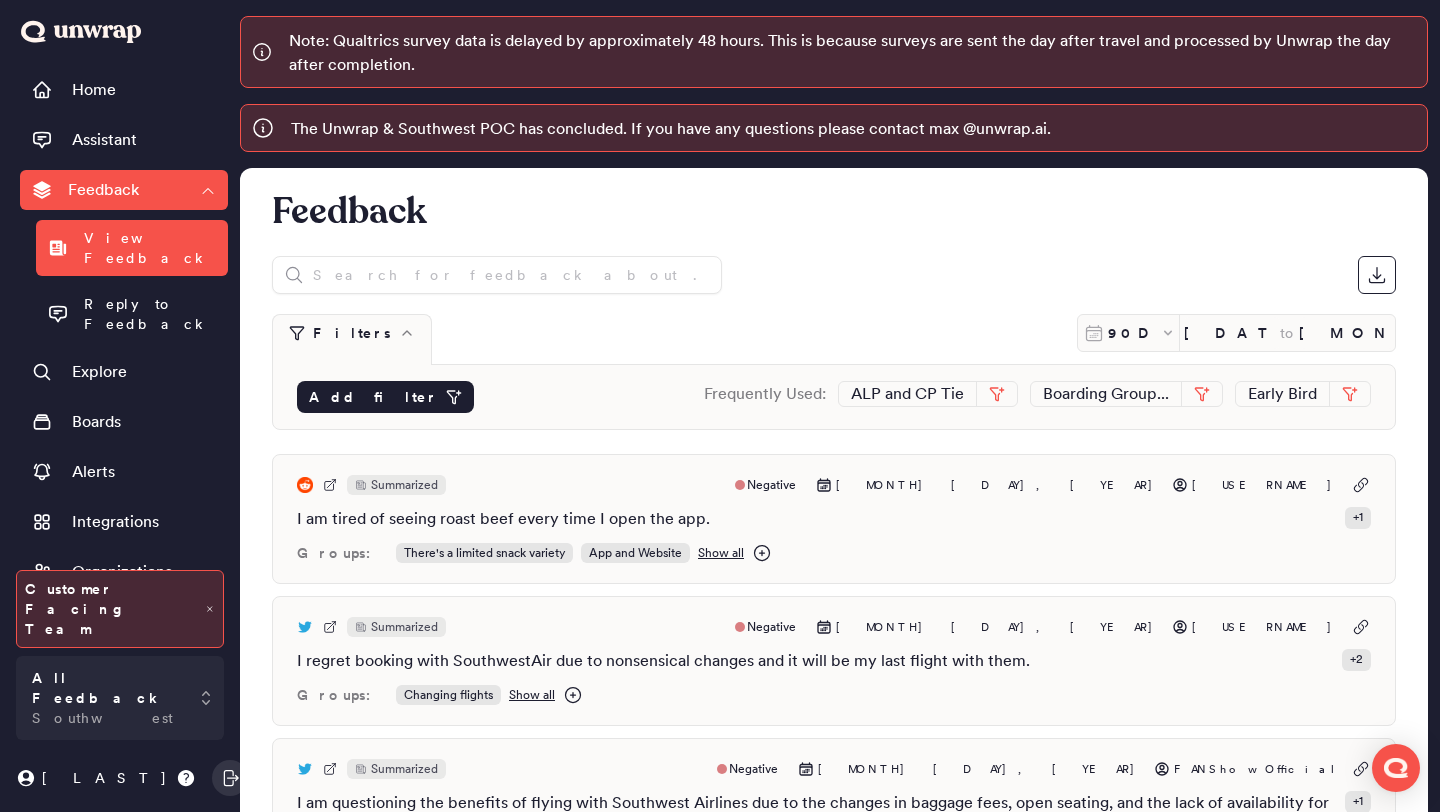 click on "Add filter" at bounding box center [373, 397] 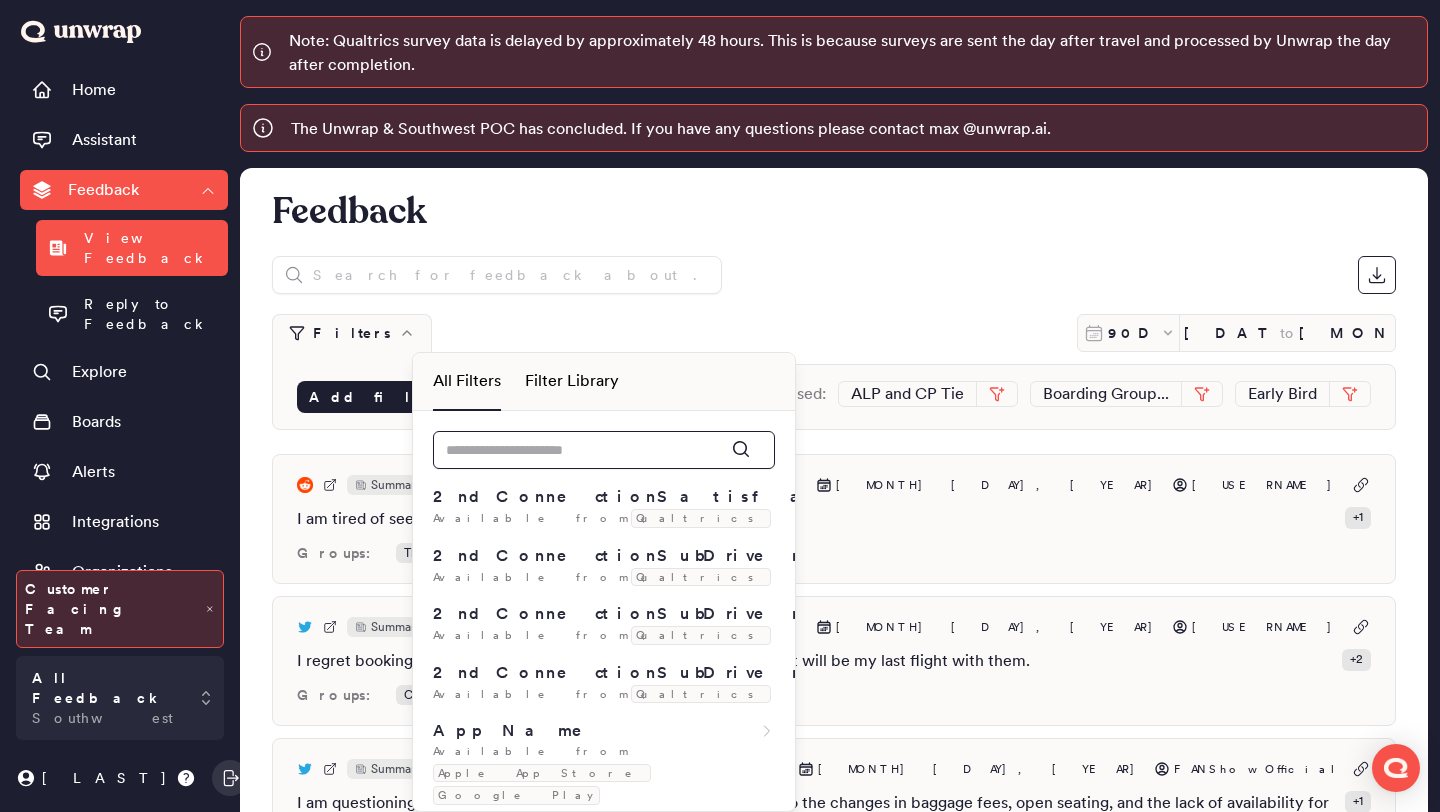 click at bounding box center (604, 450) 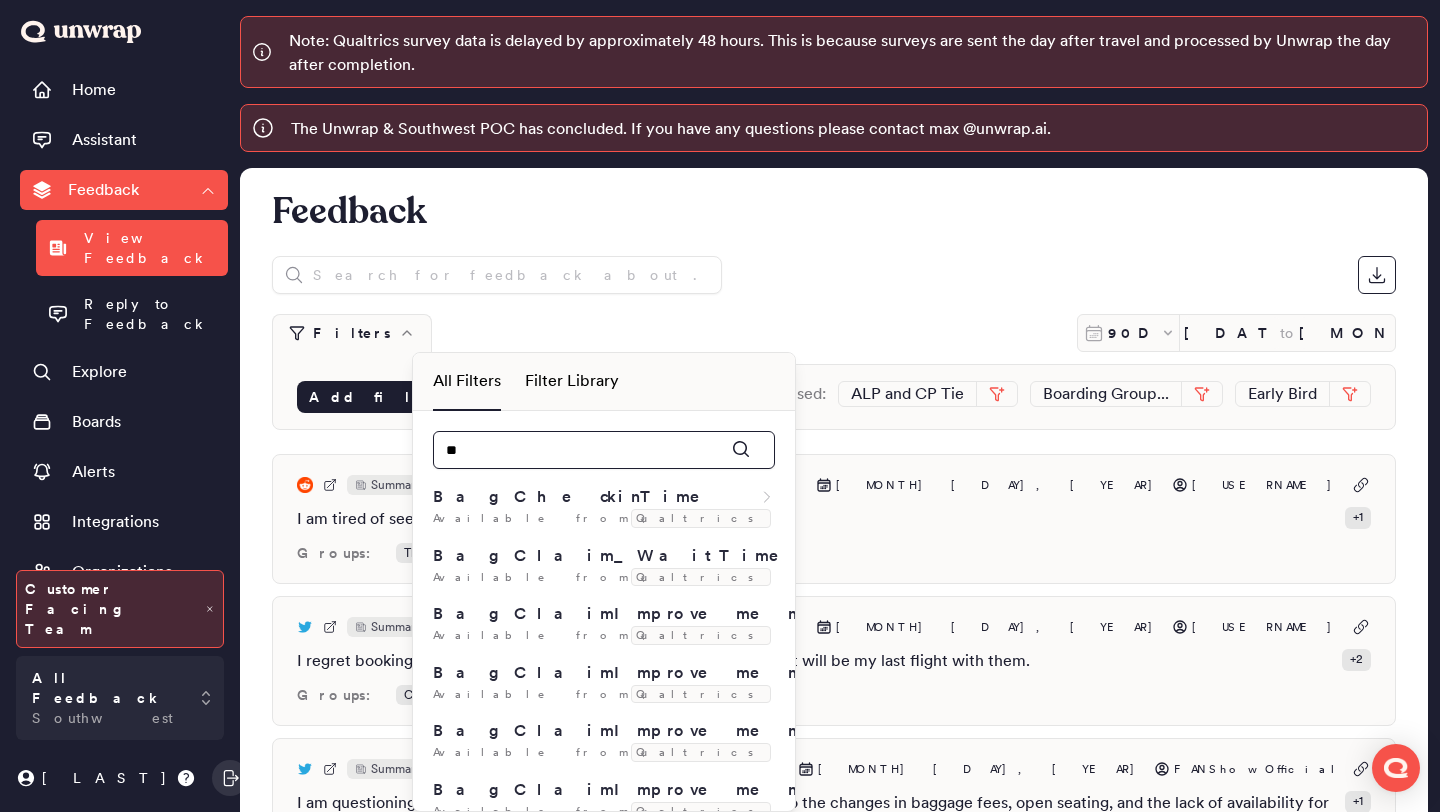 type on "*" 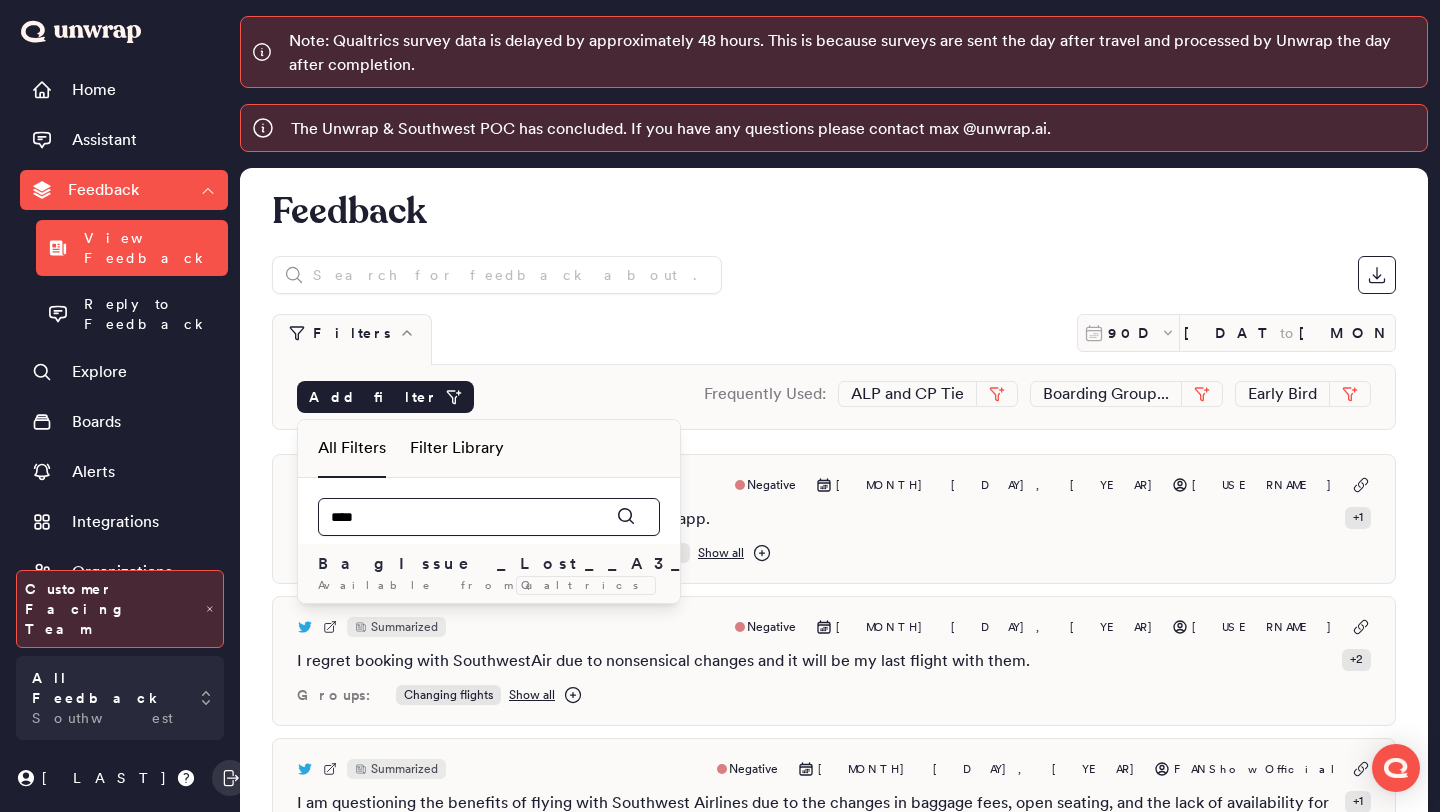 type on "****" 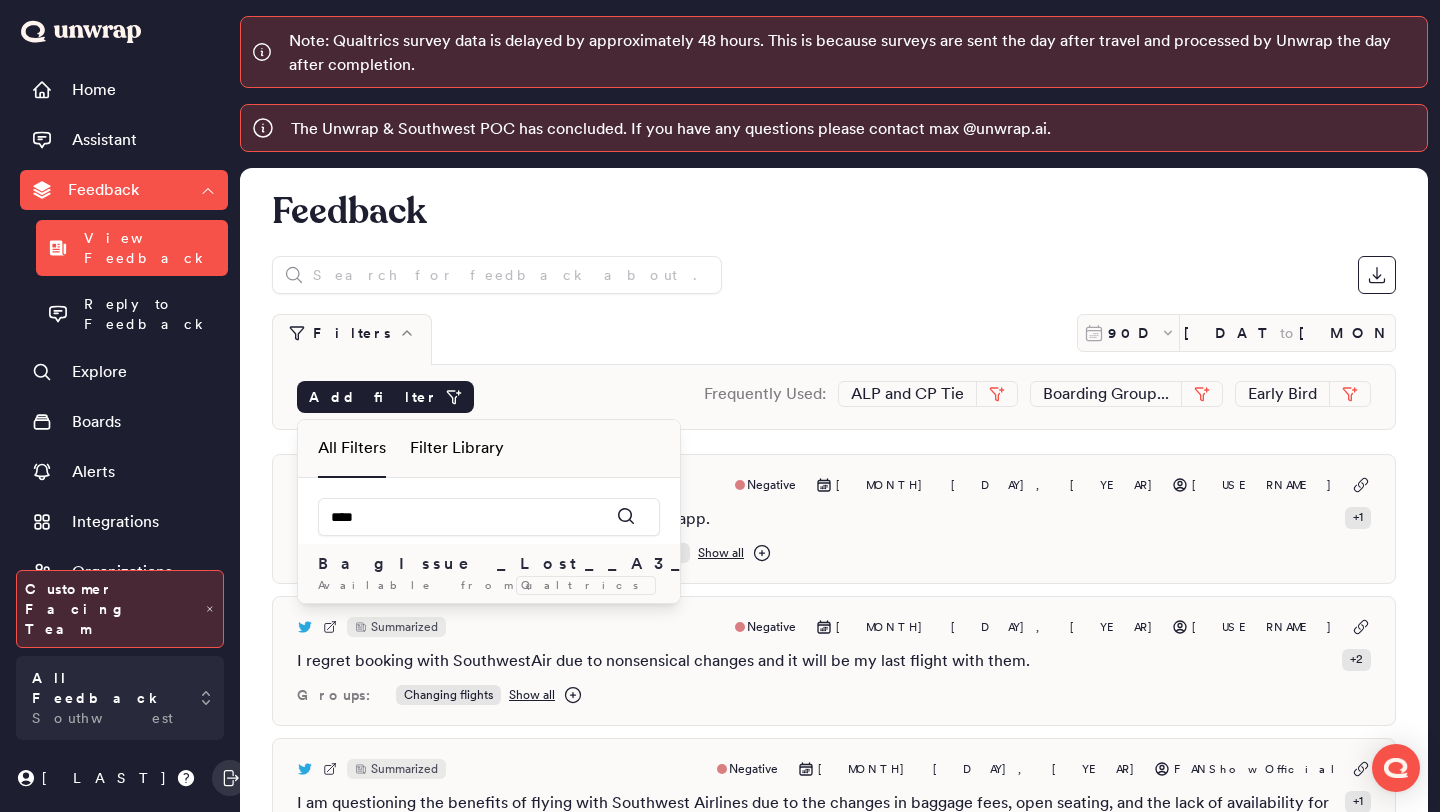 click on "BagIssue_Lost__A3_1" at bounding box center [489, 564] 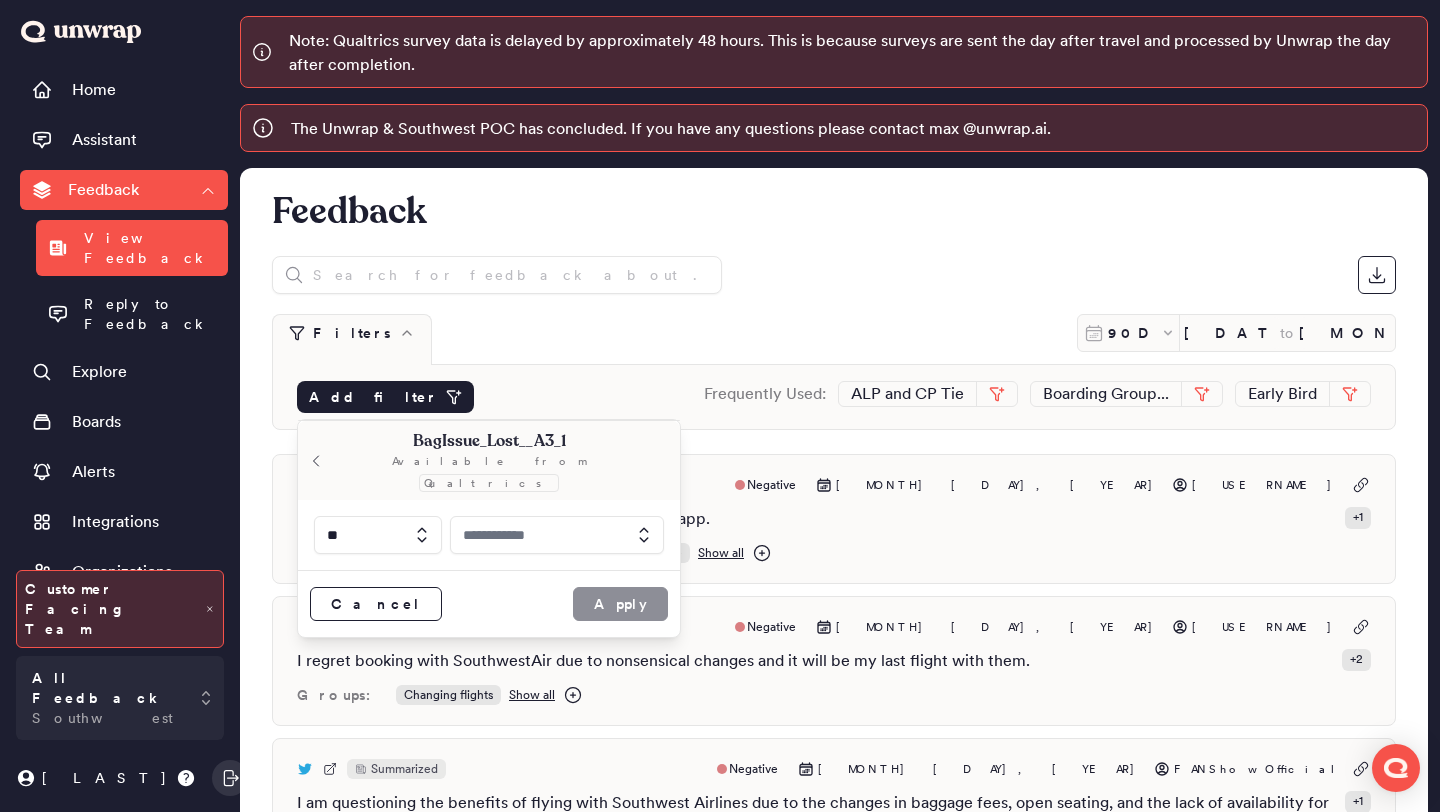 click at bounding box center [557, 535] 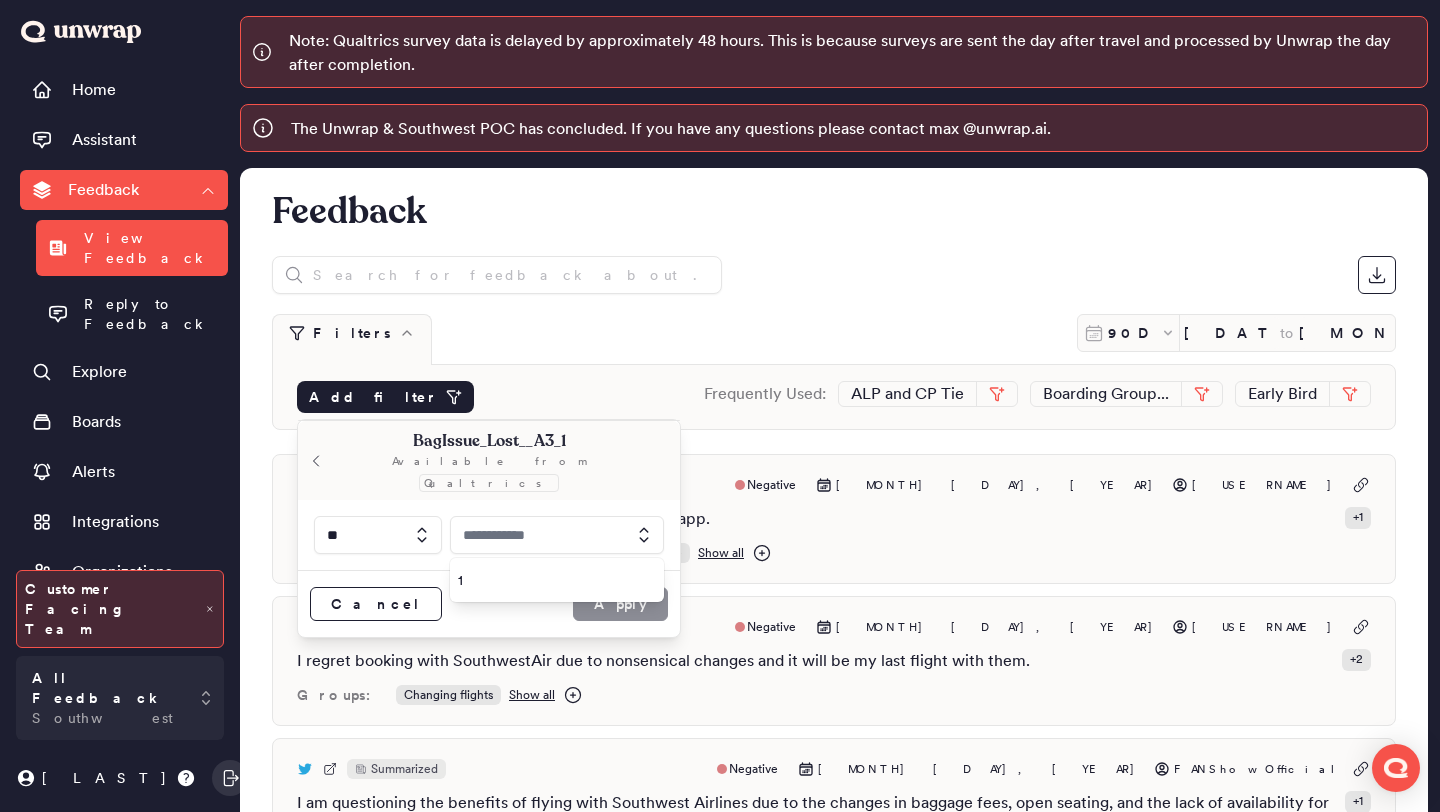 click on "Cancel Apply" at bounding box center [489, 603] 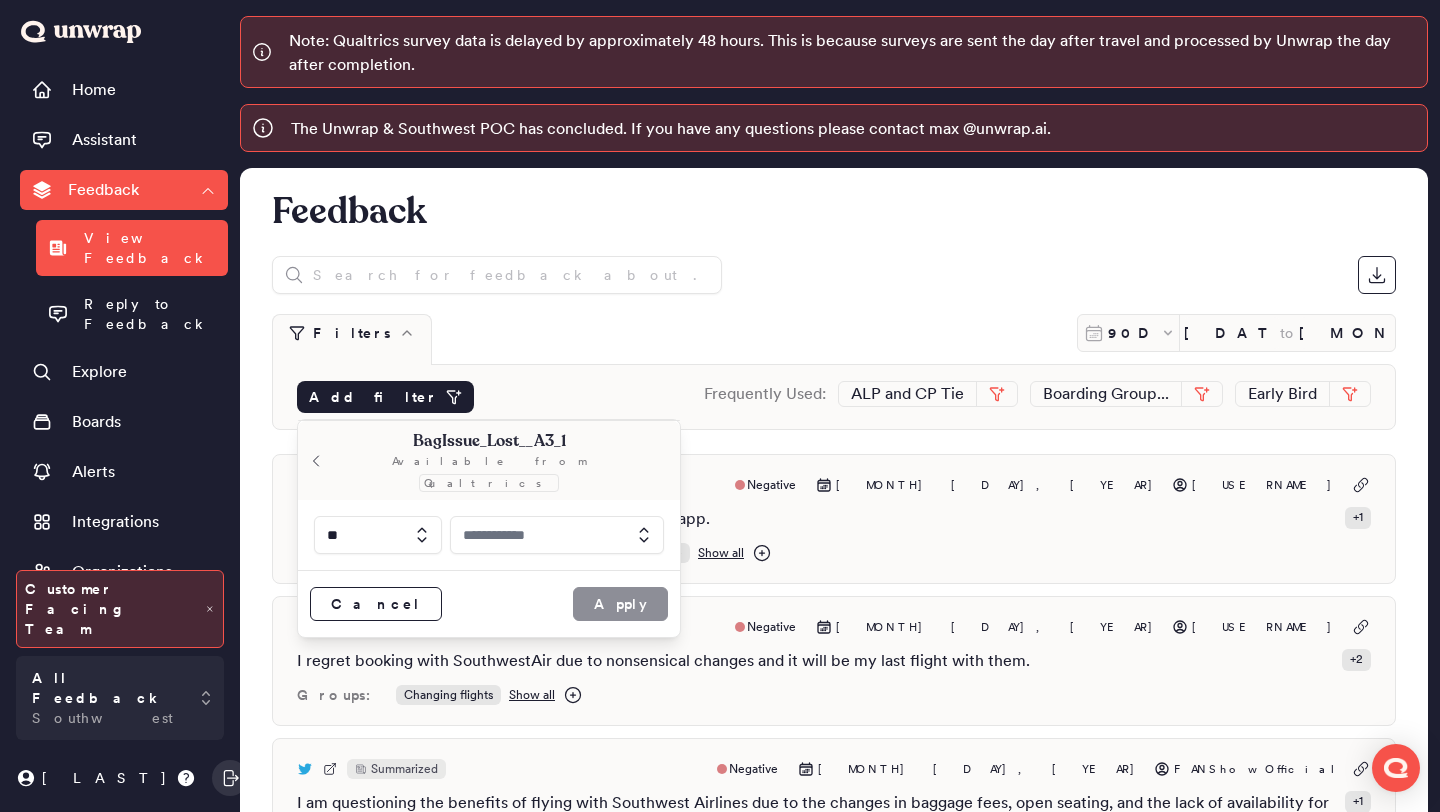 click on "Filters [DATE] [MONTH], [YEAR] to [MONTH] [DAY], [YEAR]" at bounding box center (834, 339) 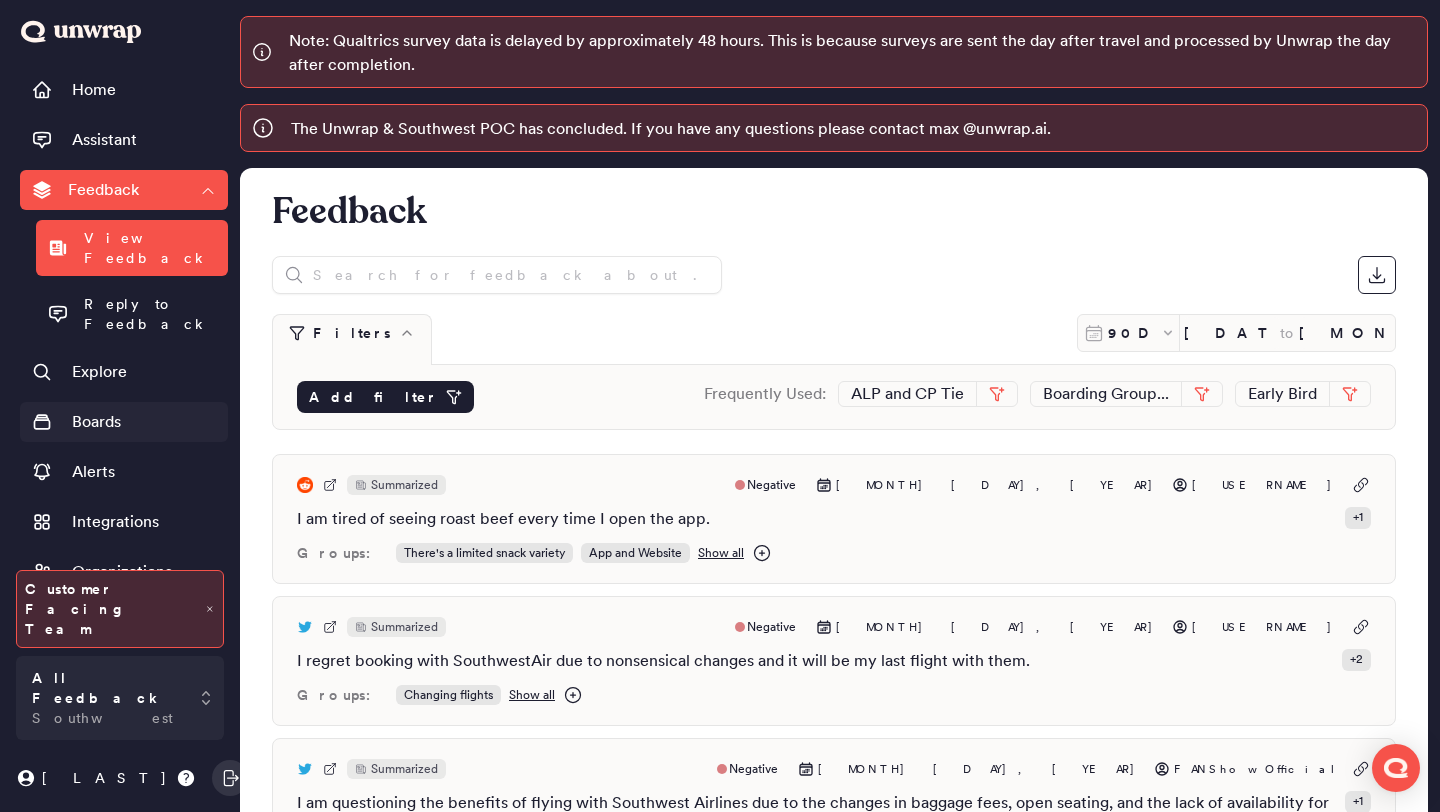 click on "Boards" at bounding box center [124, 422] 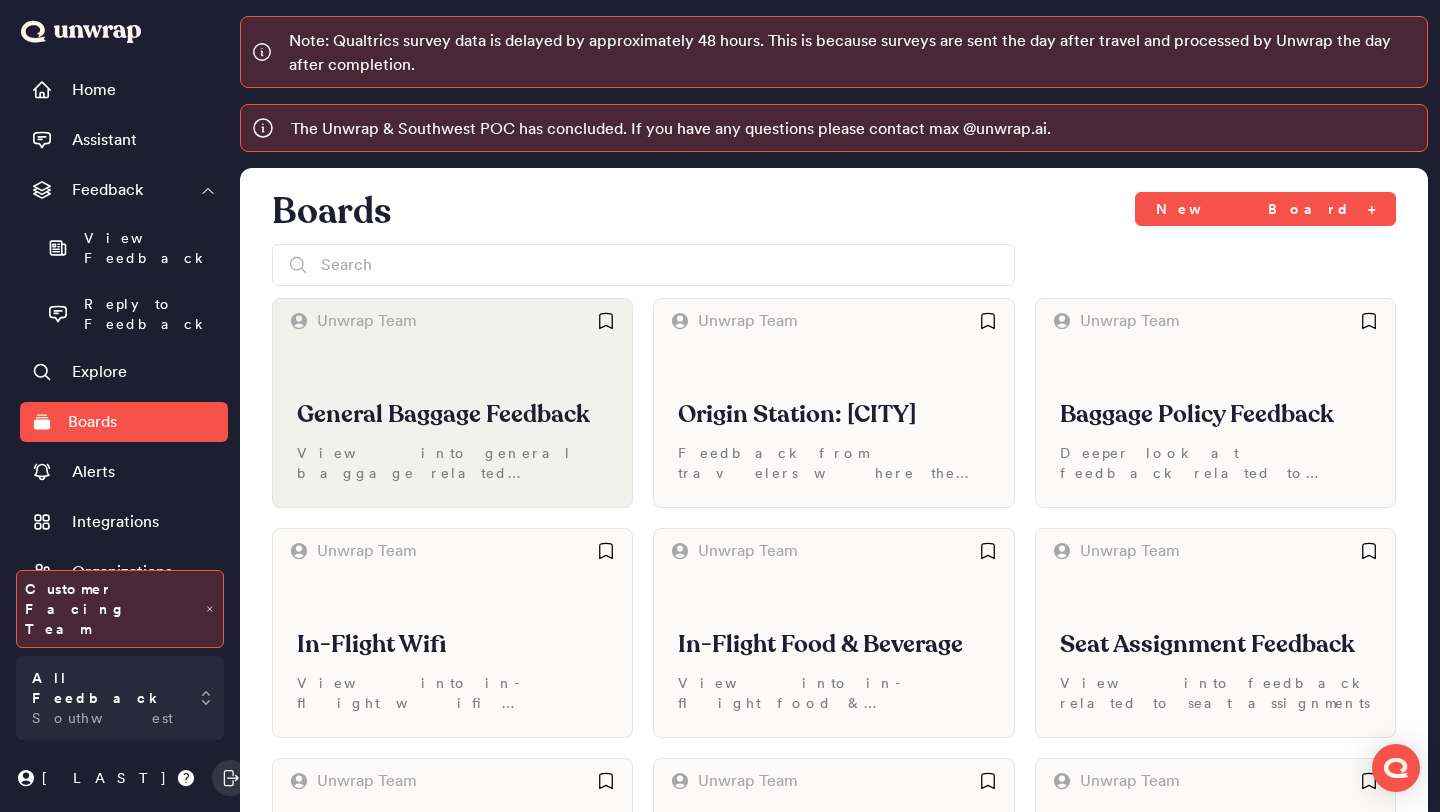 click on "General Baggage Feedback" at bounding box center (452, 415) 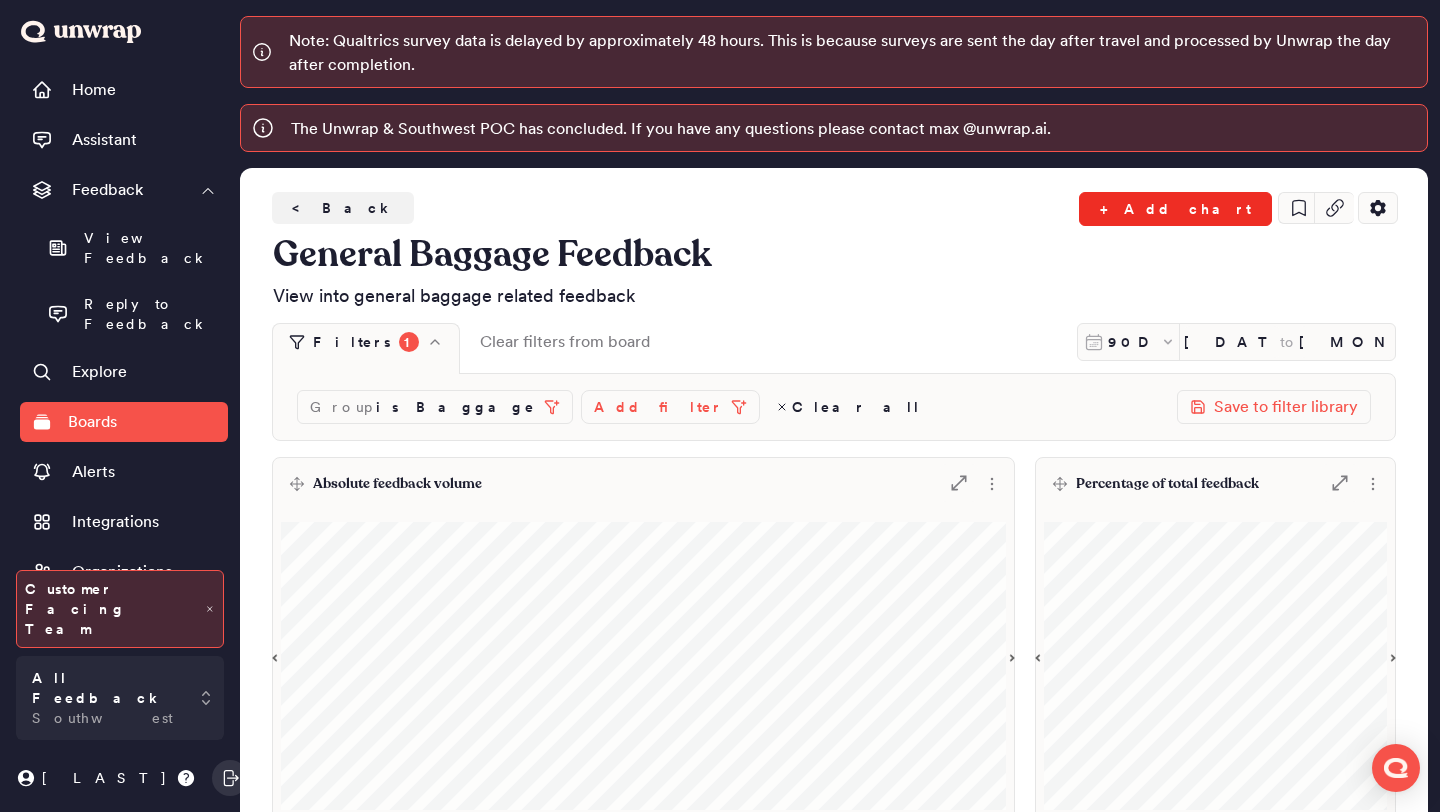 click on "+ Add chart" at bounding box center [1175, 209] 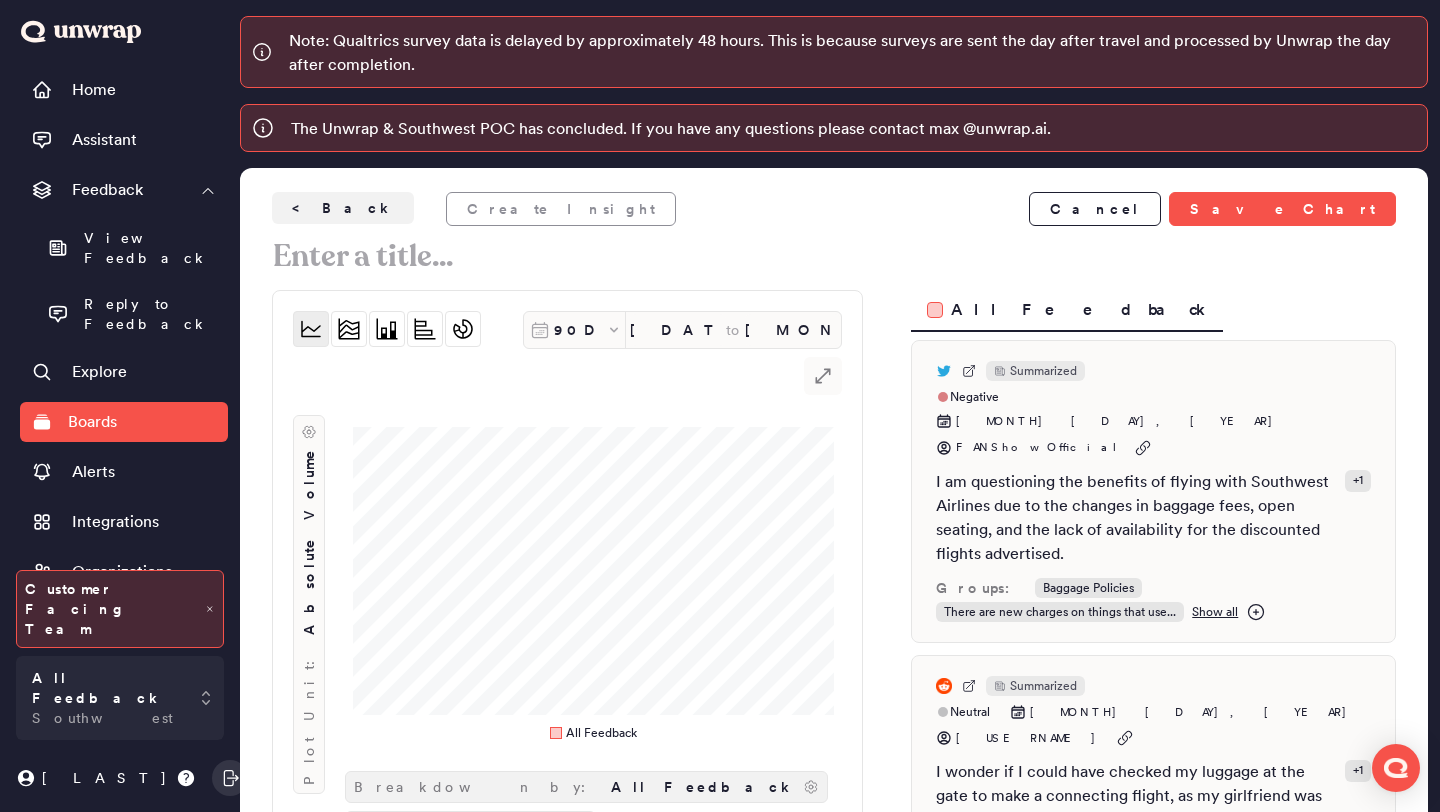 click on "All Feedback" at bounding box center [703, 787] 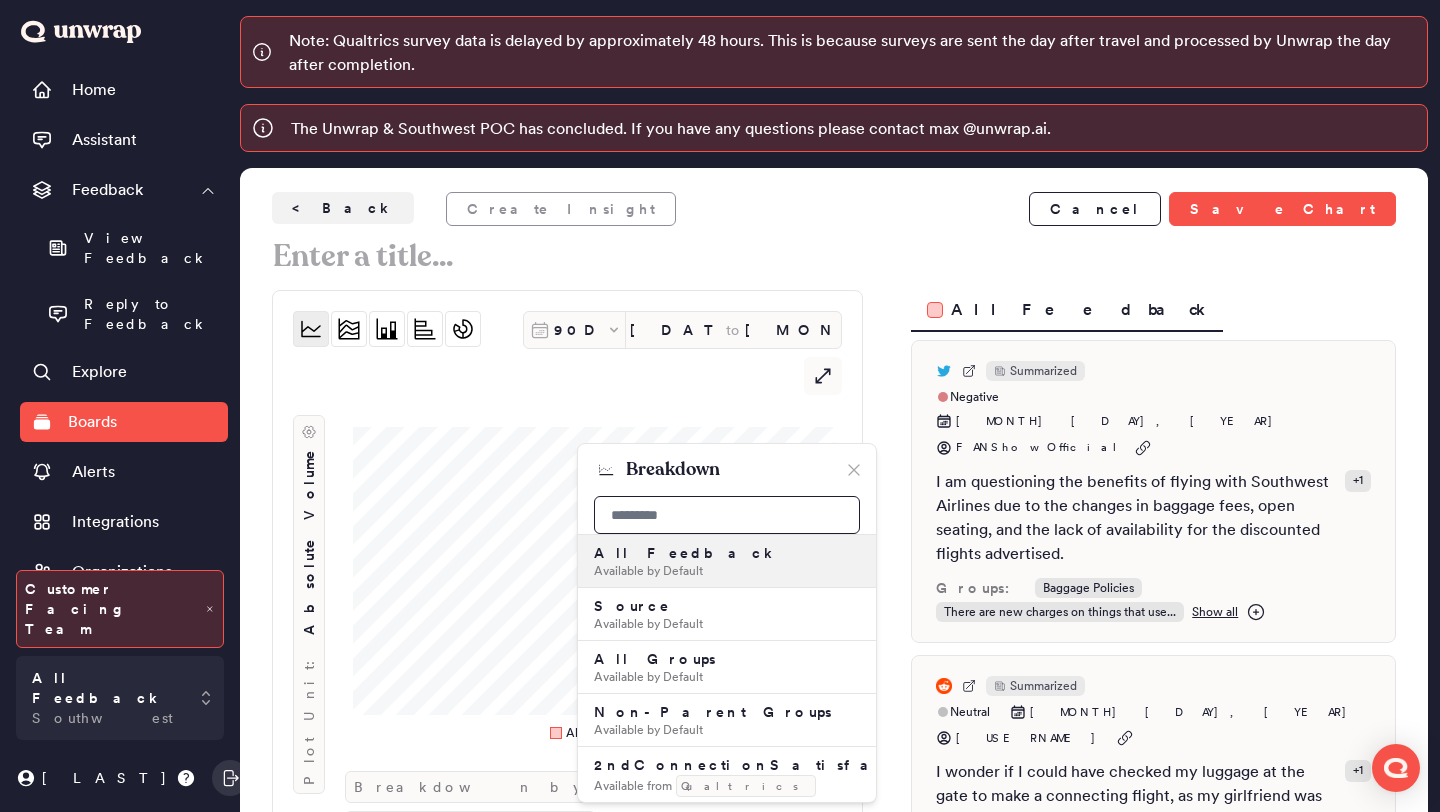 click at bounding box center (727, 515) 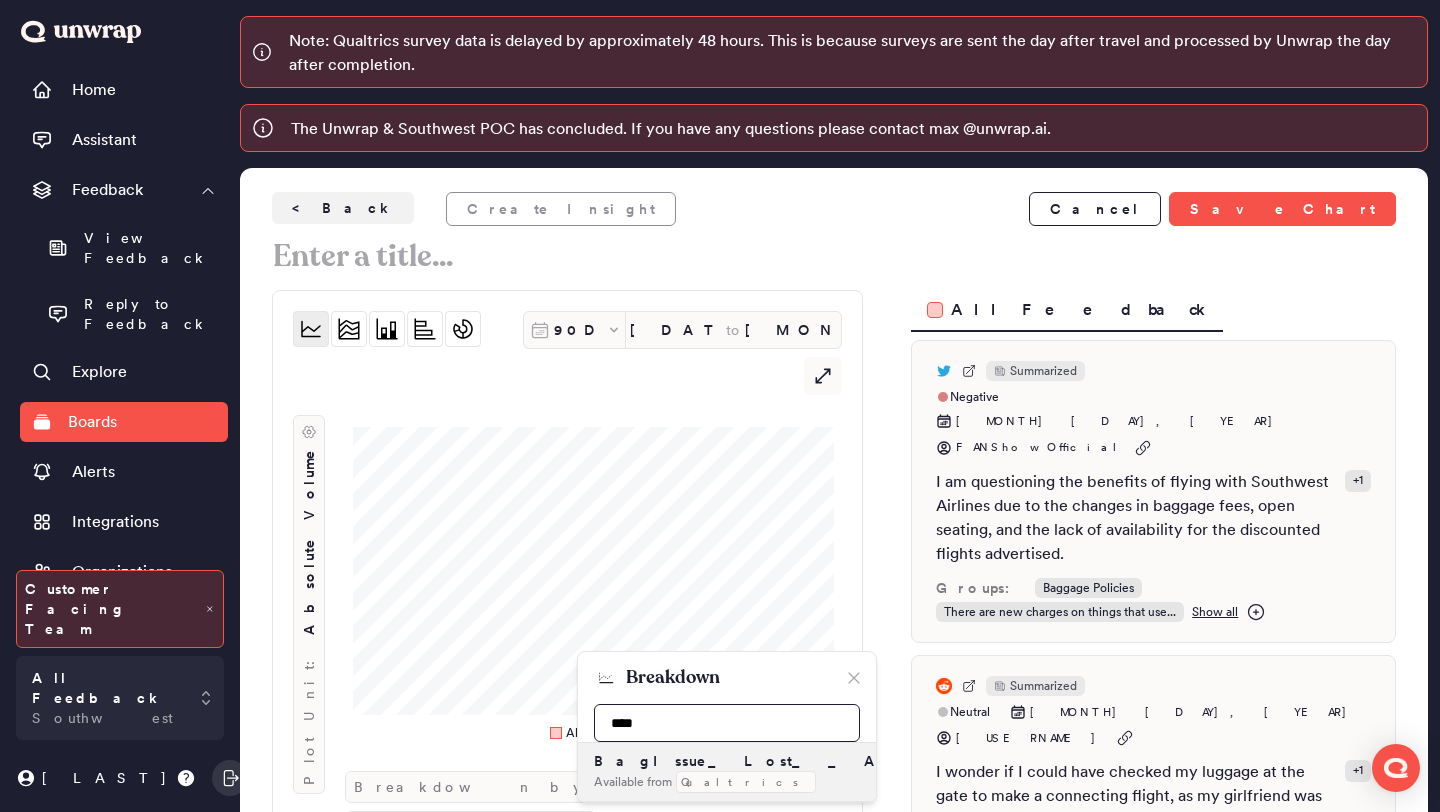type on "****" 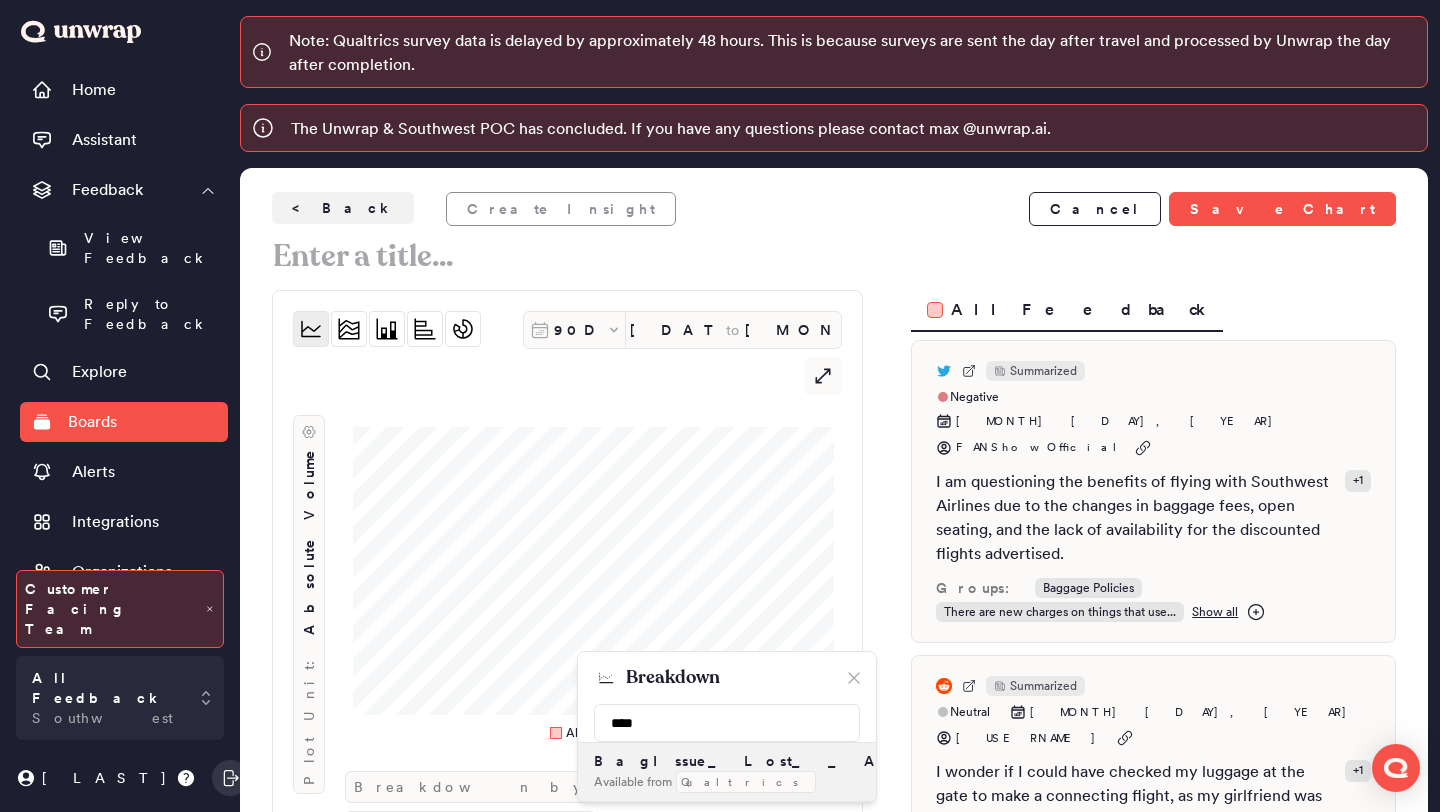 click on "Qualtrics" at bounding box center [746, 782] 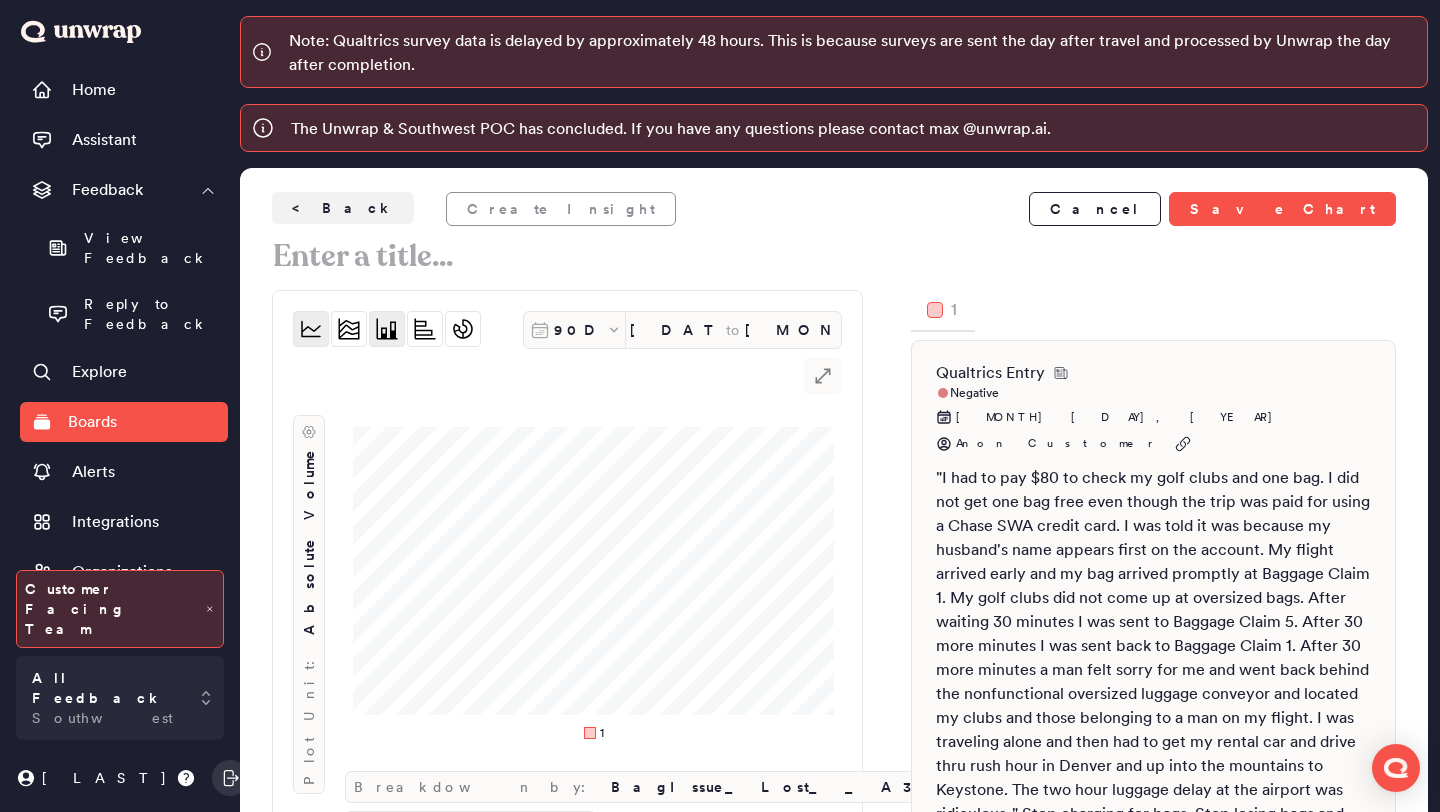 click 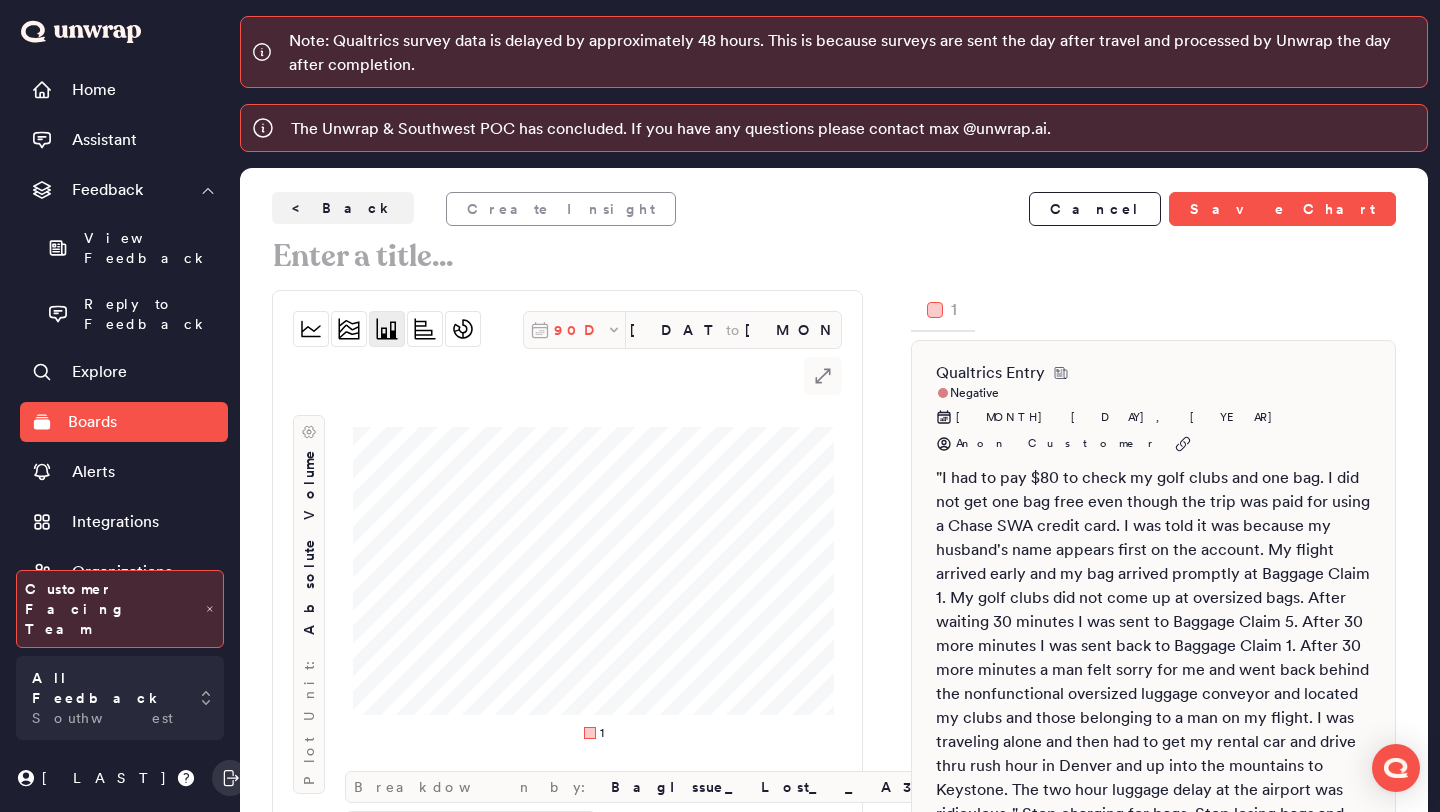 click on "90D" at bounding box center [580, 330] 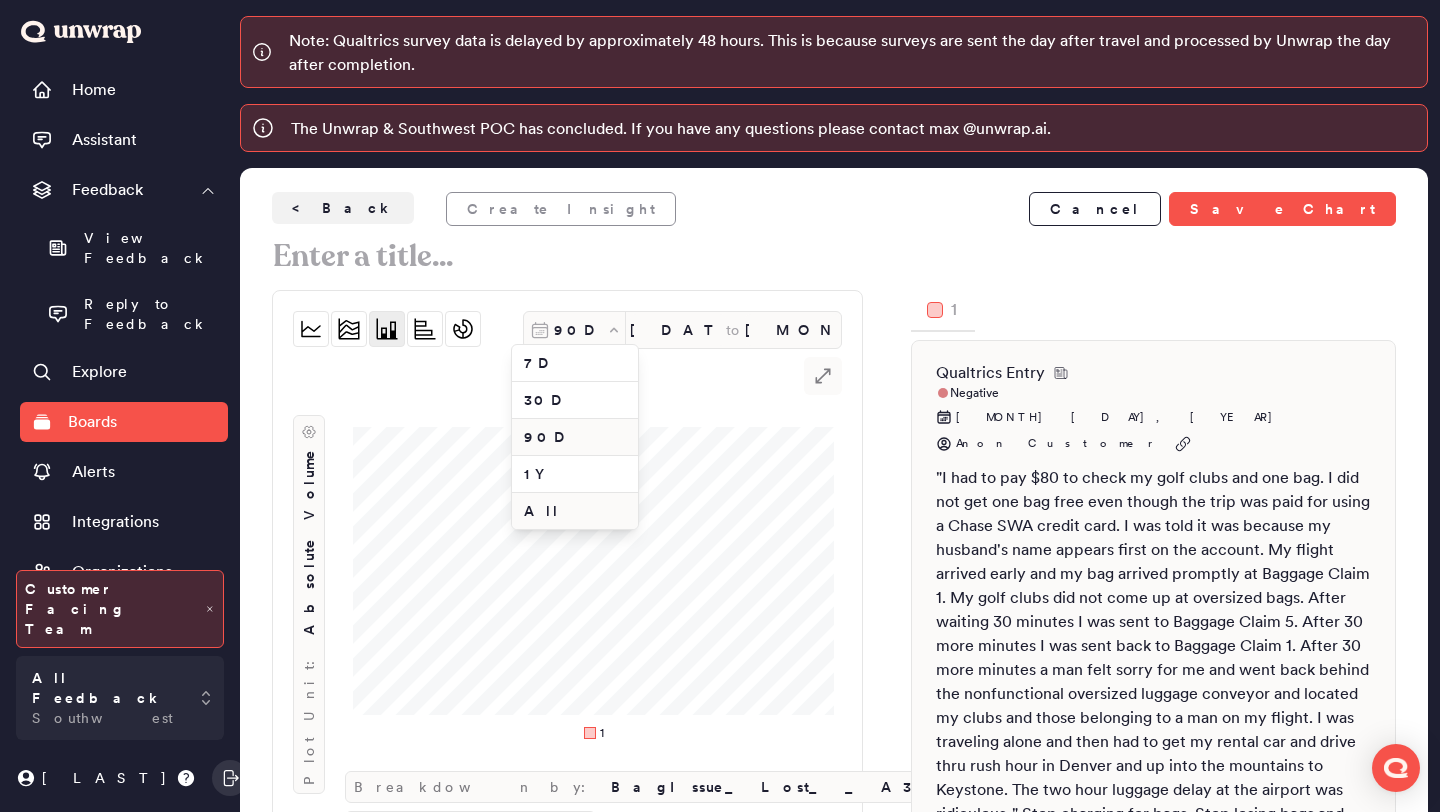 click on "All" at bounding box center (575, 511) 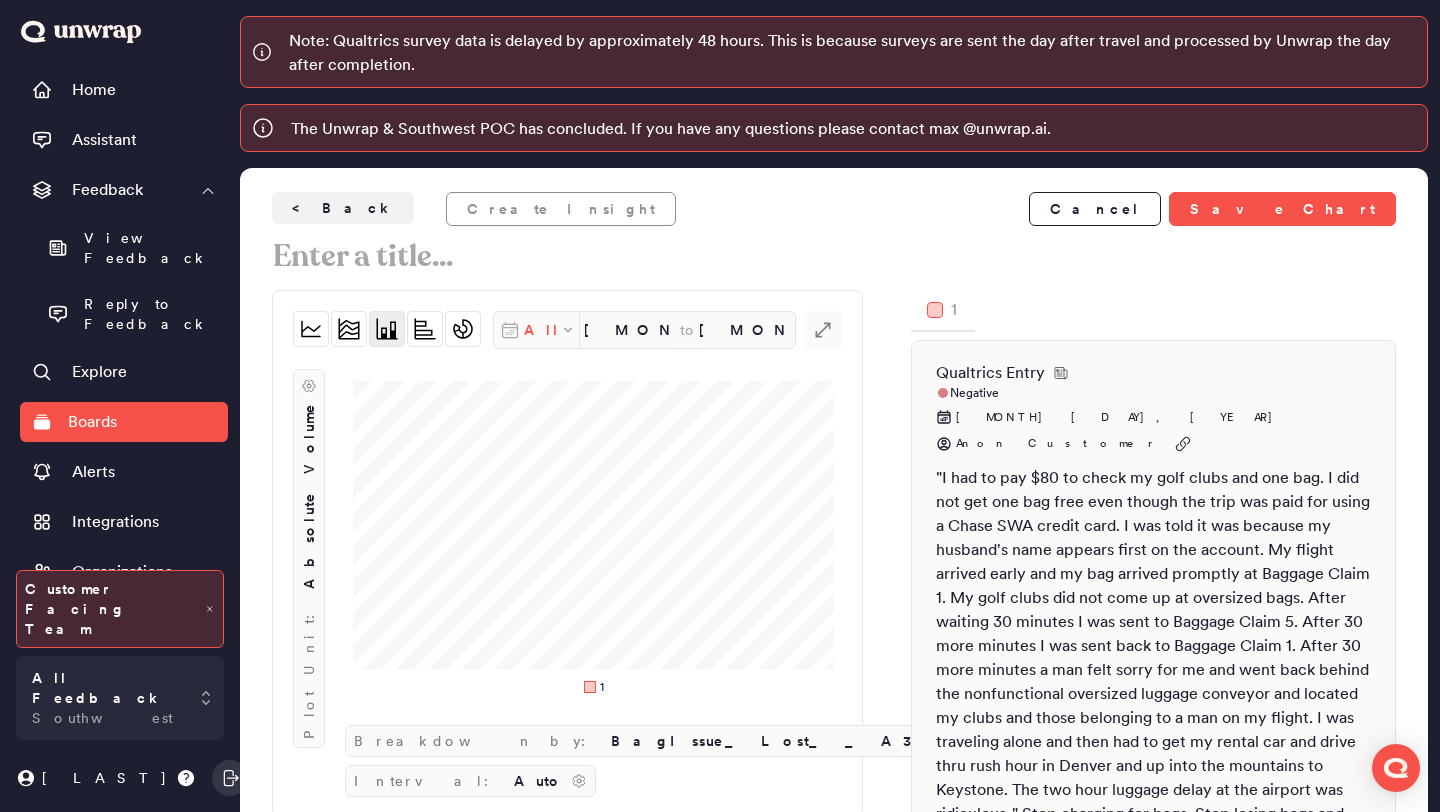 click 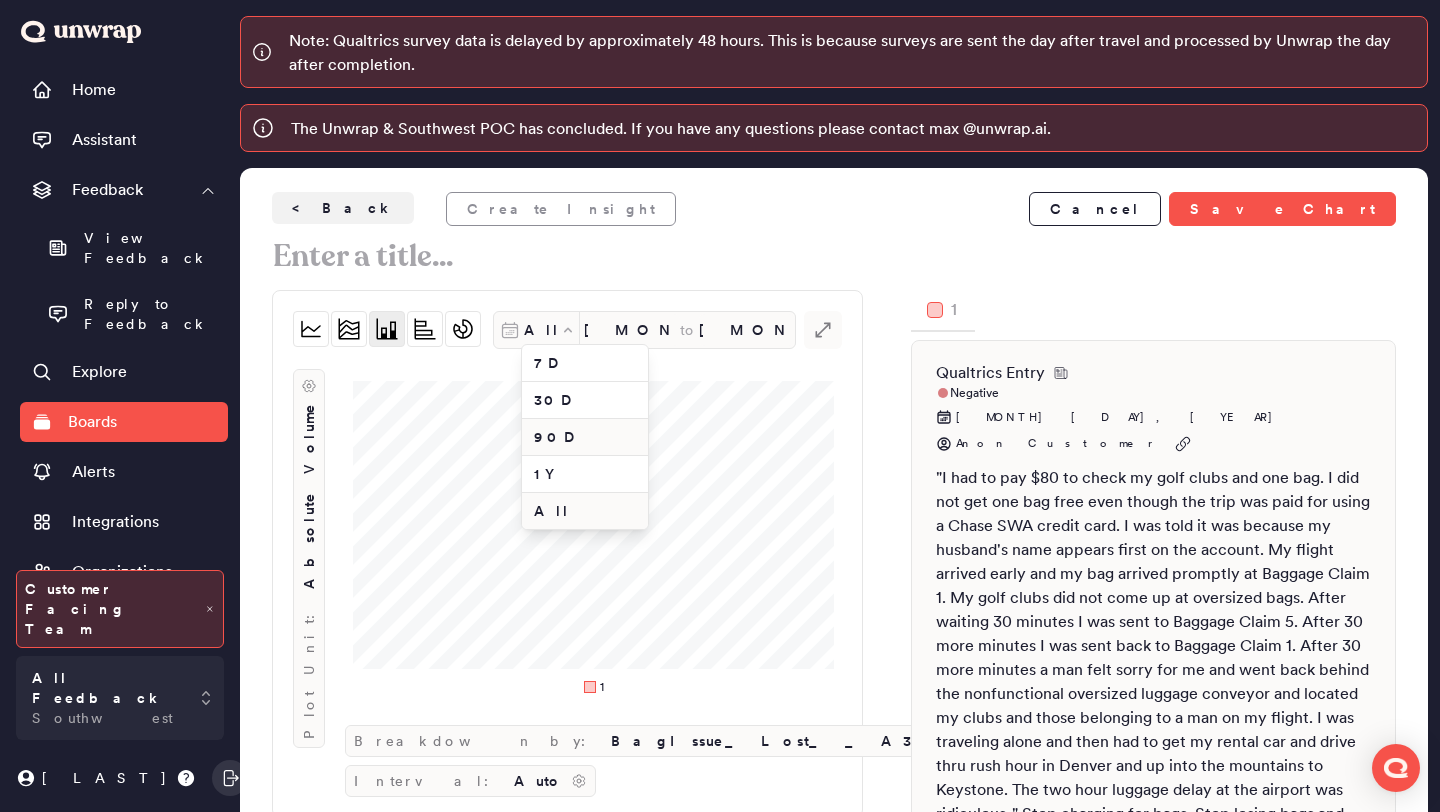 click on "90D" at bounding box center (585, 437) 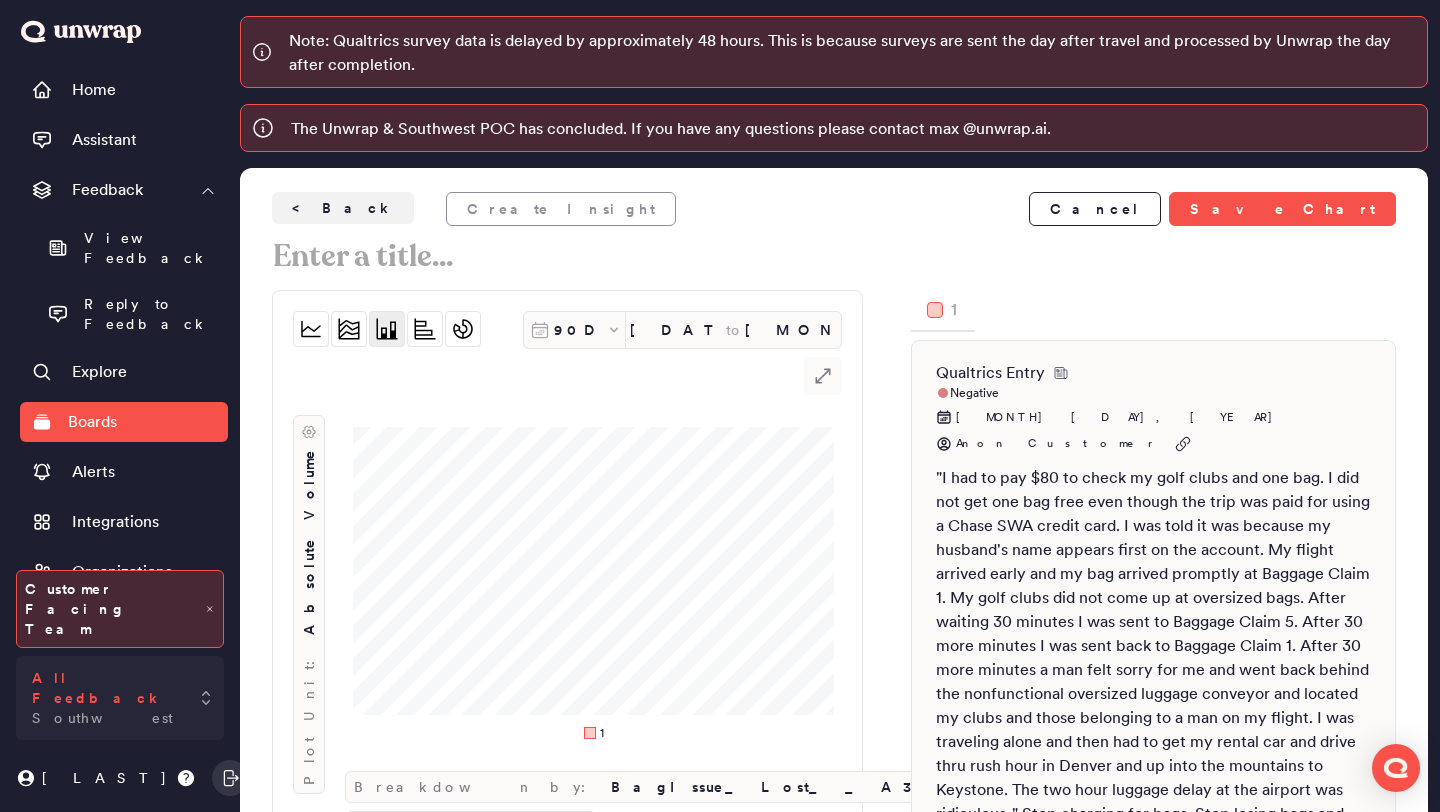 click on "All Feedback Southwest" at bounding box center [120, 698] 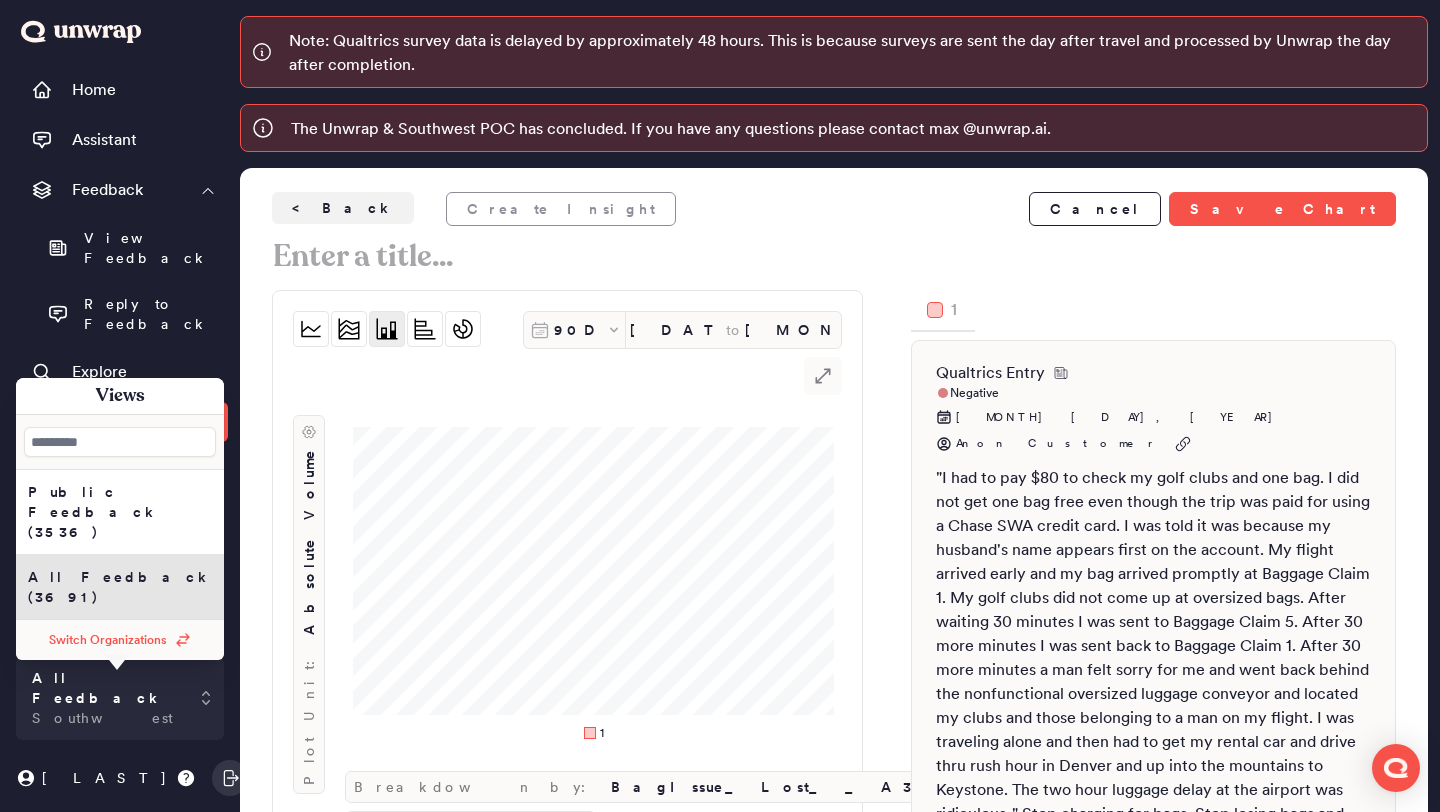 click on "Plot Unit: Absolute Volume" at bounding box center (309, 583) 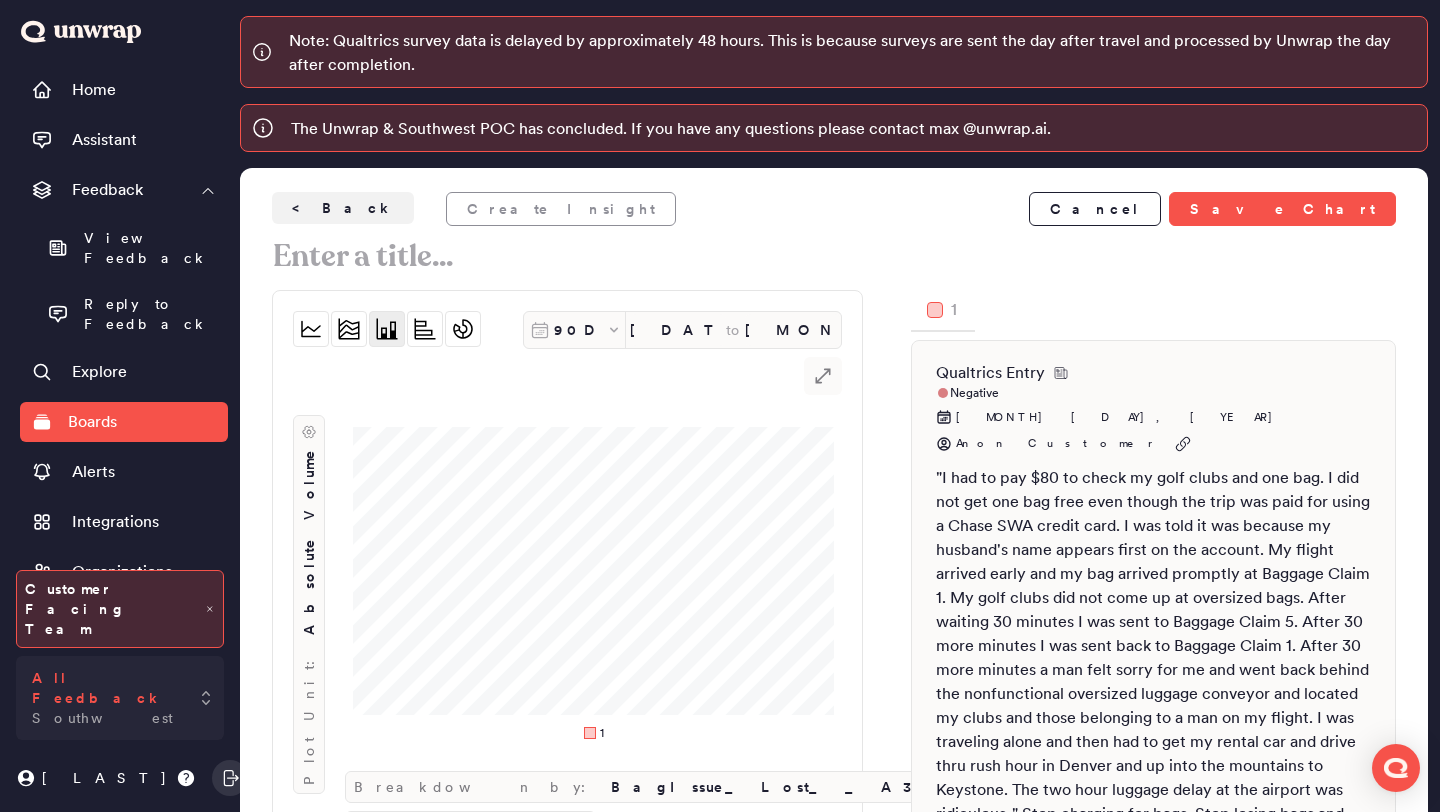 click on "All Feedback Southwest" at bounding box center [120, 698] 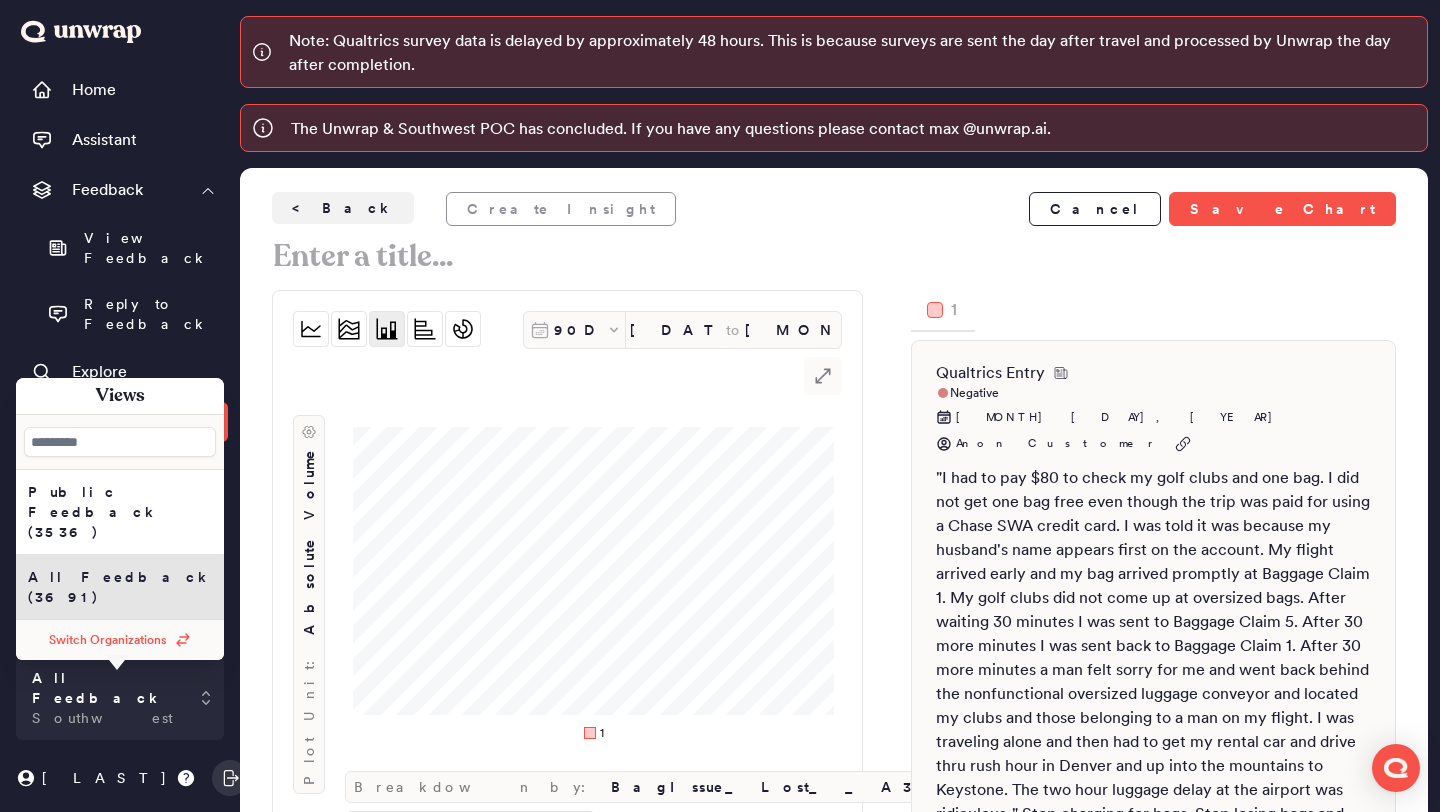 click on "Plot Unit: Absolute Volume" at bounding box center [309, 583] 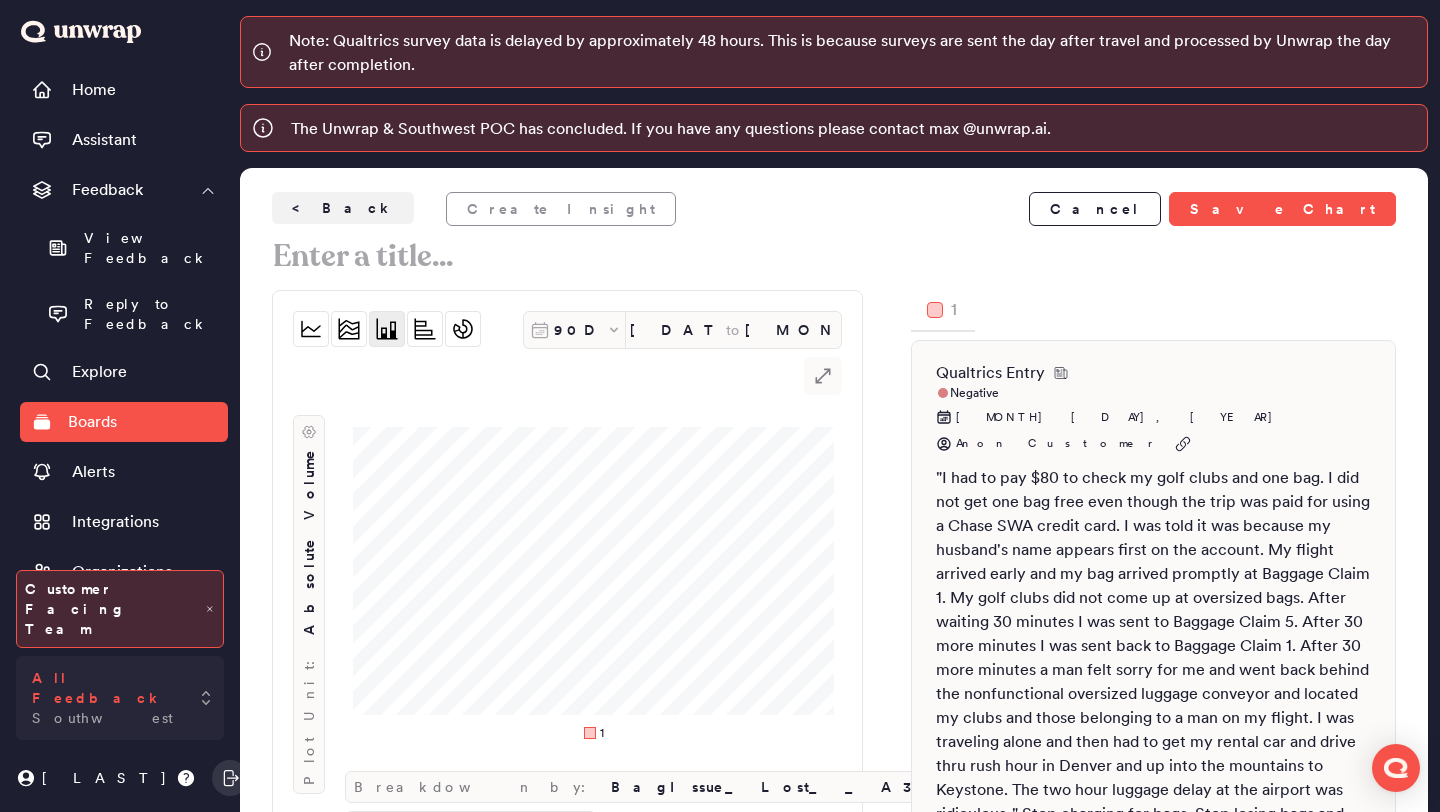 click on "All Feedback Southwest" at bounding box center (120, 698) 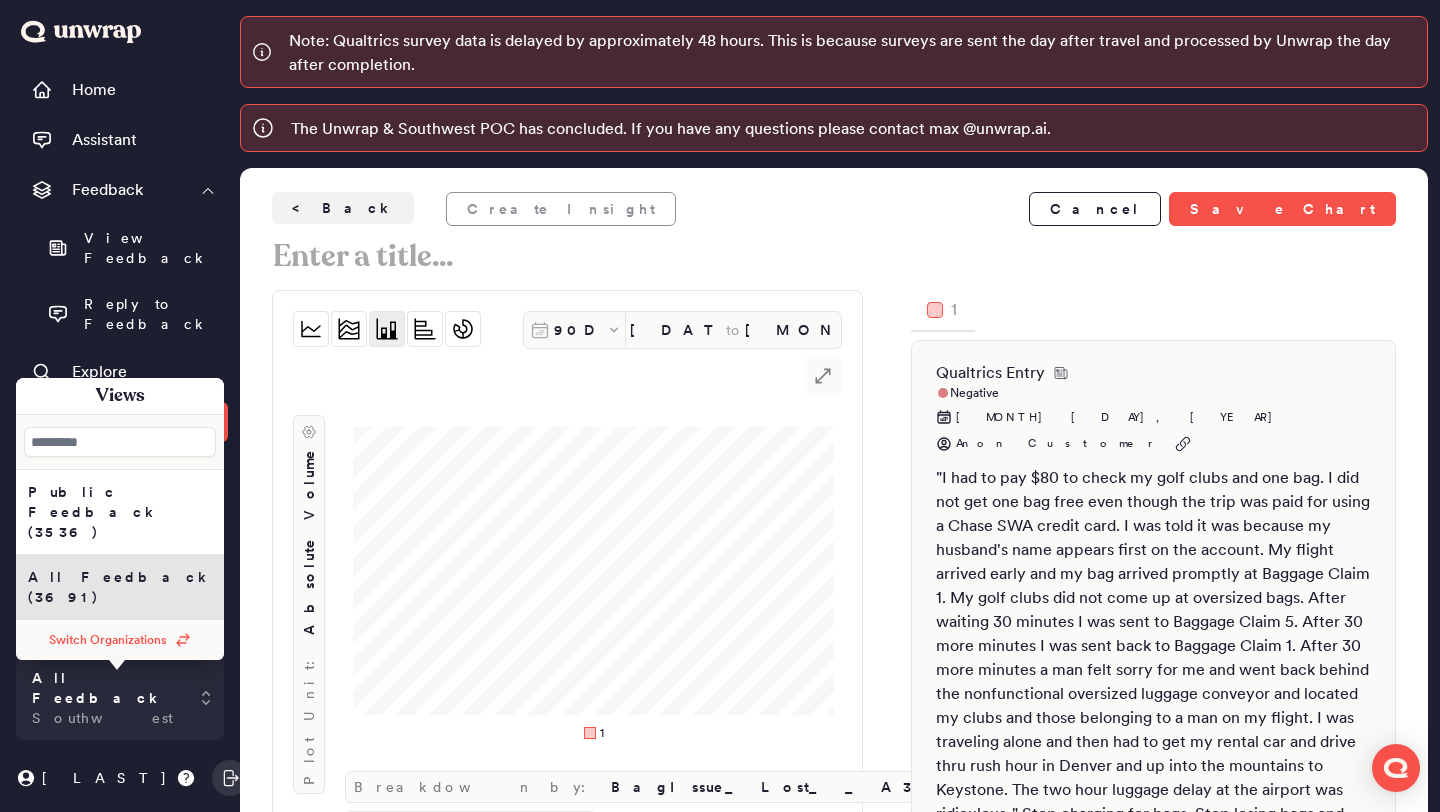 click on "Switch Organizations" at bounding box center [108, 640] 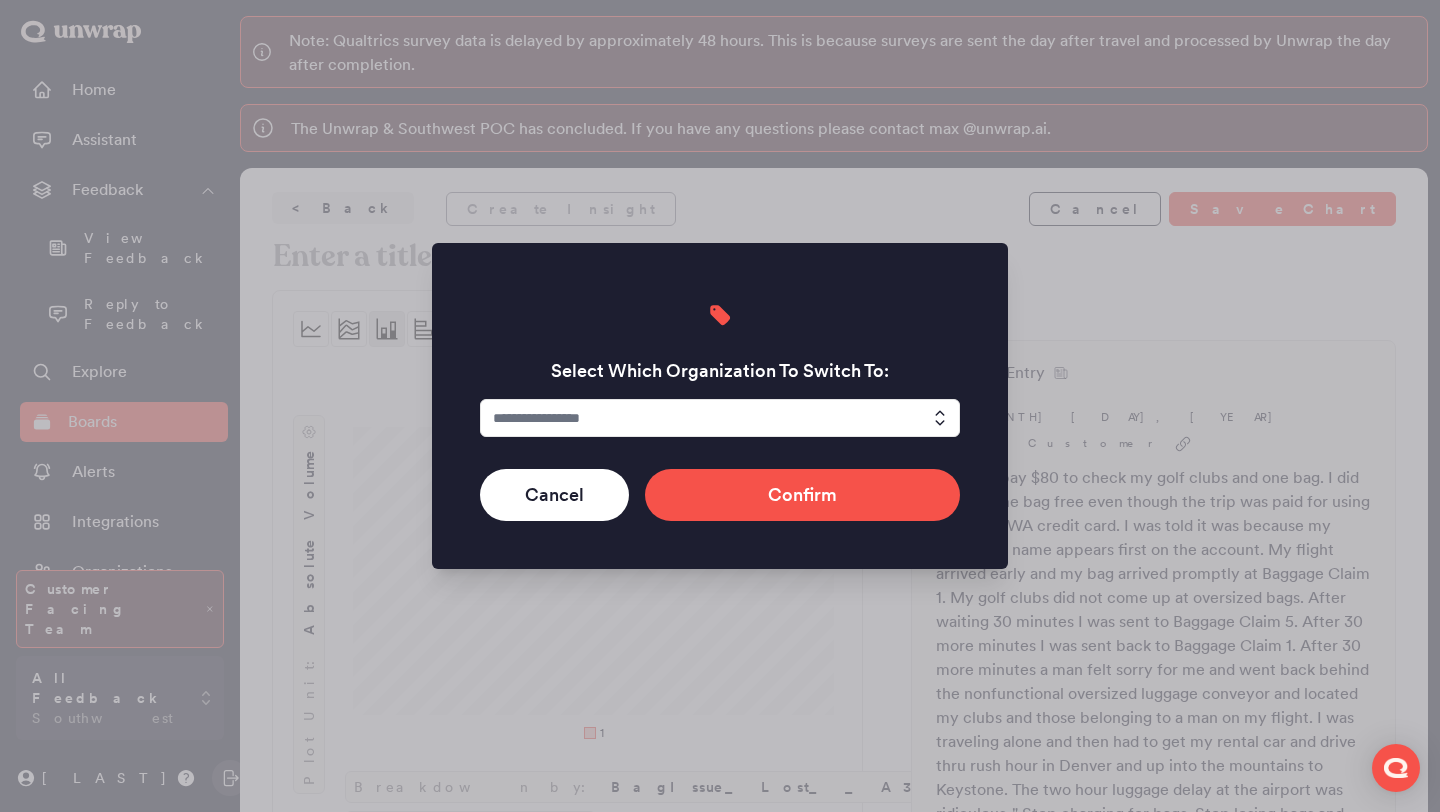 click at bounding box center [720, 418] 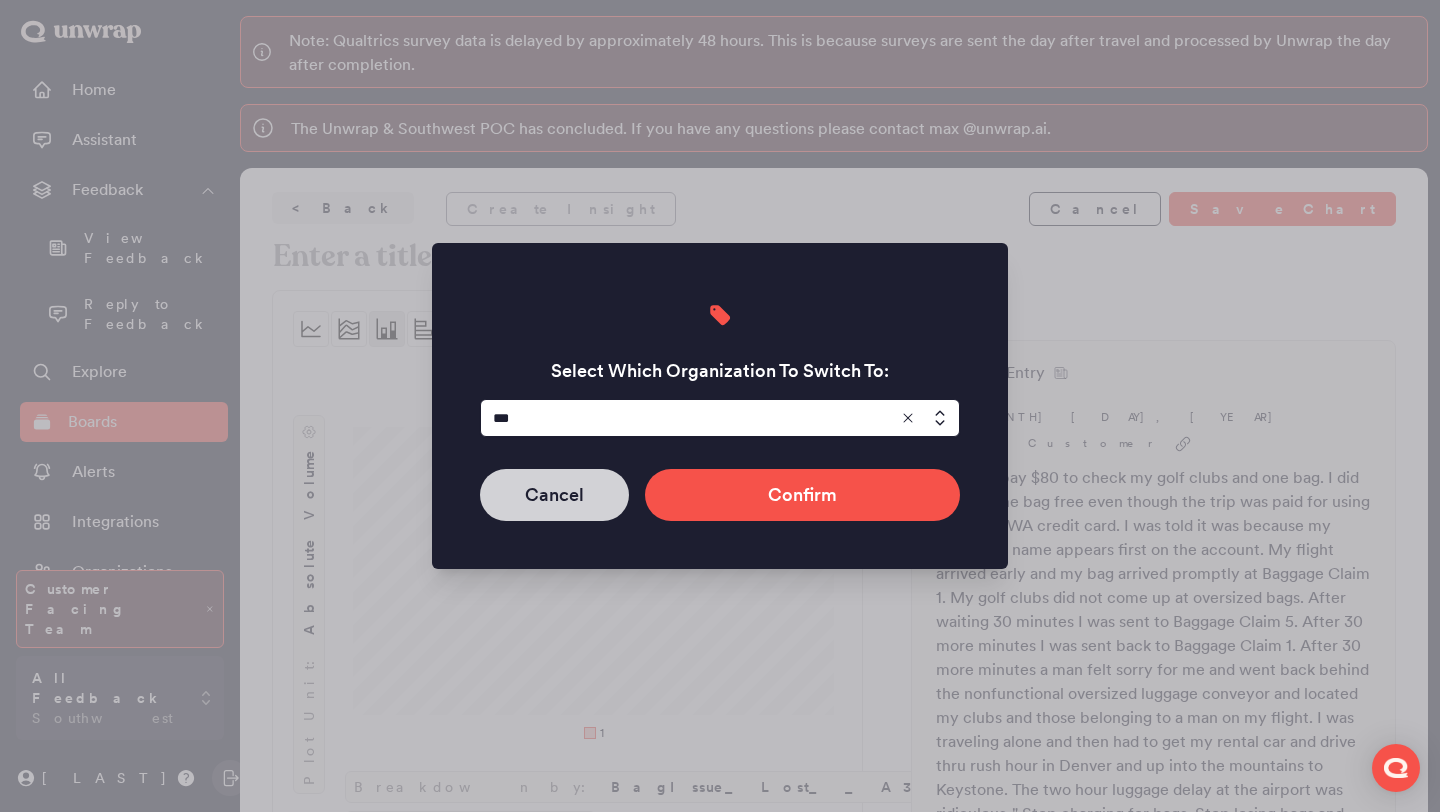 type on "***" 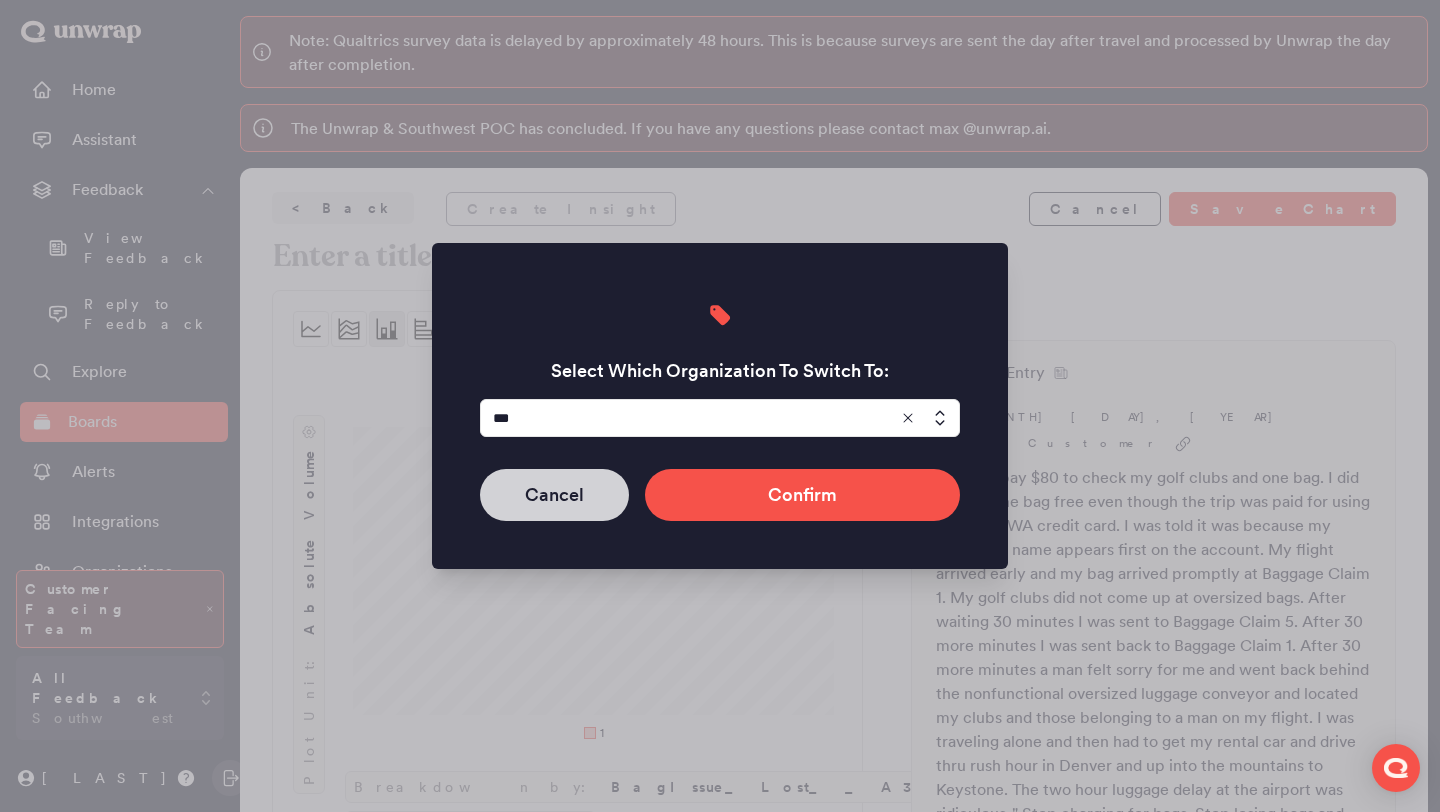click on "Cancel" at bounding box center [554, 495] 